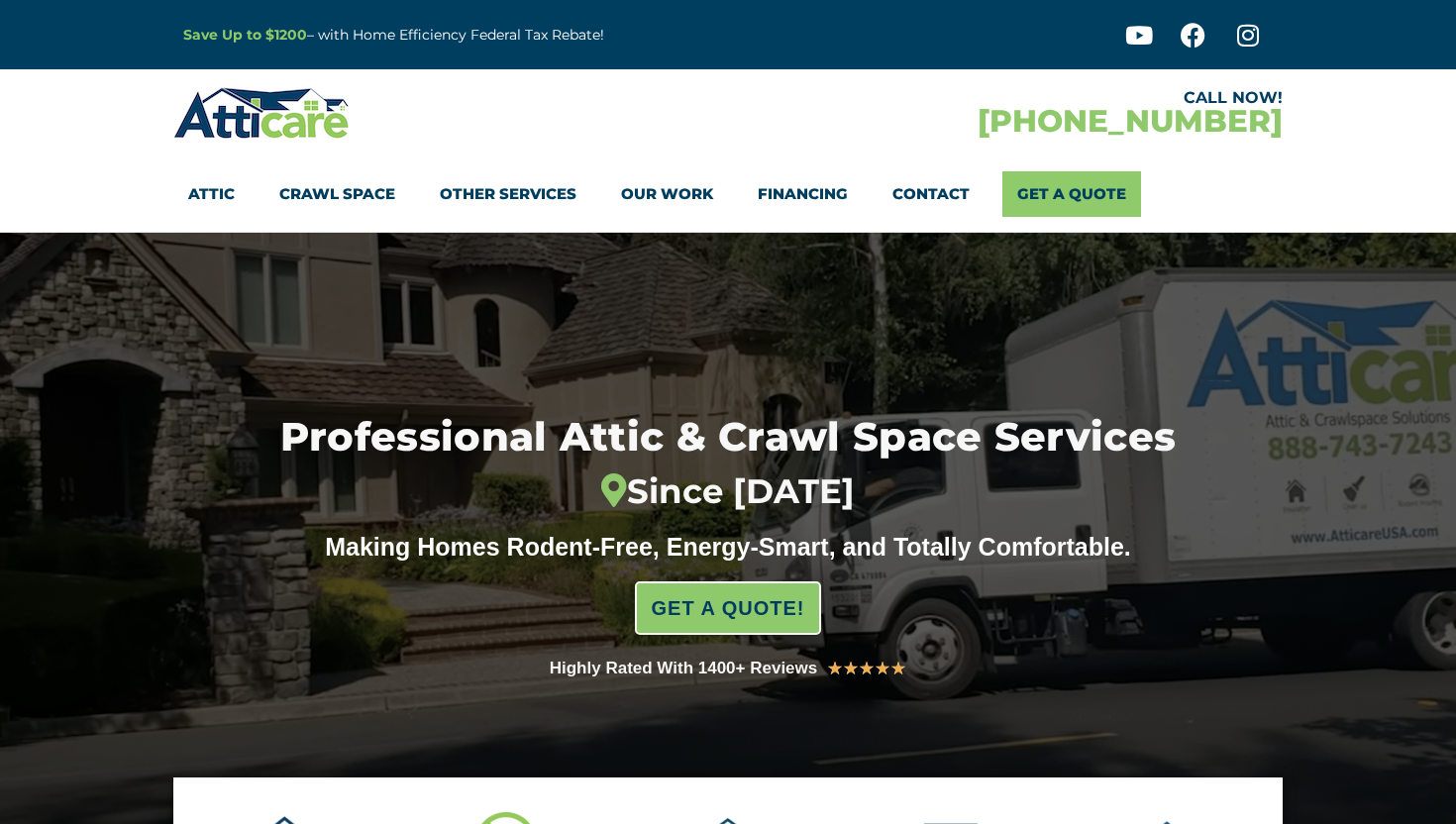 scroll, scrollTop: 0, scrollLeft: 0, axis: both 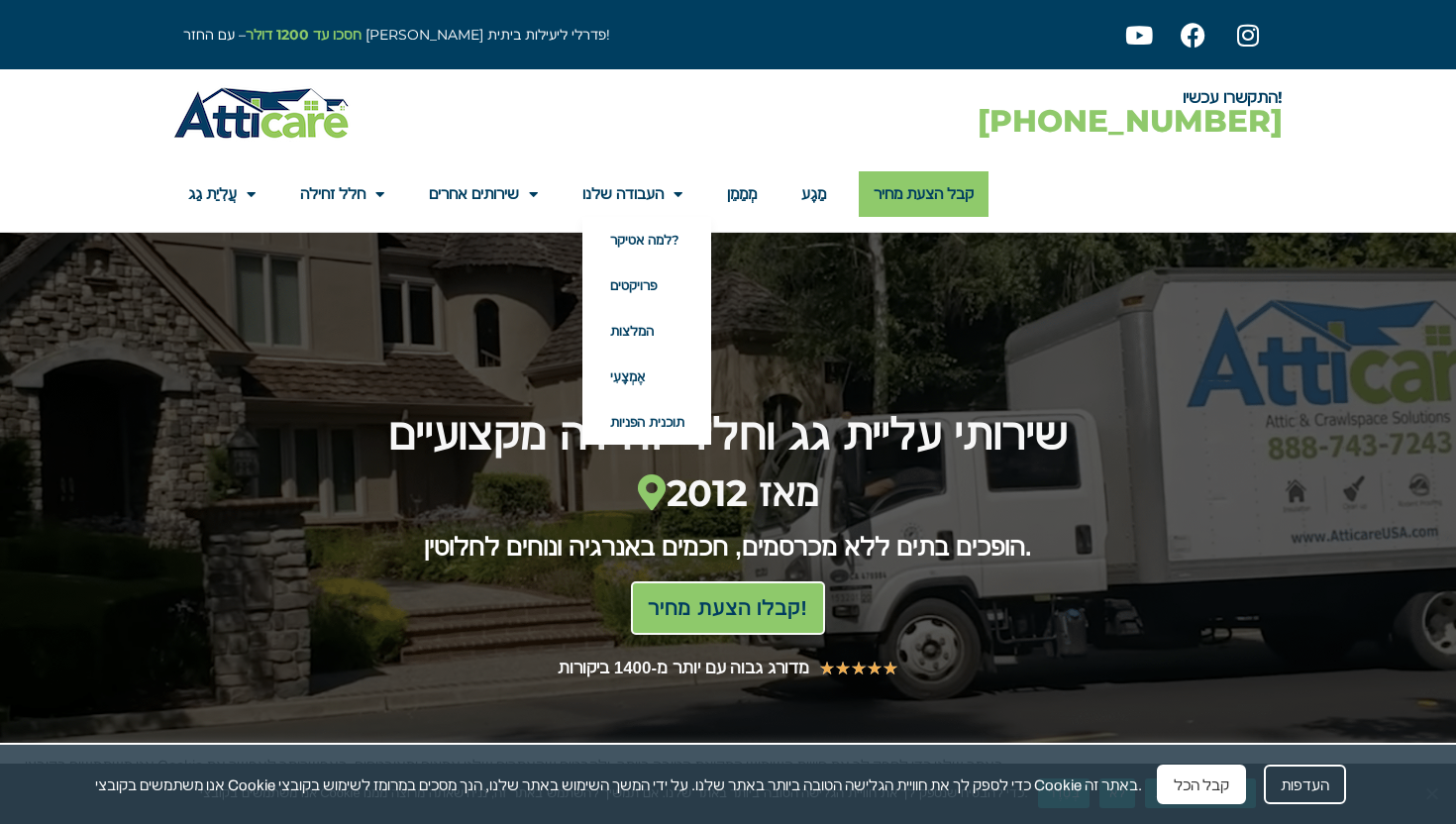 click on "התקשרו עכשיו!
1-866-242-0671" at bounding box center (1005, 113) 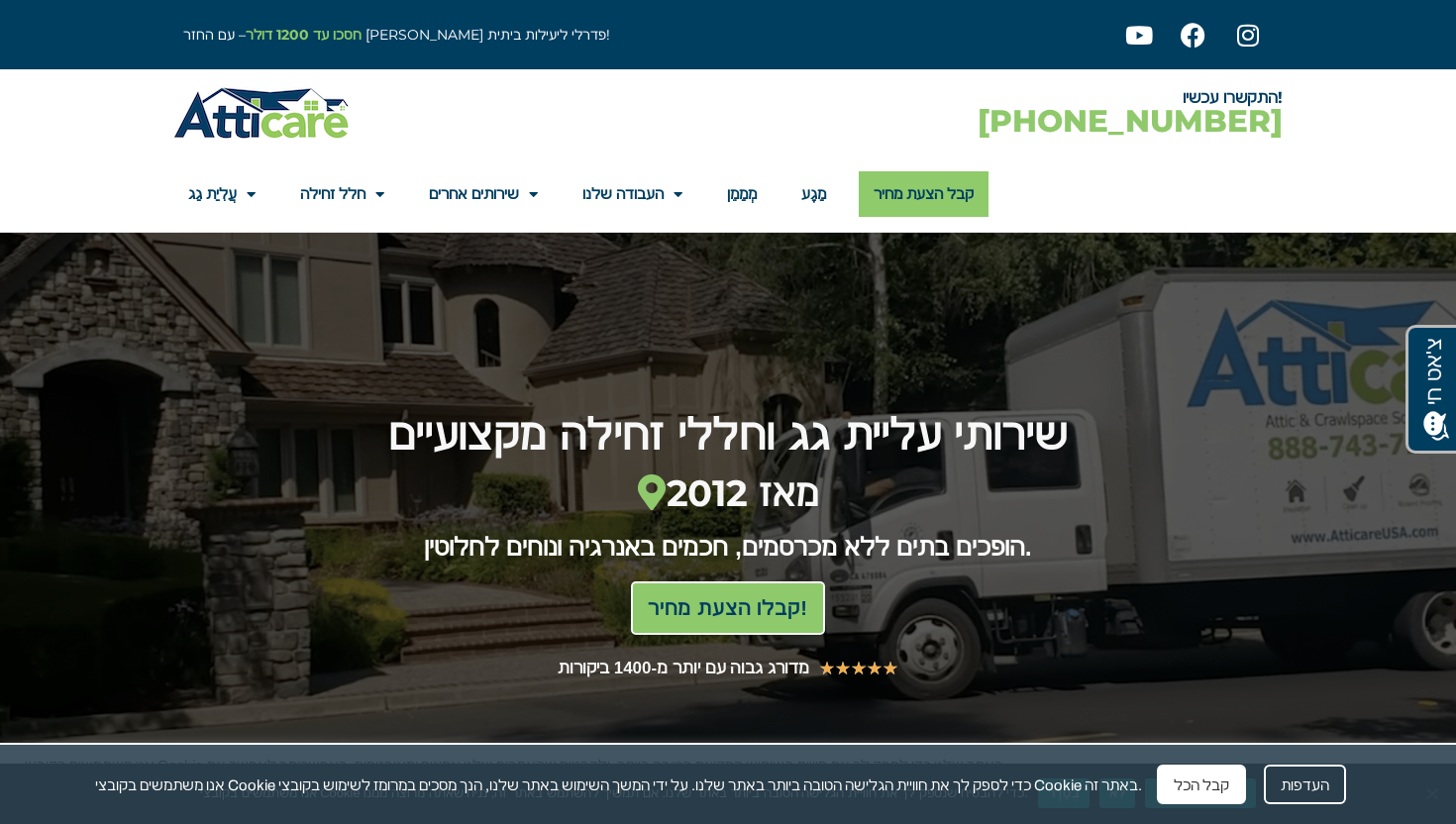 scroll, scrollTop: 0, scrollLeft: 0, axis: both 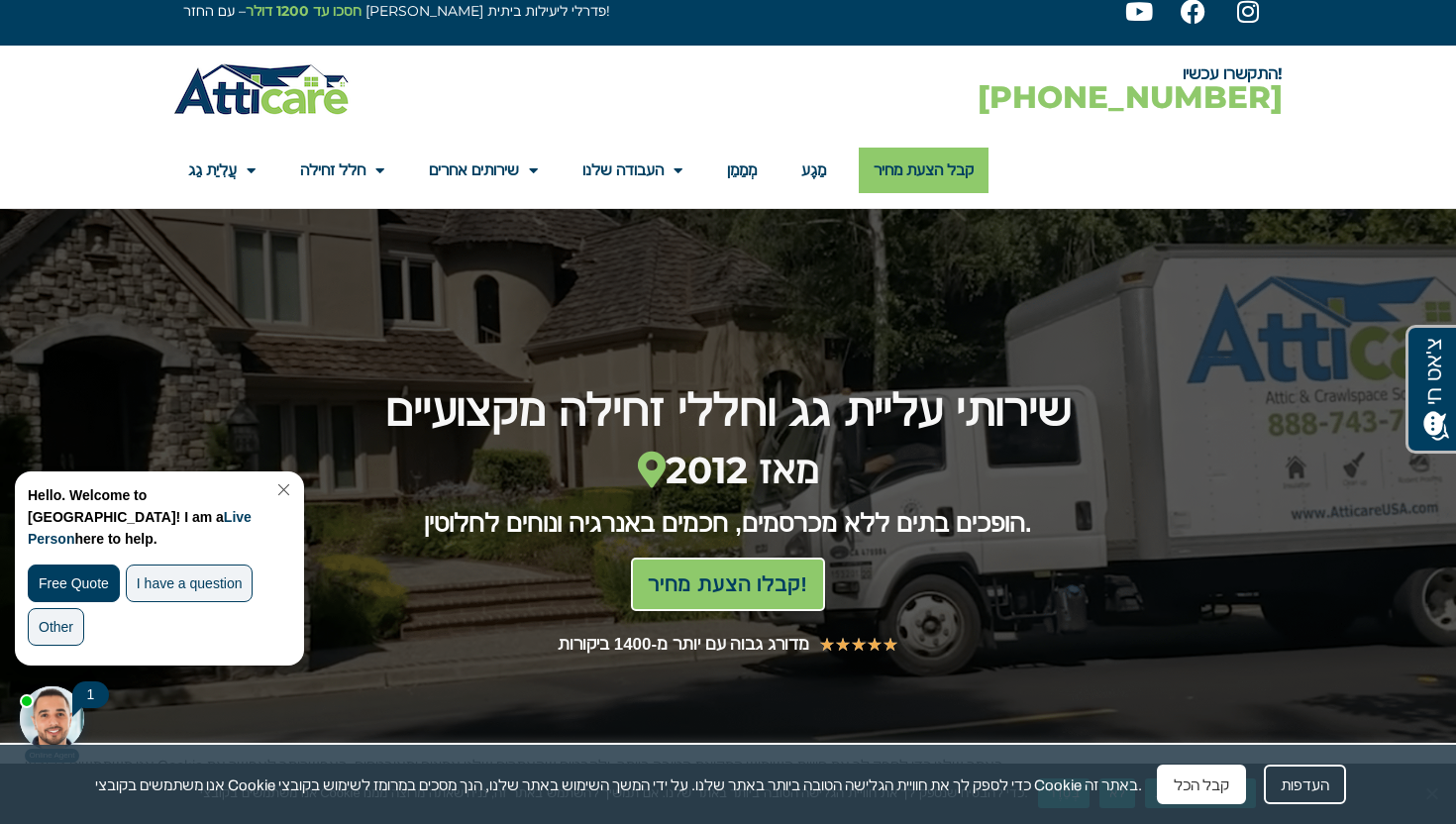 click at bounding box center (281, 489) 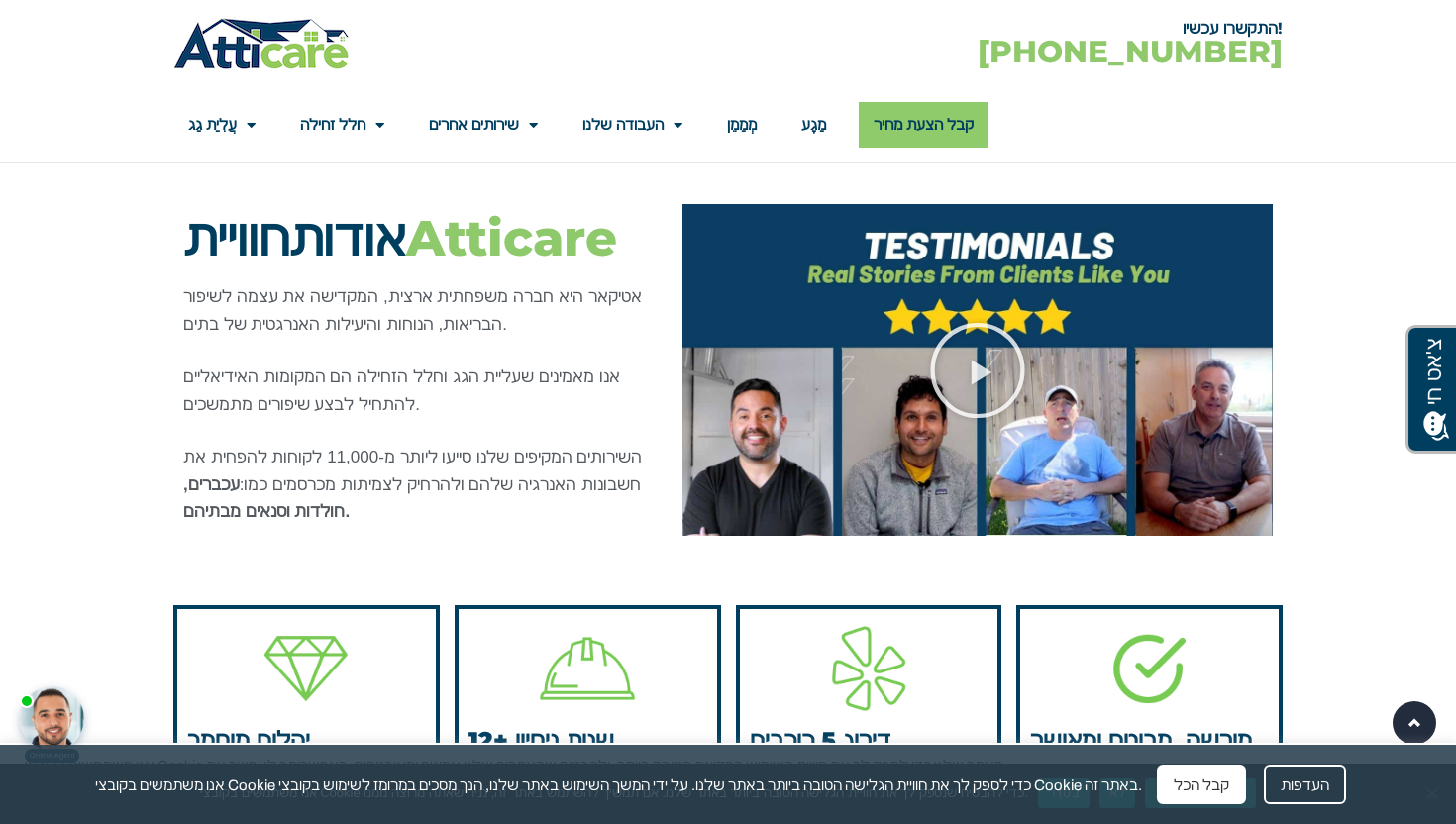 scroll, scrollTop: 1502, scrollLeft: 0, axis: vertical 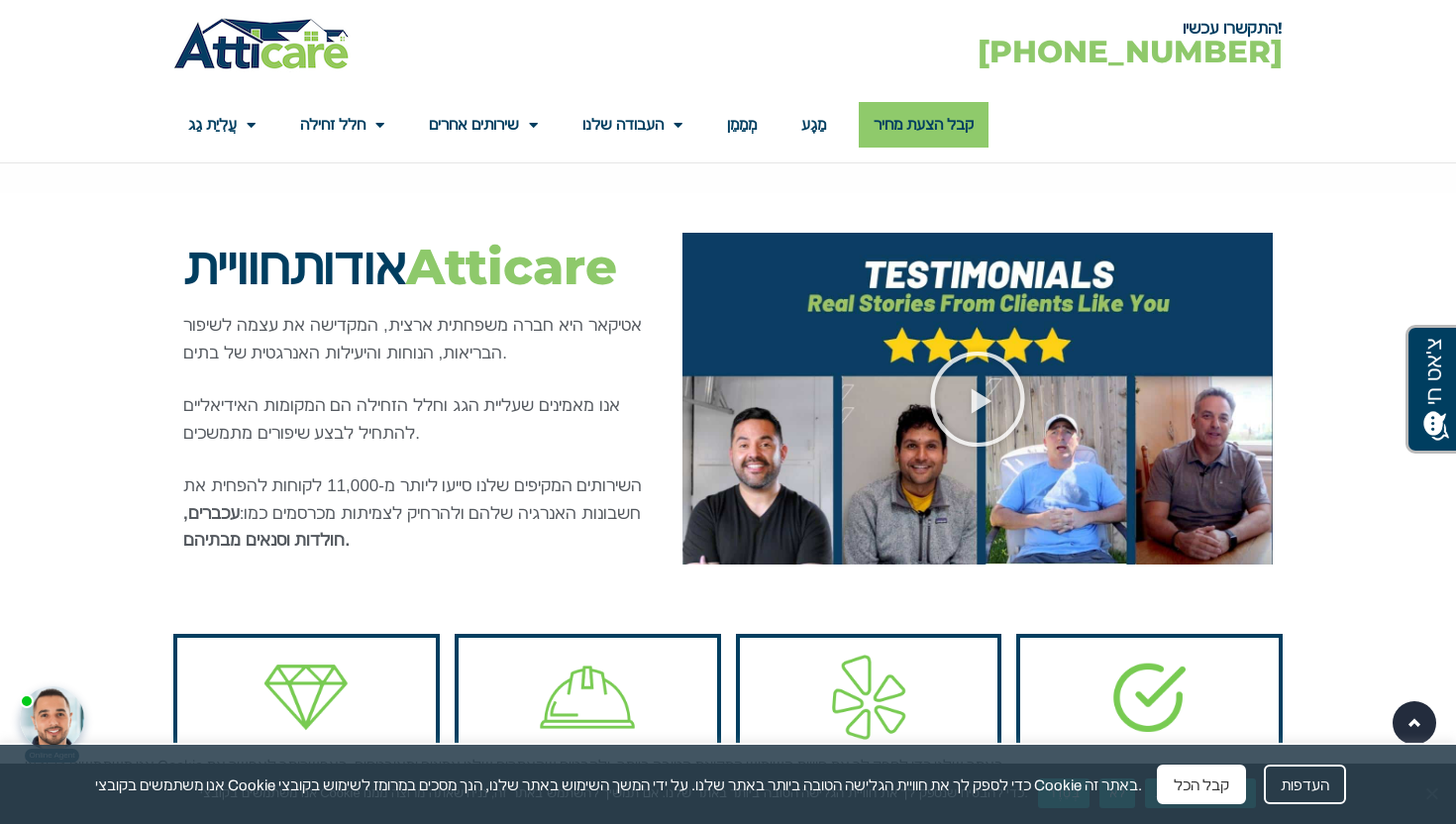 click on "אטיקאר היא חברה משפחתית ארצית, המקדישה את עצמה לשיפור הבריאות, הנוחות והיעילות האנרגטית של בתים." at bounding box center [412, 339] 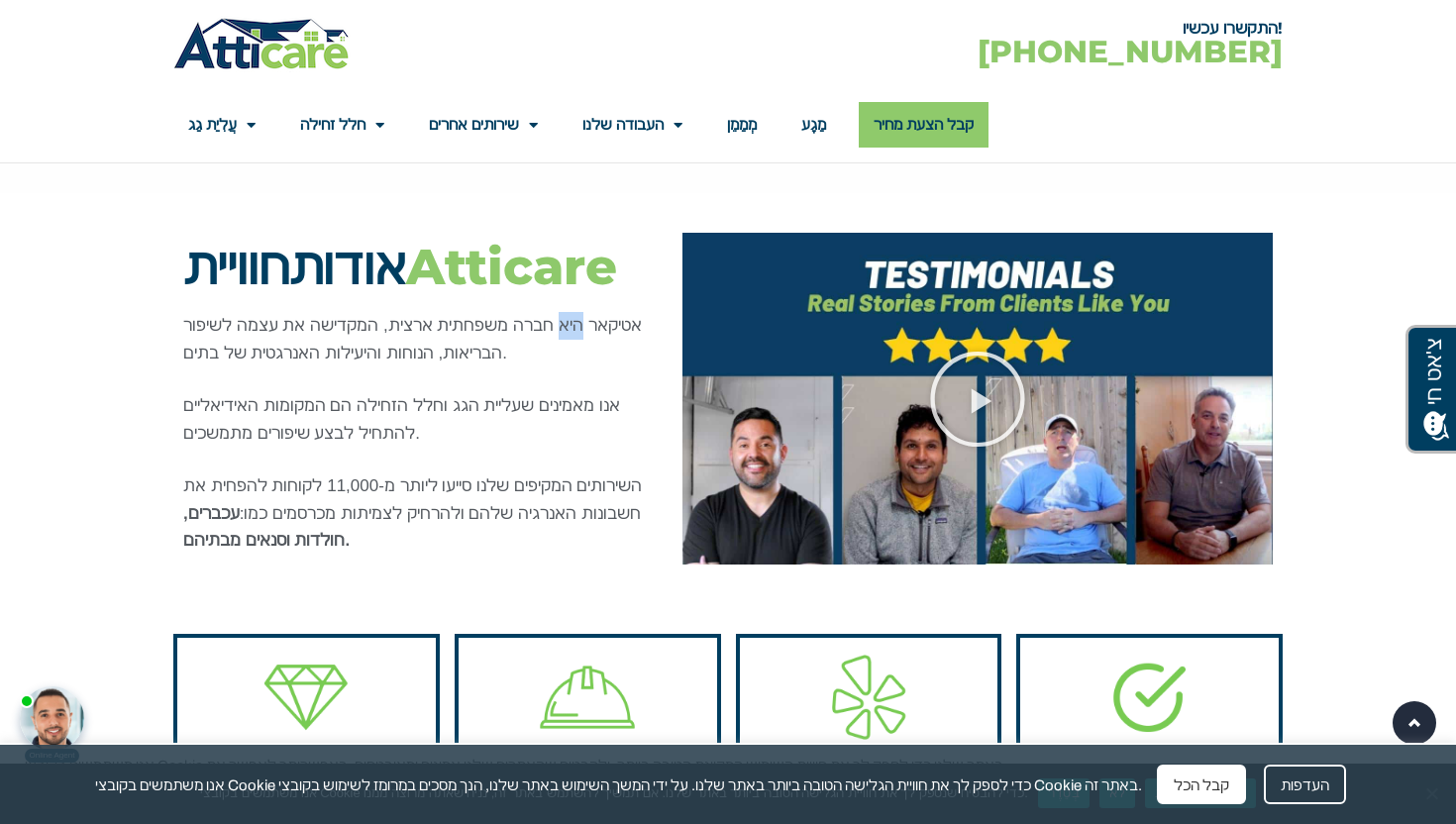 click on "אטיקאר היא חברה משפחתית ארצית, המקדישה את עצמה לשיפור הבריאות, הנוחות והיעילות האנרגטית של בתים." at bounding box center (412, 339) 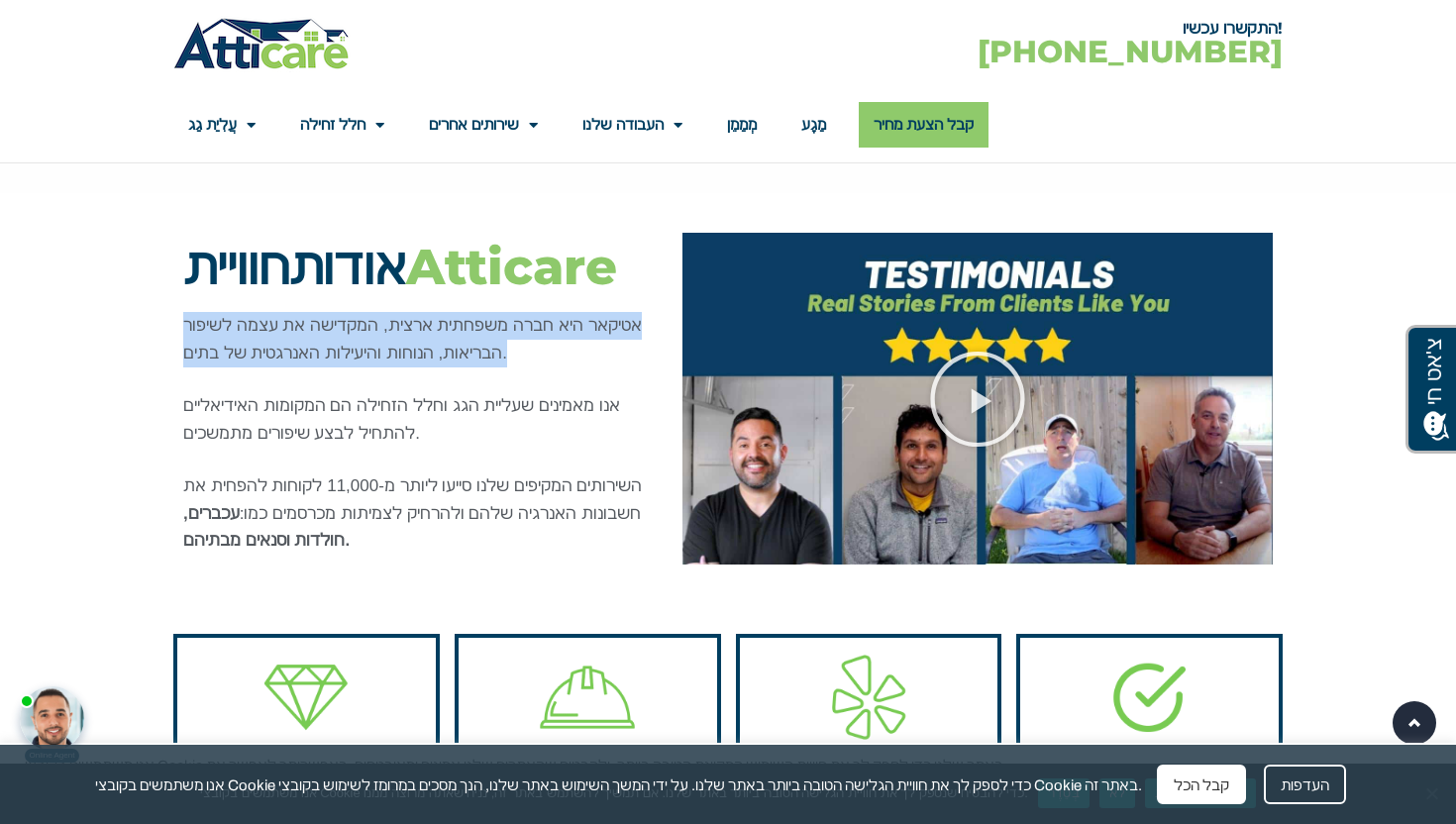 click on "אטיקאר היא חברה משפחתית ארצית, המקדישה את עצמה לשיפור הבריאות, הנוחות והיעילות האנרגטית של בתים." at bounding box center [412, 339] 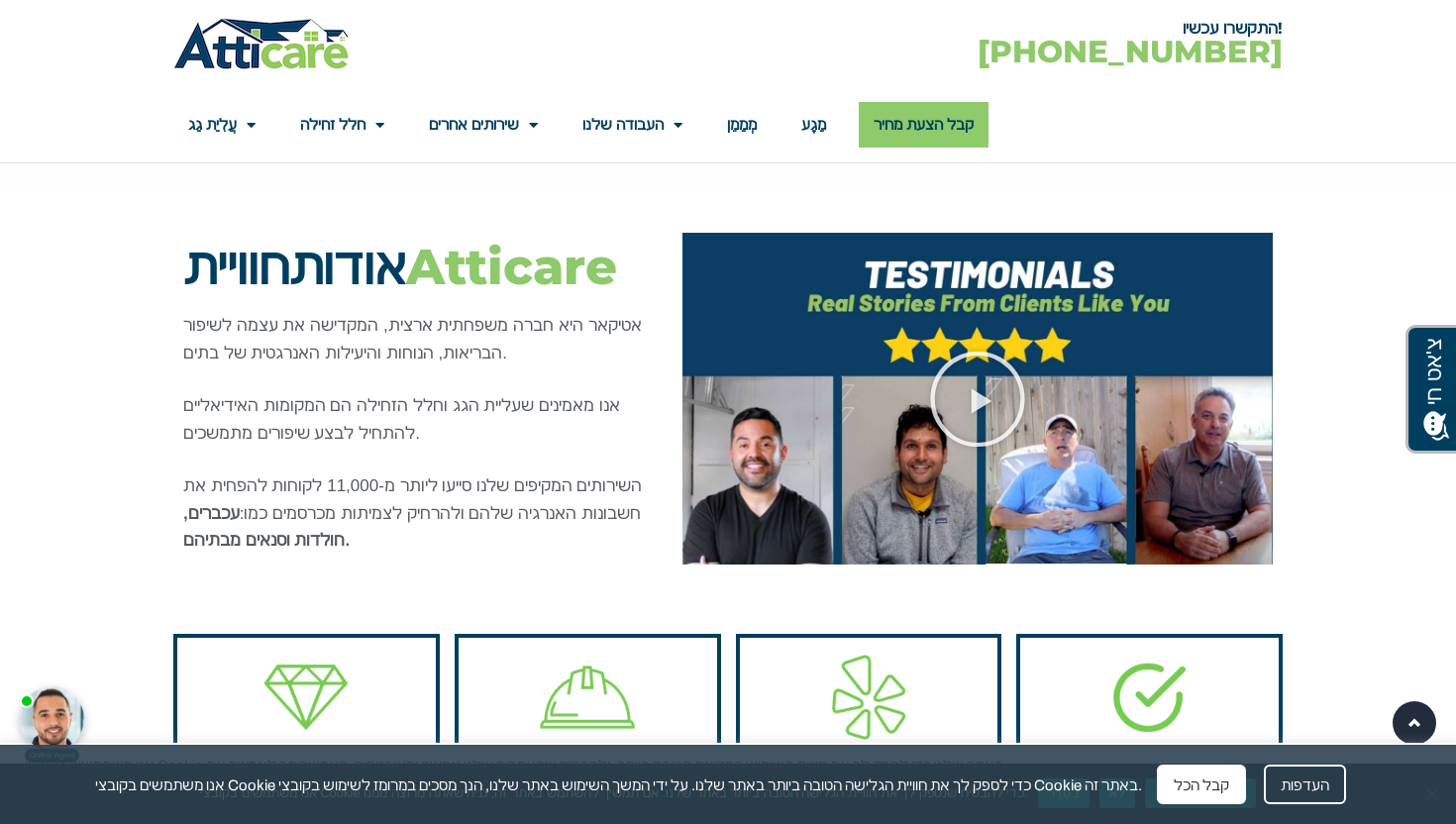 click on "אנו מאמינים שעליית הגג וחלל הזחילה הם המקומות האידיאליים להתחיל לבצע שיפורים מתמשכים." at bounding box center (401, 419) 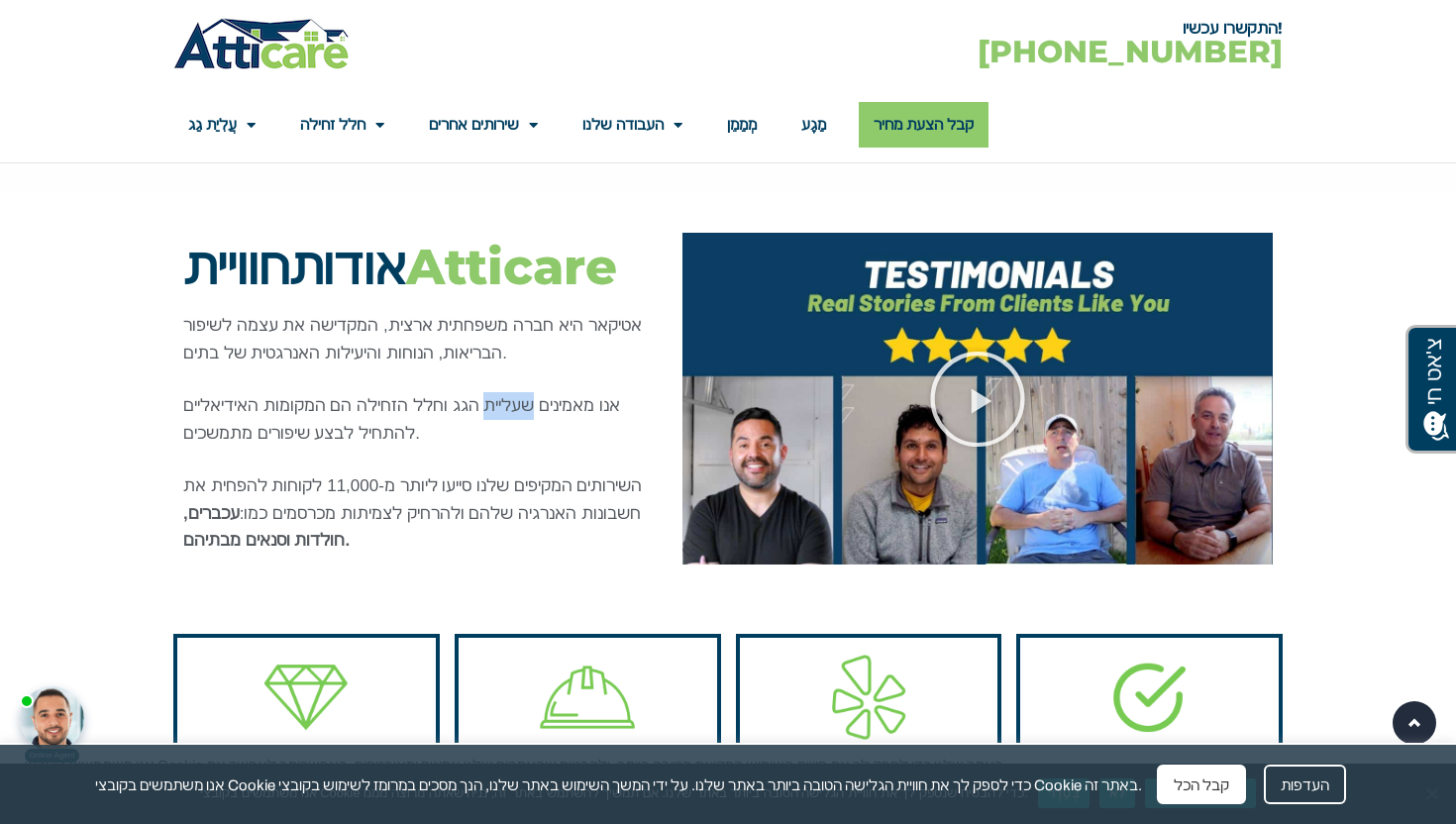 click on "אנו מאמינים שעליית הגג וחלל הזחילה הם המקומות האידיאליים להתחיל לבצע שיפורים מתמשכים." at bounding box center [401, 419] 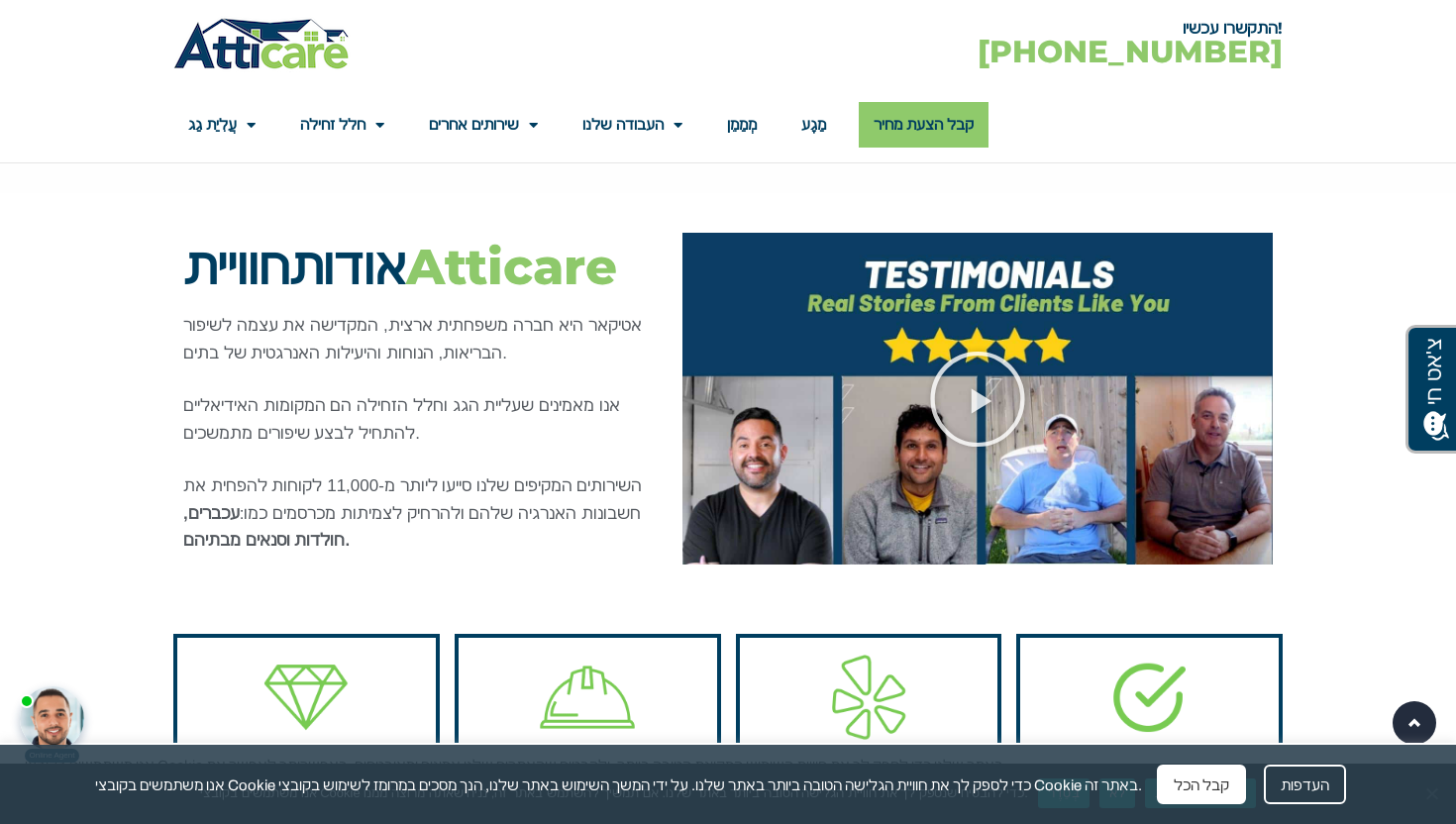 click on "השירותים המקיפים שלנו סייעו ליותר מ-11,000 לקוחות להפחית את חשבונות האנרגיה שלהם ולהרחיק לצמיתות מכרסמים כמו:" at bounding box center [412, 499] 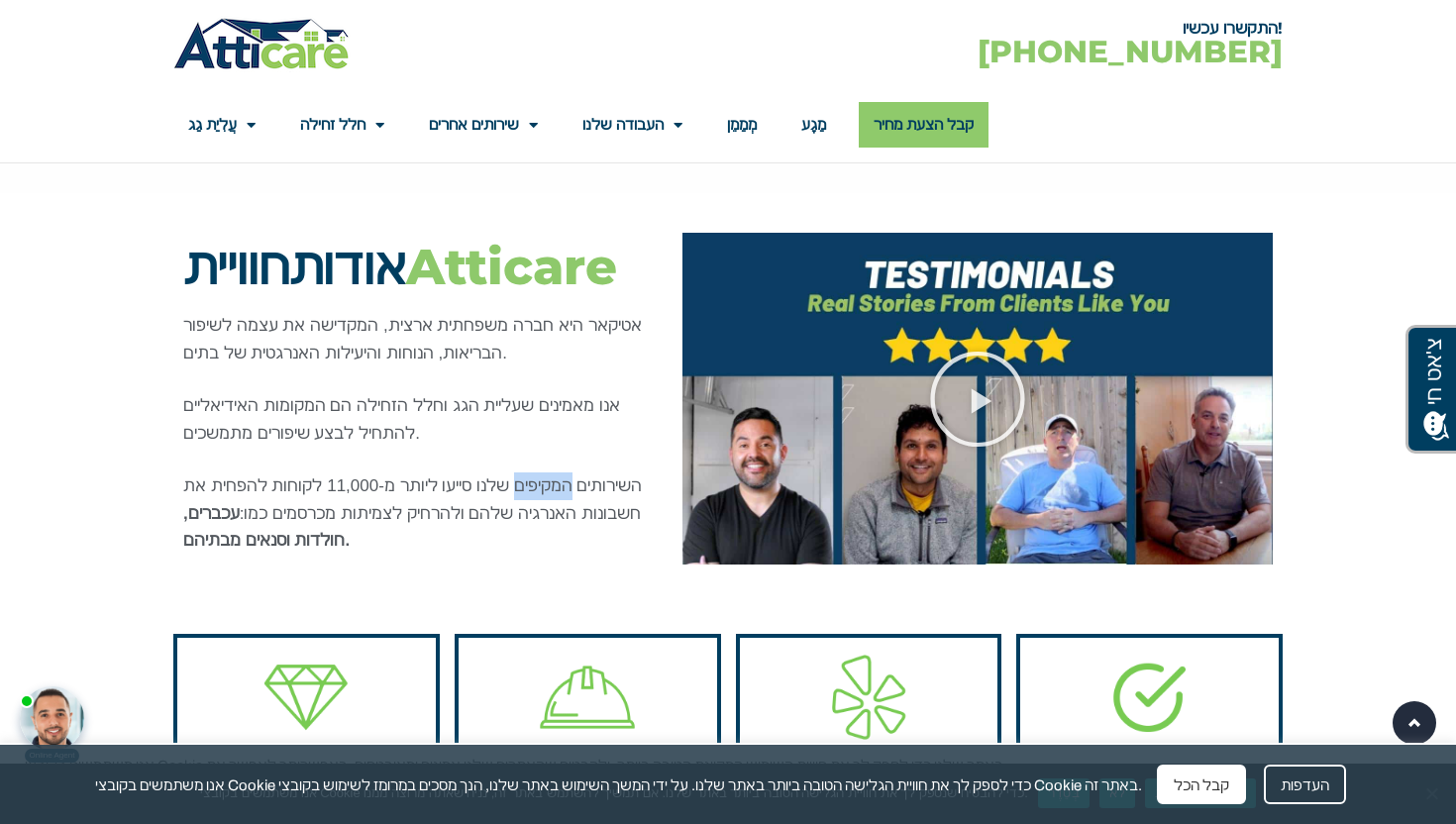 click on "השירותים המקיפים שלנו סייעו ליותר מ-11,000 לקוחות להפחית את חשבונות האנרגיה שלהם ולהרחיק לצמיתות מכרסמים כמו:" at bounding box center [412, 499] 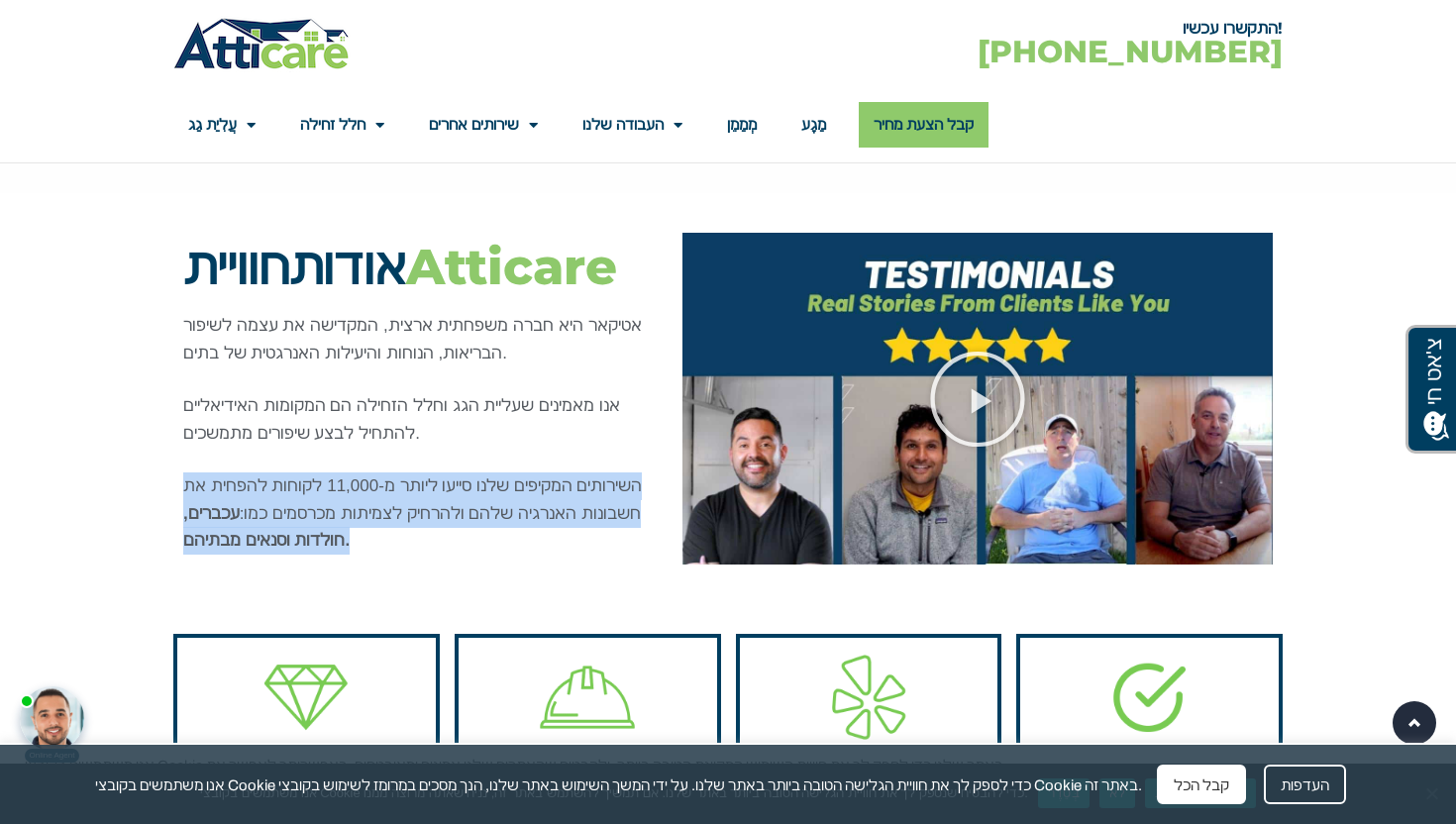 click on "השירותים המקיפים שלנו סייעו ליותר מ-11,000 לקוחות להפחית את חשבונות האנרגיה שלהם ולהרחיק לצמיתות מכרסמים כמו:" at bounding box center [412, 499] 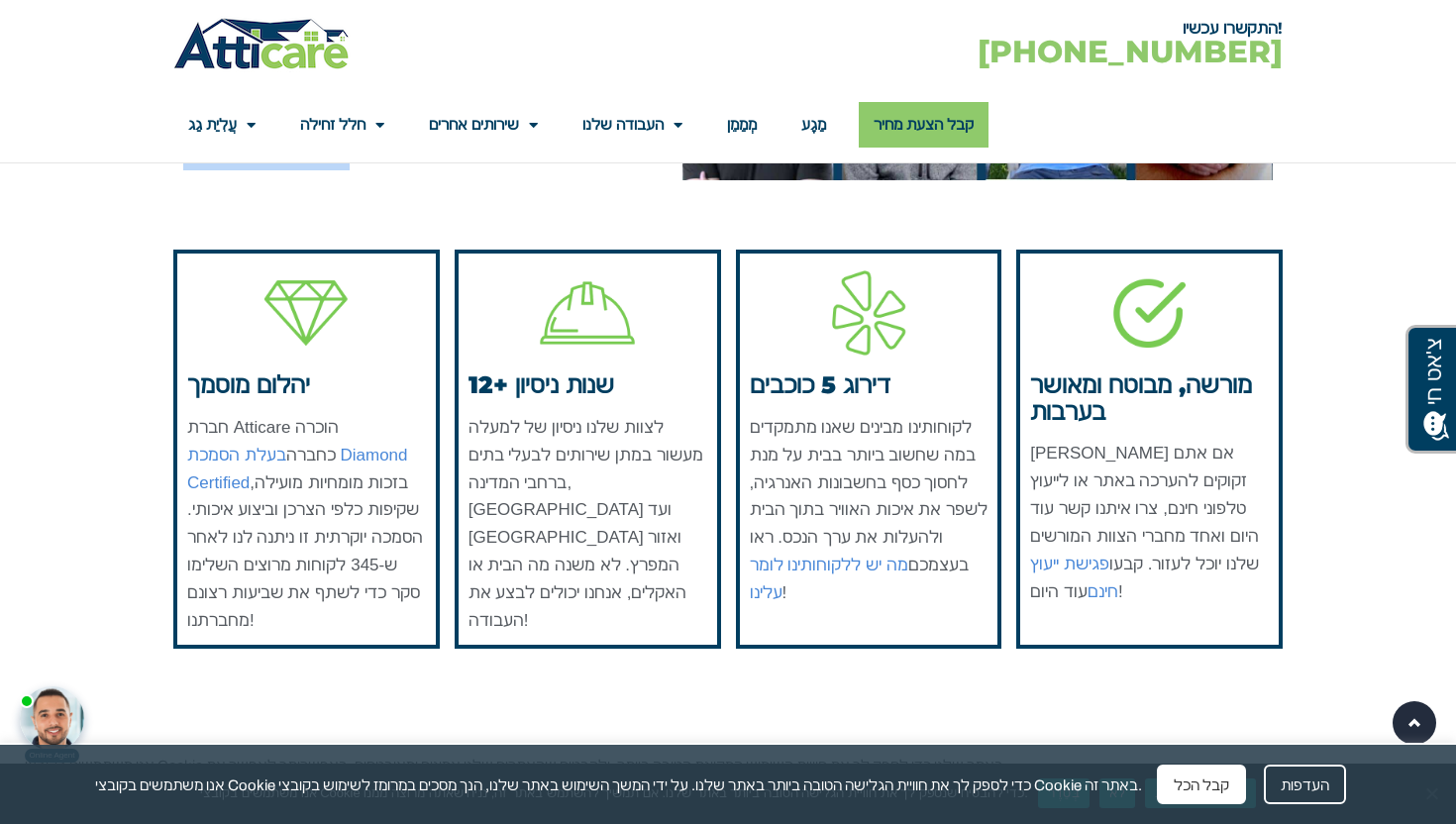 scroll, scrollTop: 1919, scrollLeft: 0, axis: vertical 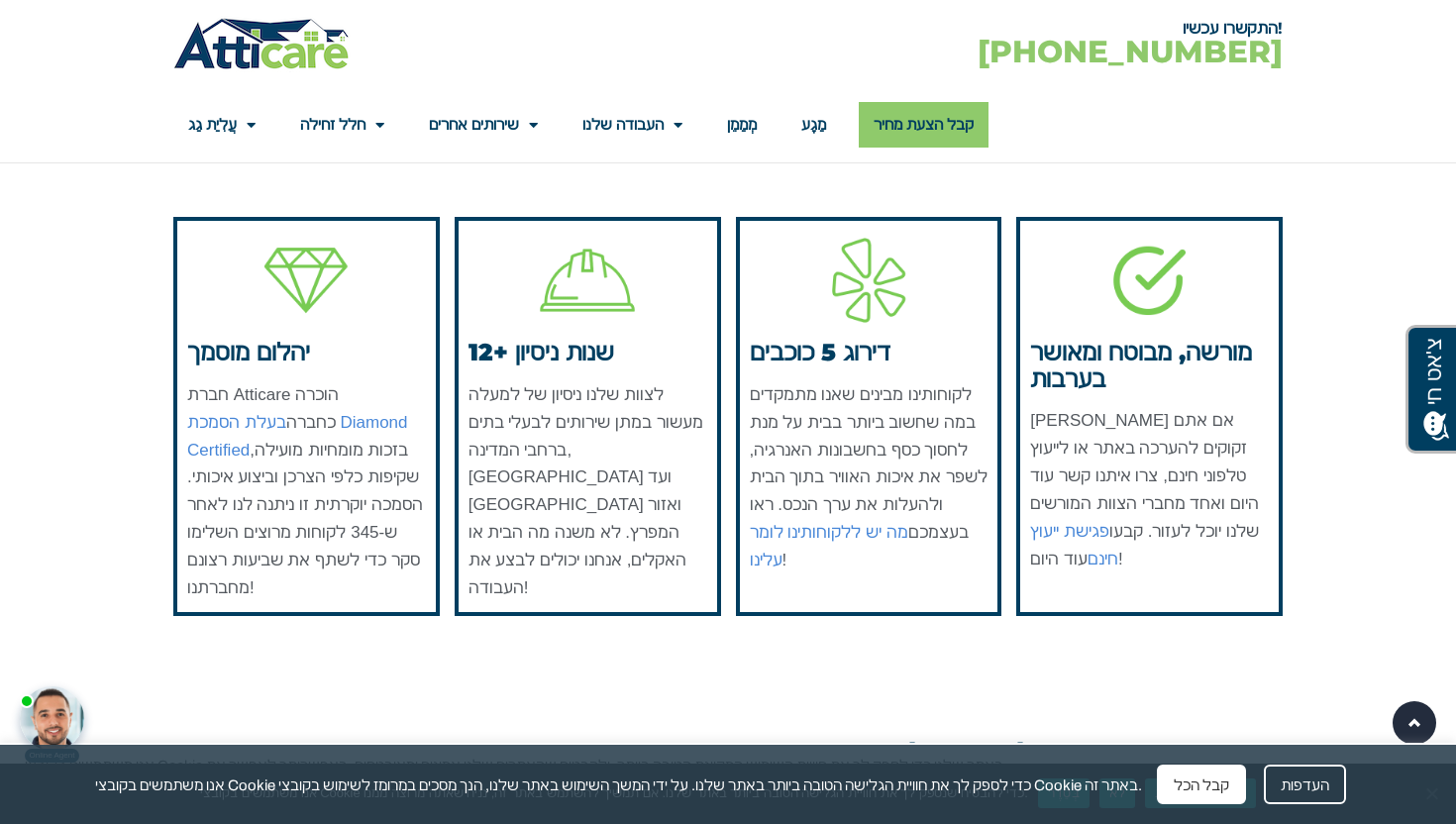 click on "לצוות שלנו ניסיון של למעלה מעשור במתן שירותים לבעלי בתים ברחבי המדינה, מניו ג'רזי ועד מחוז לוס אנג'לס ואזור המפרץ. לא משנה מה הבית או האקלים, אנחנו יכולים לבצע את העבודה!" at bounding box center [585, 491] 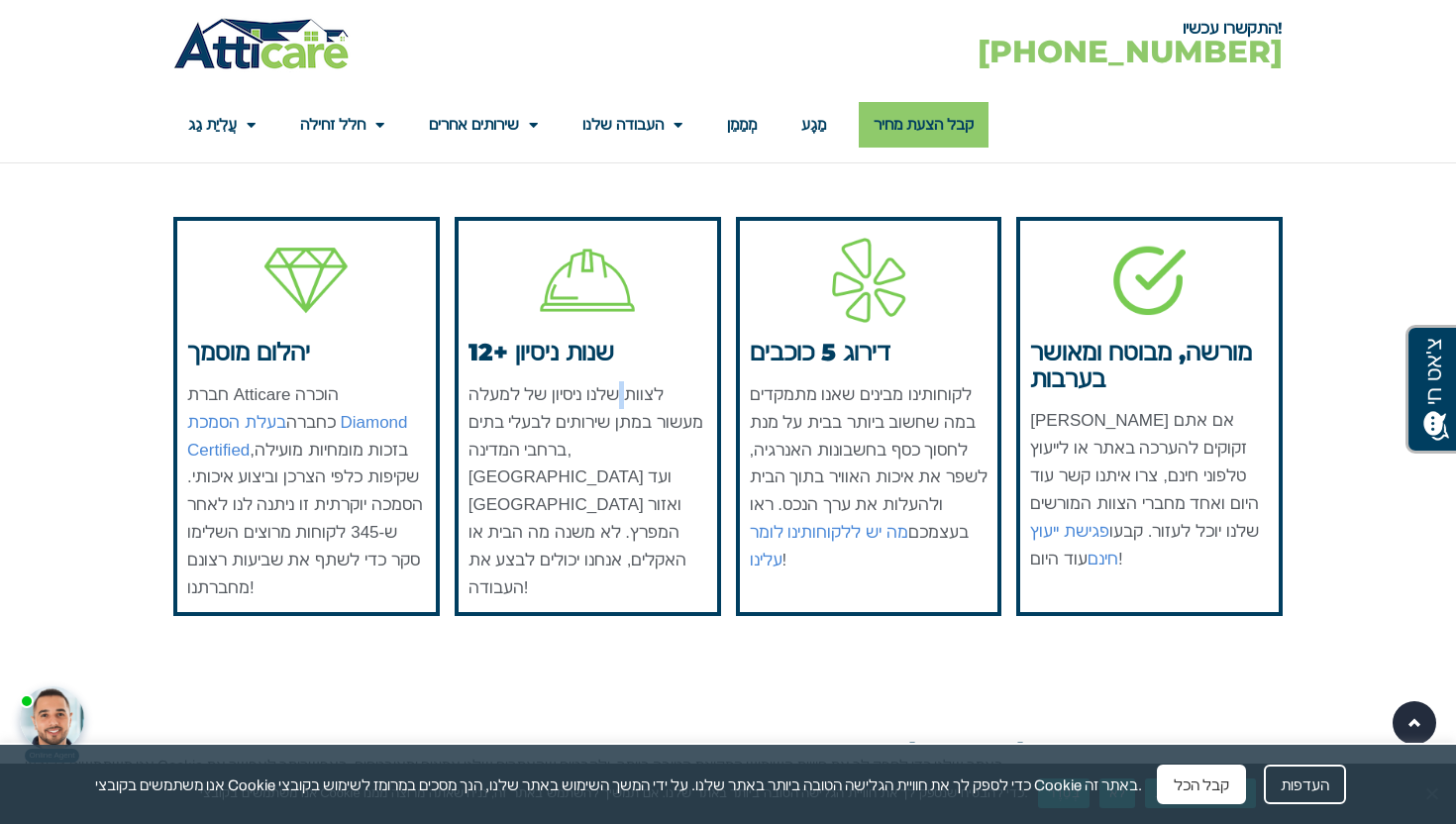 click on "לצוות שלנו ניסיון של למעלה מעשור במתן שירותים לבעלי בתים ברחבי המדינה, מניו ג'רזי ועד מחוז לוס אנג'לס ואזור המפרץ. לא משנה מה הבית או האקלים, אנחנו יכולים לבצע את העבודה!" at bounding box center [585, 491] 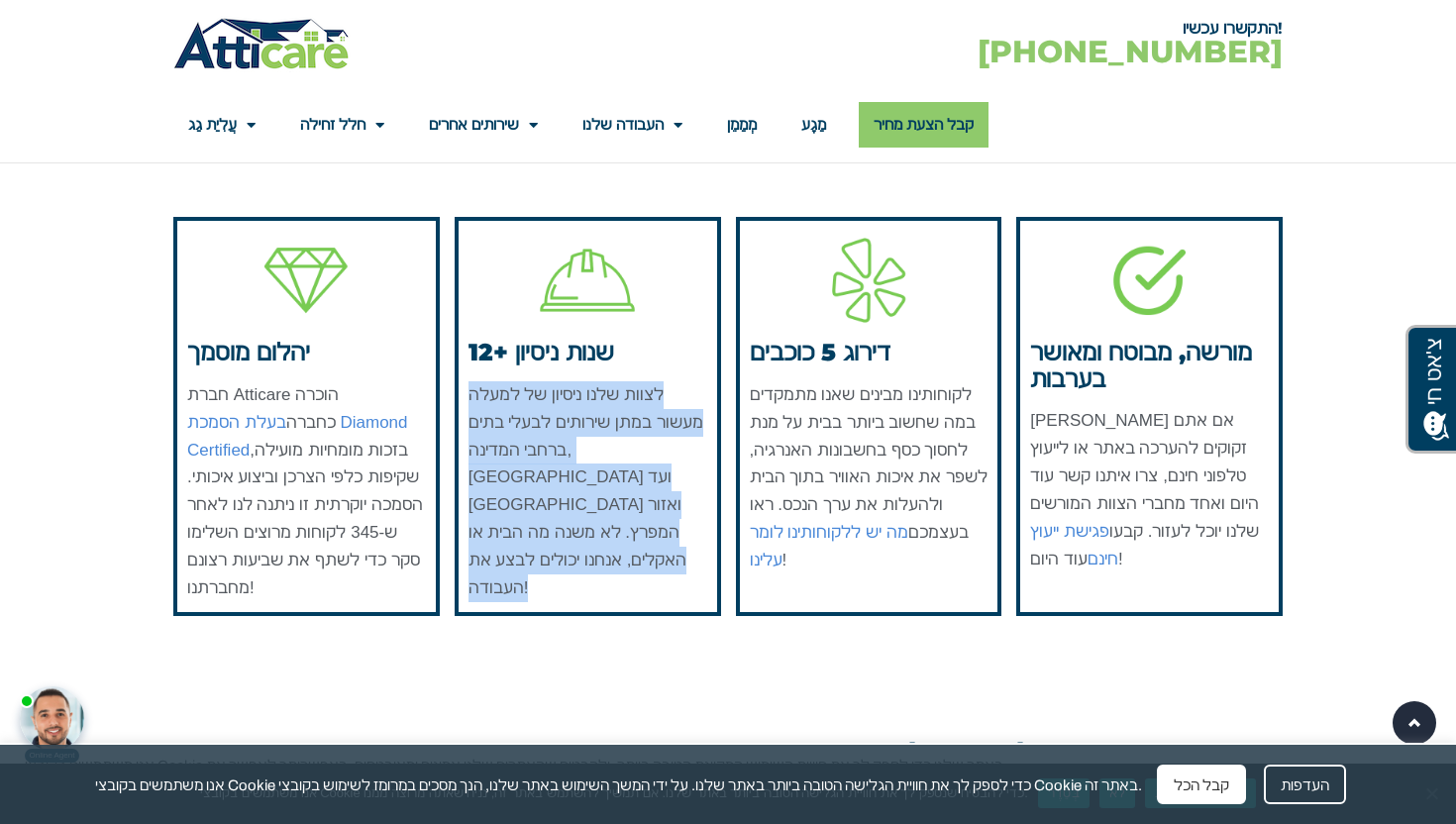 click on "לצוות שלנו ניסיון של למעלה מעשור במתן שירותים לבעלי בתים ברחבי המדינה, מניו ג'רזי ועד מחוז לוס אנג'לס ואזור המפרץ. לא משנה מה הבית או האקלים, אנחנו יכולים לבצע את העבודה!" at bounding box center (585, 491) 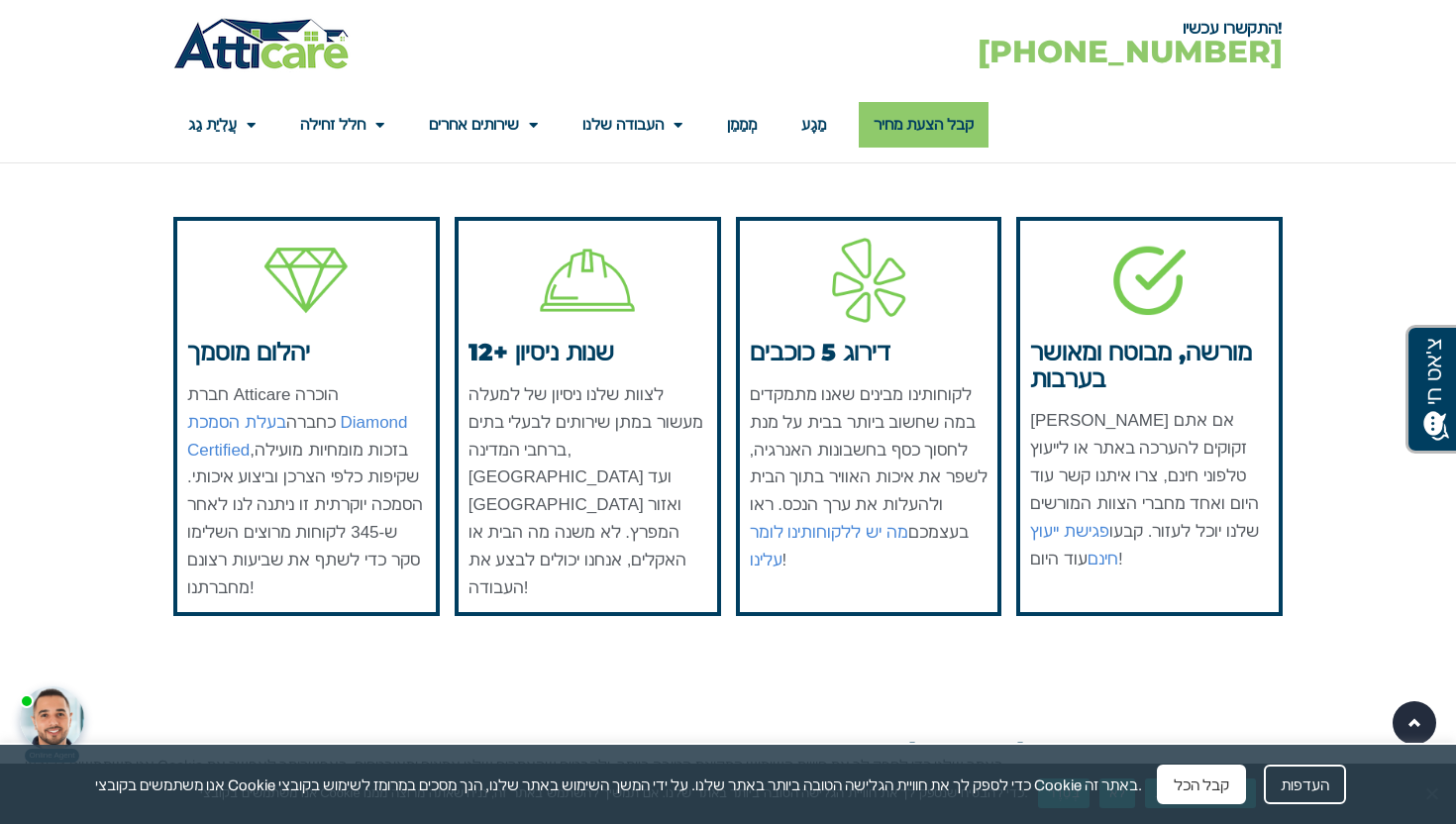 click on "לקוחותינו מבינים שאנו מתמקדים במה שחשוב ביותר בבית על מנת לחסוך כסף בחשבונות האנרגיה, לשפר את איכות האוויר בתוך הבית ולהעלות את ערך הנכס. ראו בעצמכם" at bounding box center (869, 464) 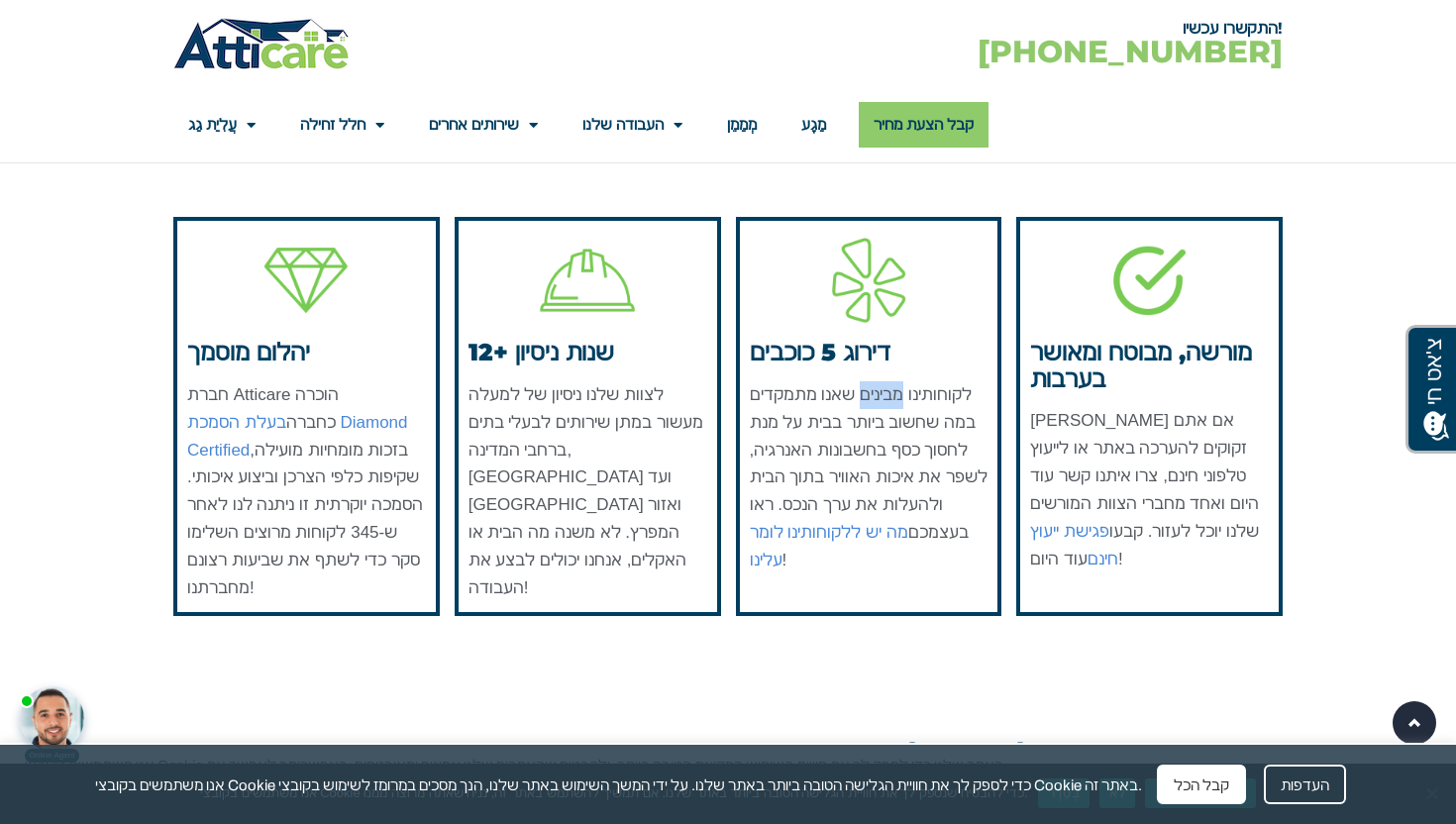 click on "לקוחותינו מבינים שאנו מתמקדים במה שחשוב ביותר בבית על מנת לחסוך כסף בחשבונות האנרגיה, לשפר את איכות האוויר בתוך הבית ולהעלות את ערך הנכס. ראו בעצמכם" at bounding box center (869, 464) 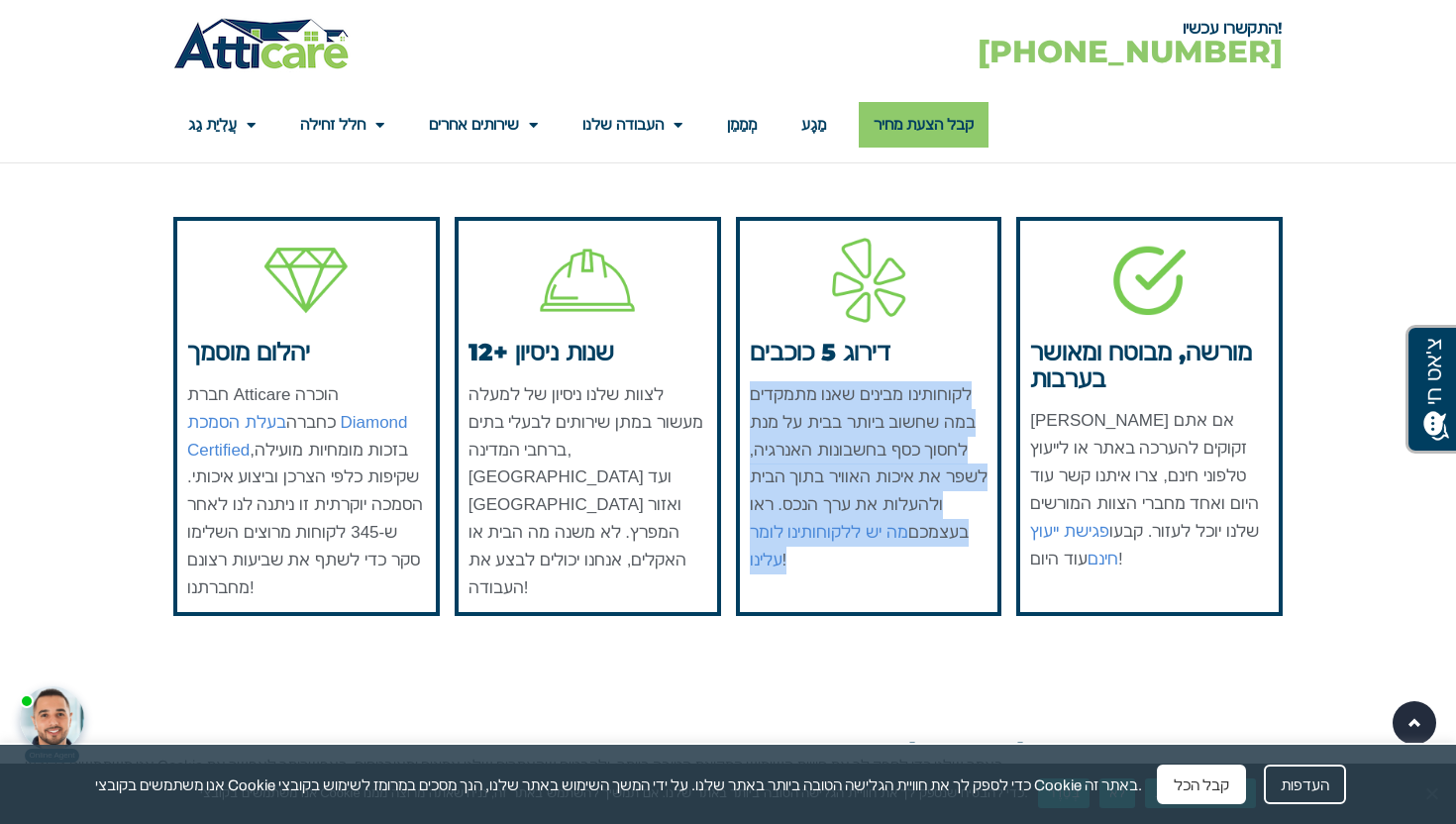 click on "לקוחותינו מבינים שאנו מתמקדים במה שחשוב ביותר בבית על מנת לחסוך כסף בחשבונות האנרגיה, לשפר את איכות האוויר בתוך הבית ולהעלות את ערך הנכס. ראו בעצמכם" at bounding box center [869, 464] 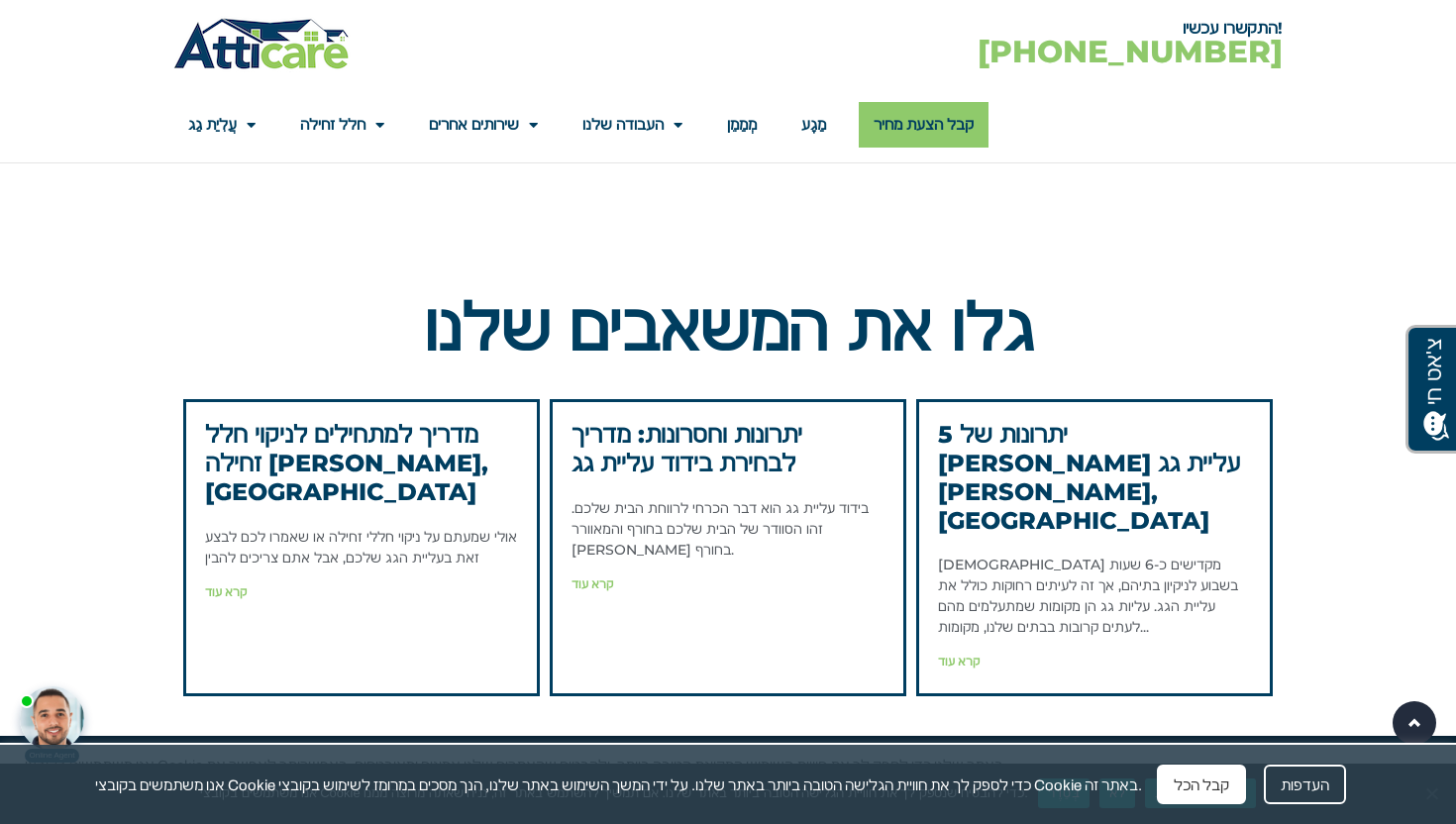 scroll, scrollTop: 4051, scrollLeft: 0, axis: vertical 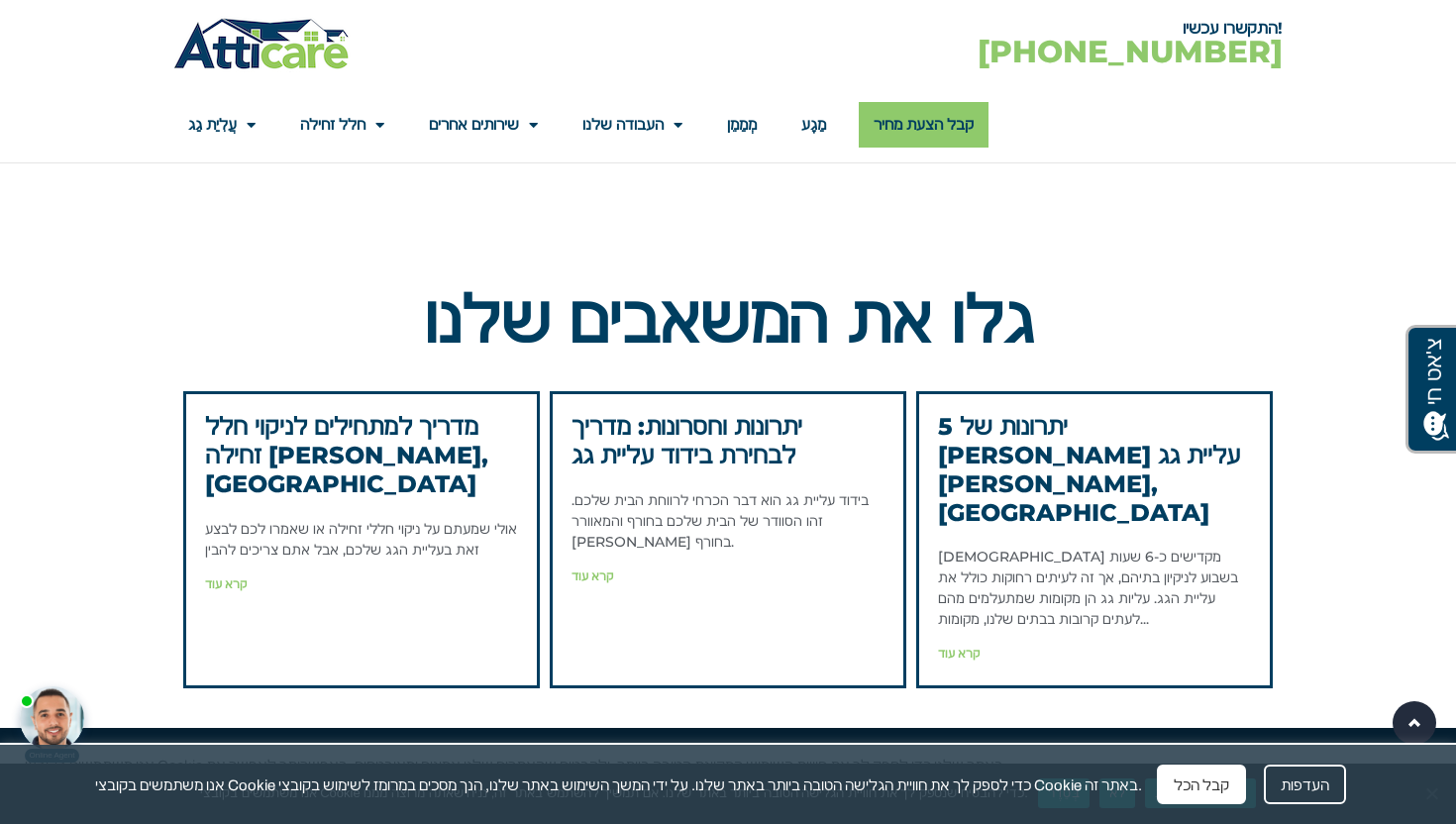 click on "בידוד עליית גג הוא דבר הכרחי לרווחת הבית שלכם. זהו הסוודר של הבית שלכם בחורף והמאוורר שלו בחורף." at bounding box center [720, 521] 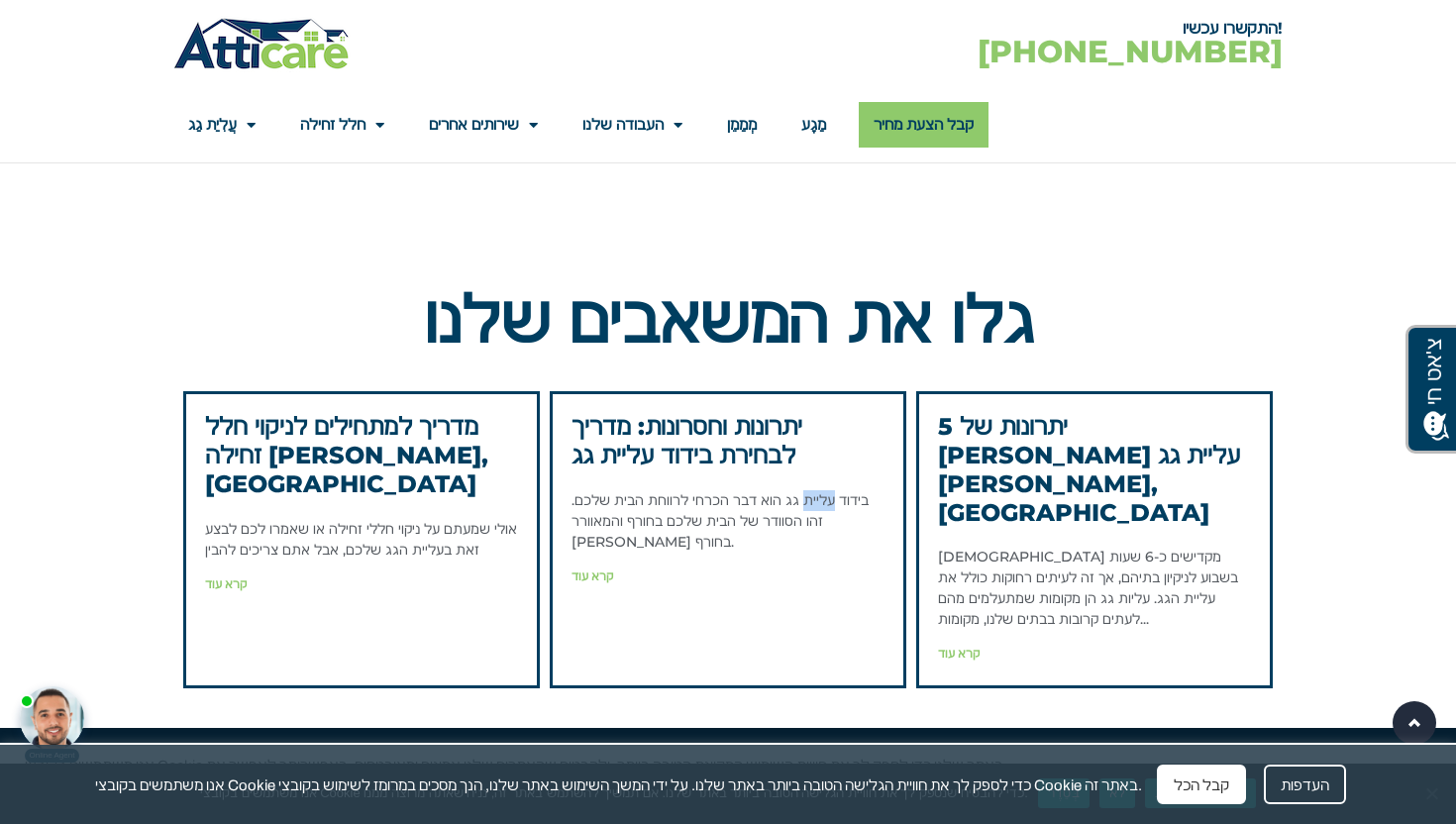 click on "בידוד עליית גג הוא דבר הכרחי לרווחת הבית שלכם. זהו הסוודר של הבית שלכם בחורף והמאוורר שלו בחורף." at bounding box center (720, 521) 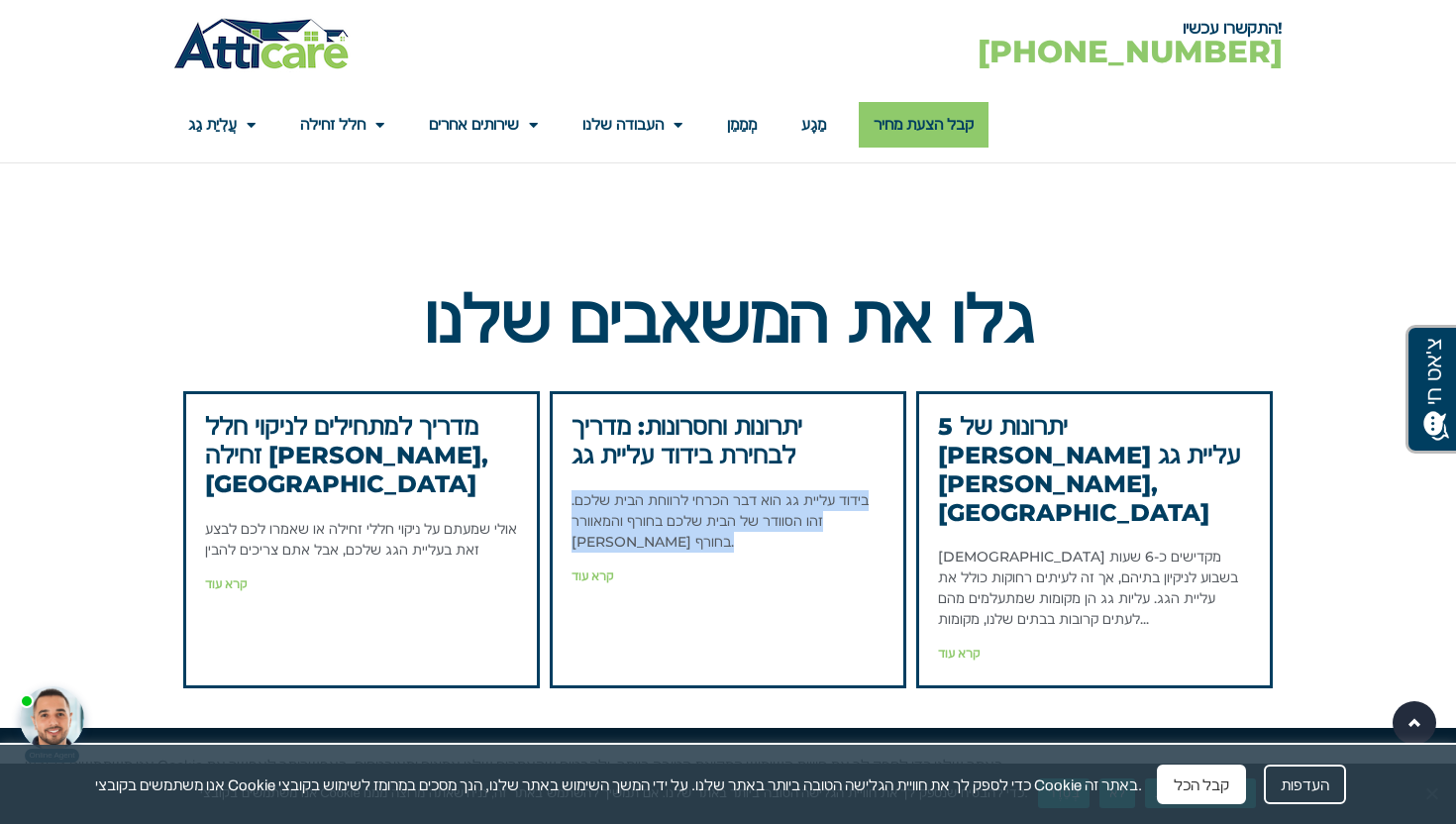 click on "בידוד עליית גג הוא דבר הכרחי לרווחת הבית שלכם. זהו הסוודר של הבית שלכם בחורף והמאוורר שלו בחורף." at bounding box center [720, 521] 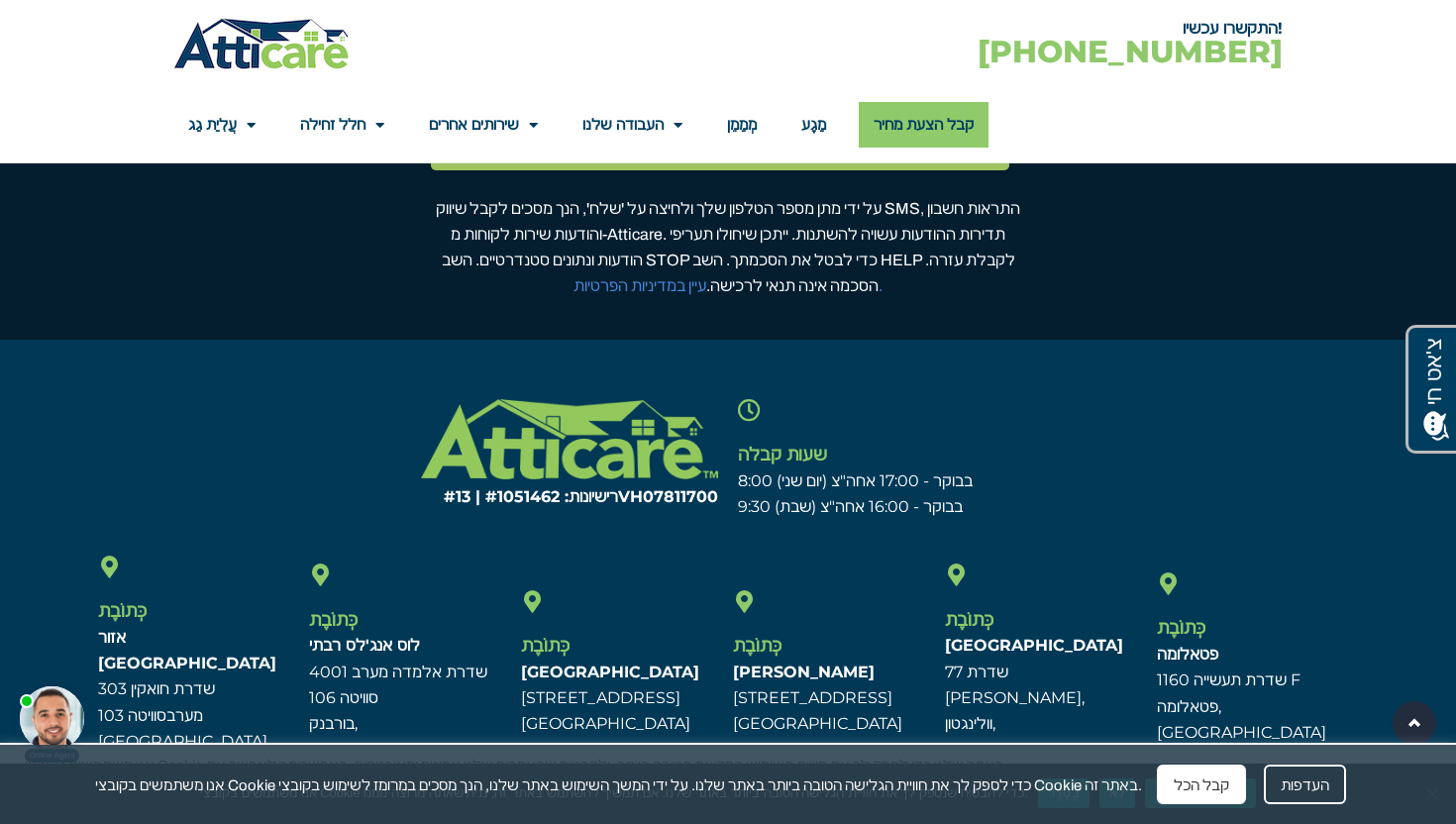 scroll, scrollTop: 5439, scrollLeft: 0, axis: vertical 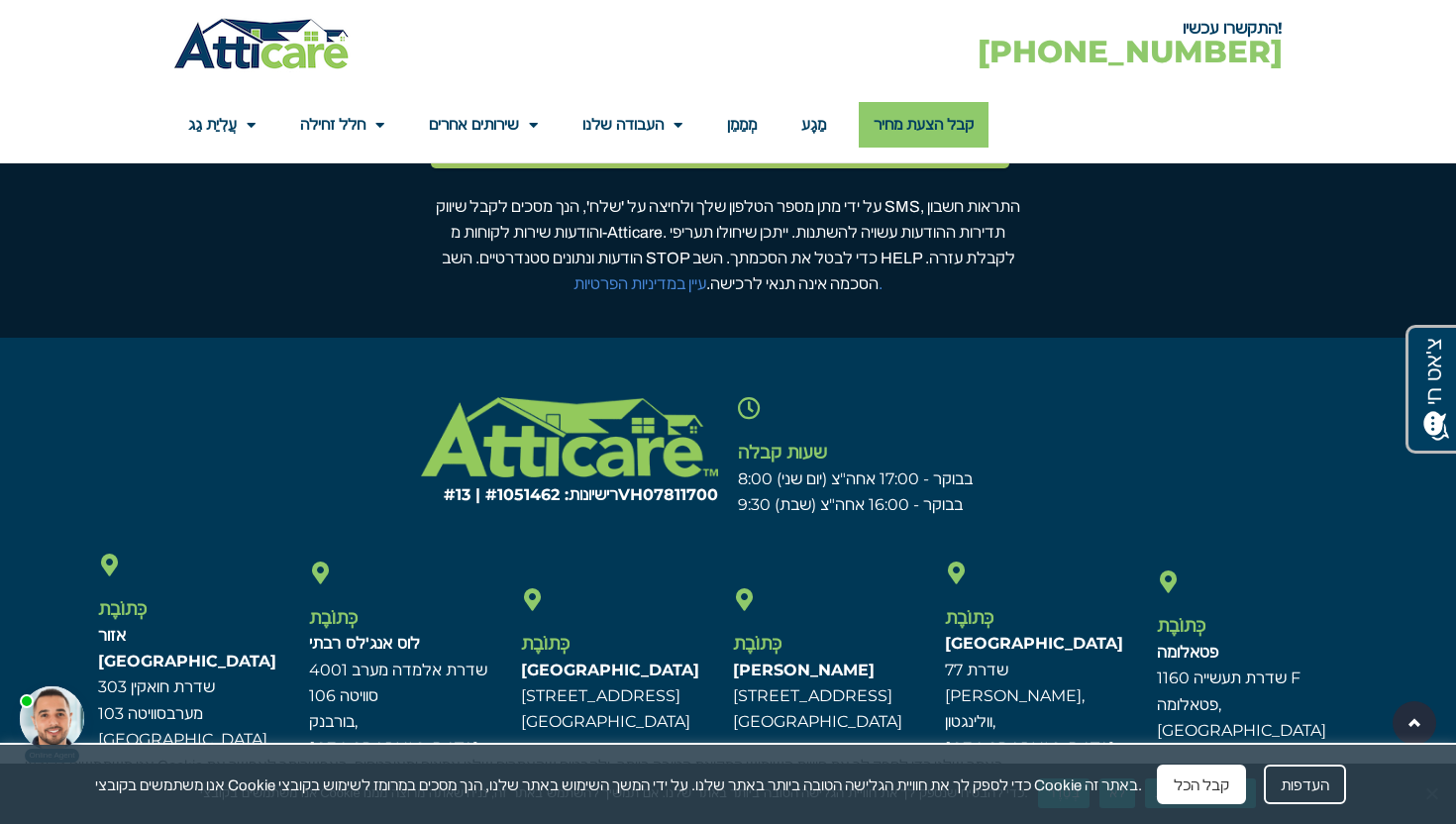 click on "4001 שדרת אלמדה מערב" at bounding box center [398, 670] 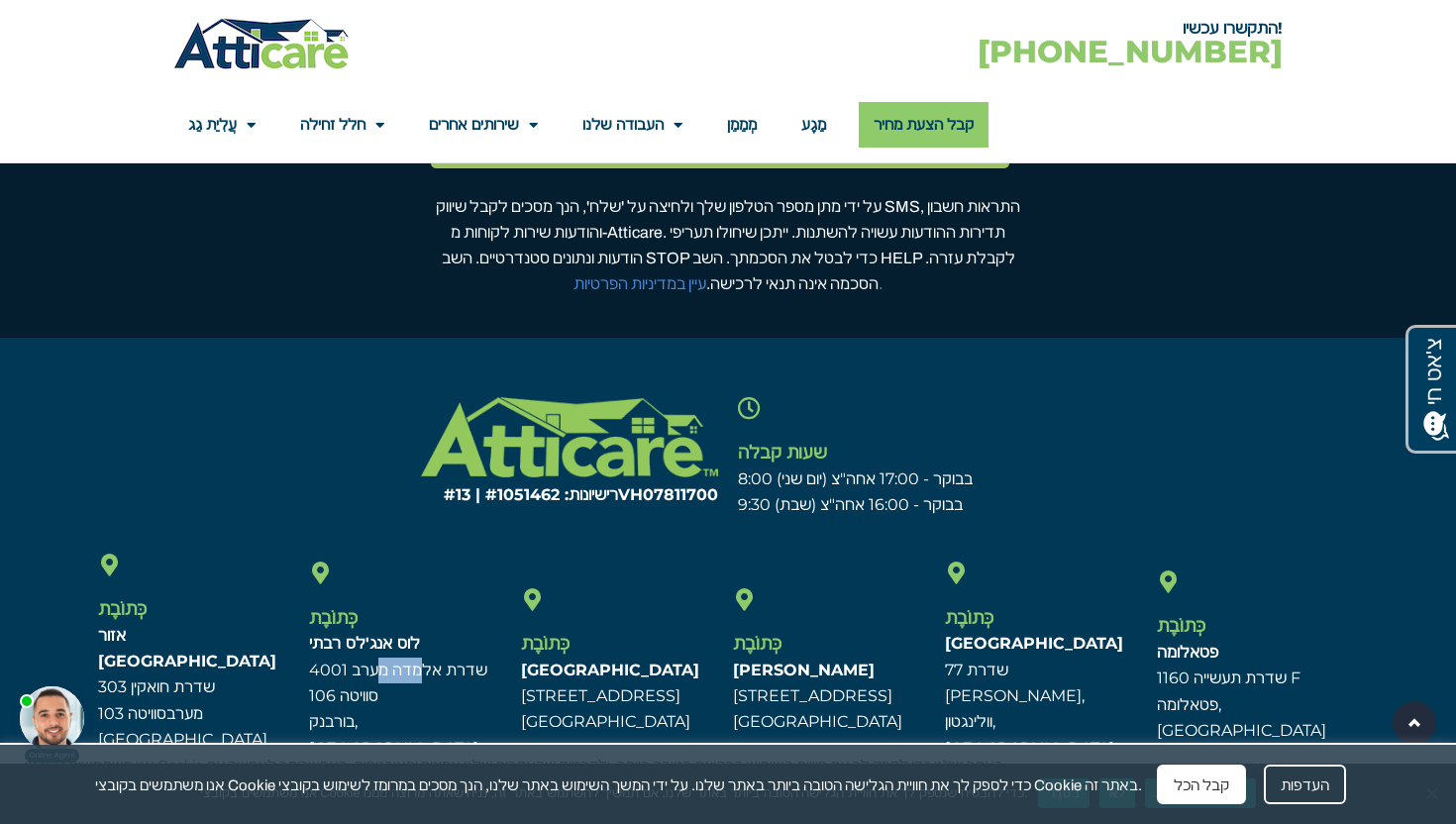 click on "4001 שדרת אלמדה מערב" at bounding box center [398, 670] 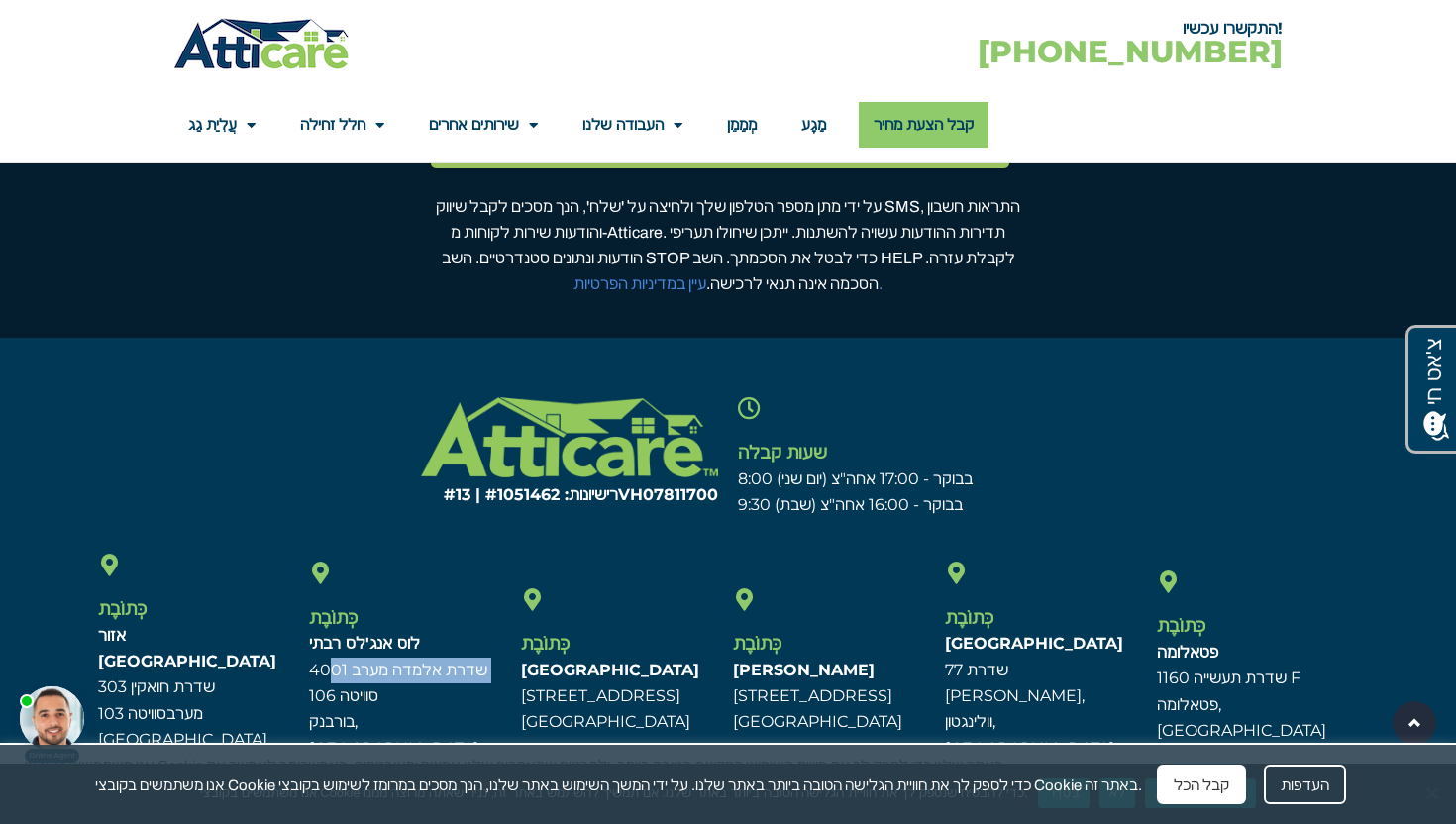 click on "4001 שדרת אלמדה מערב" at bounding box center (398, 670) 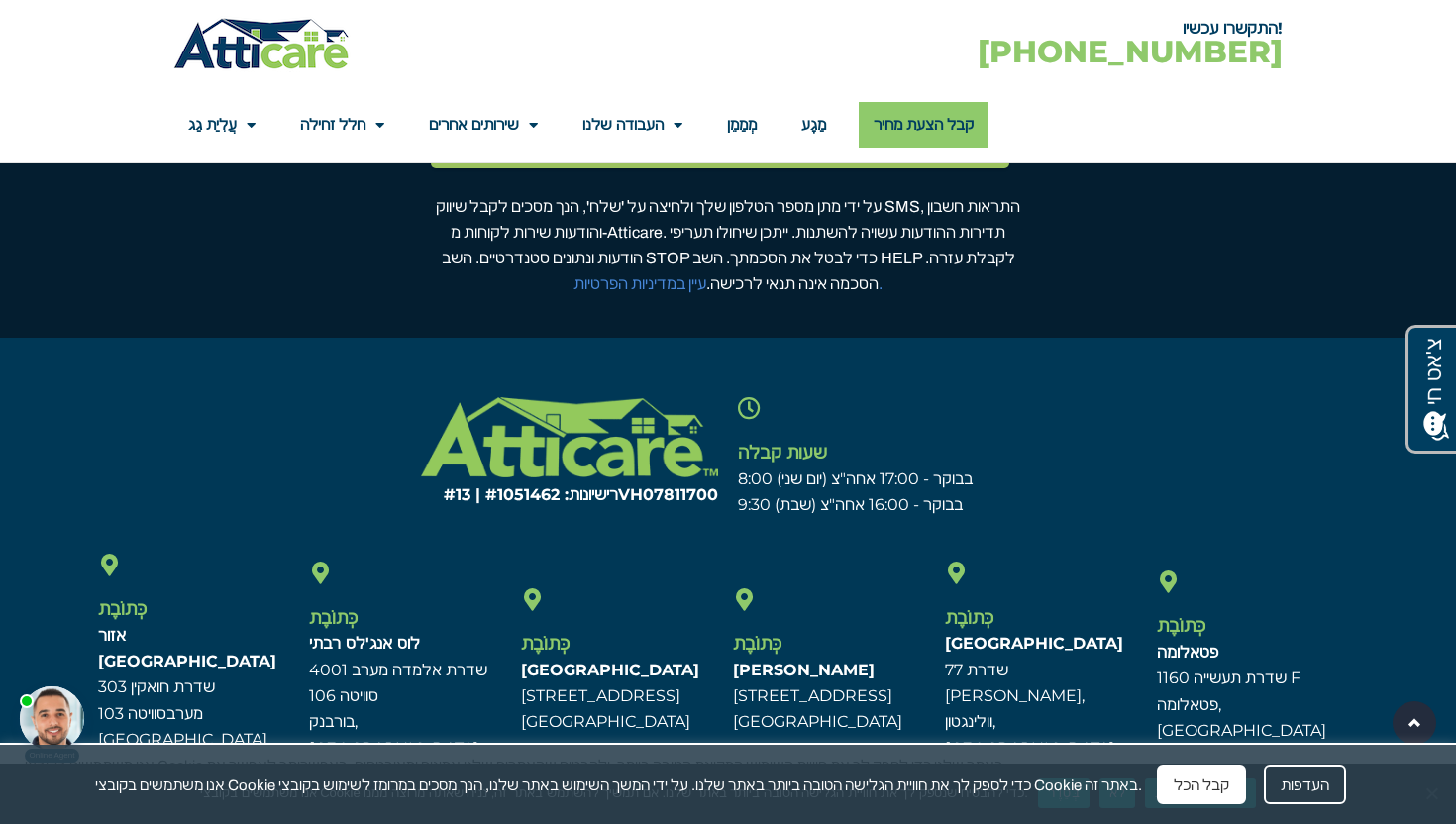 click on "לוס אנג'לס רבתי
4001 שדרת אלמדה מערב  סוויטה 106
בורבנק, קליפורניה 91505" at bounding box center (410, 709) 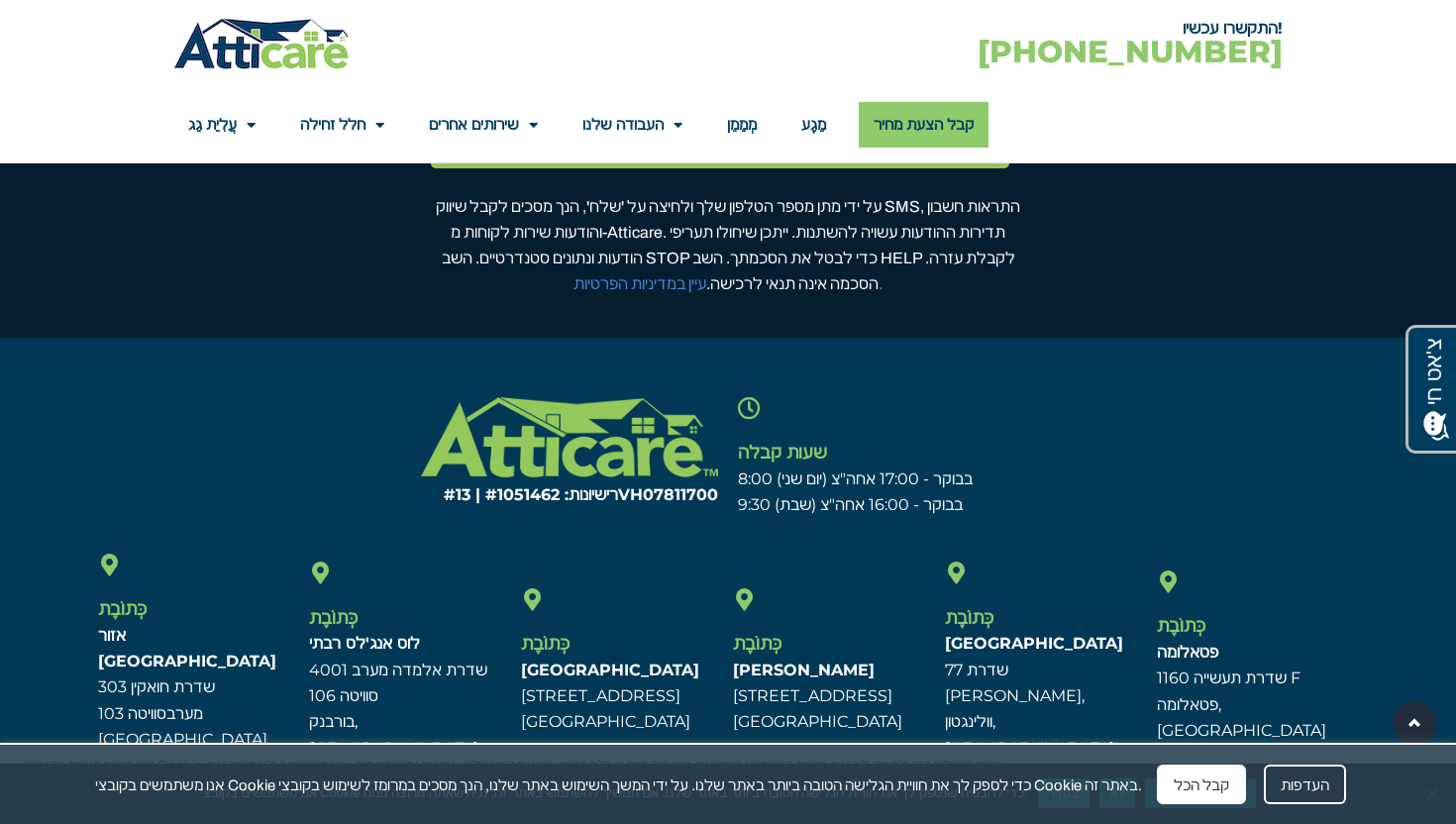 scroll, scrollTop: 0, scrollLeft: 0, axis: both 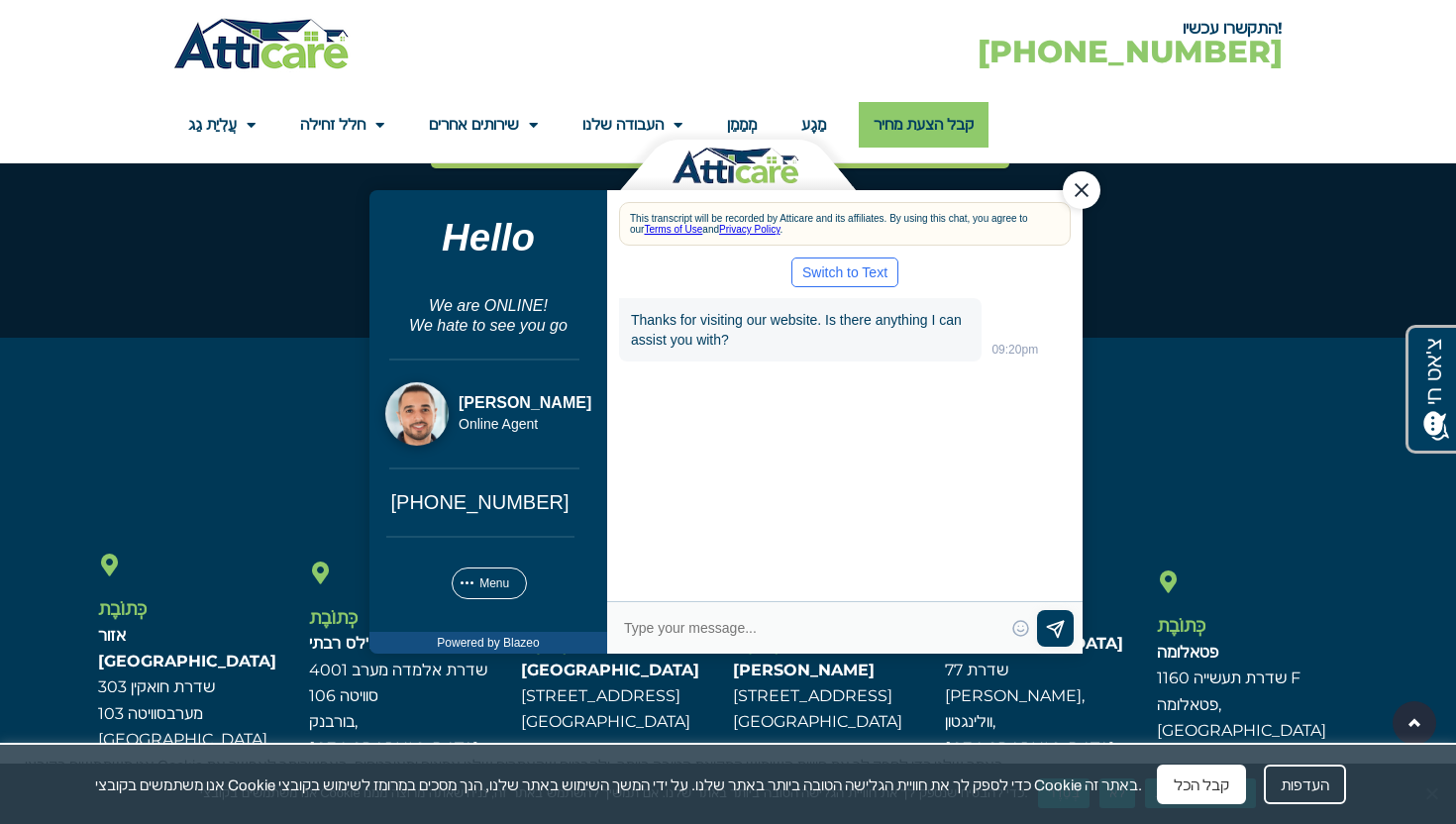 click at bounding box center (417, 414) 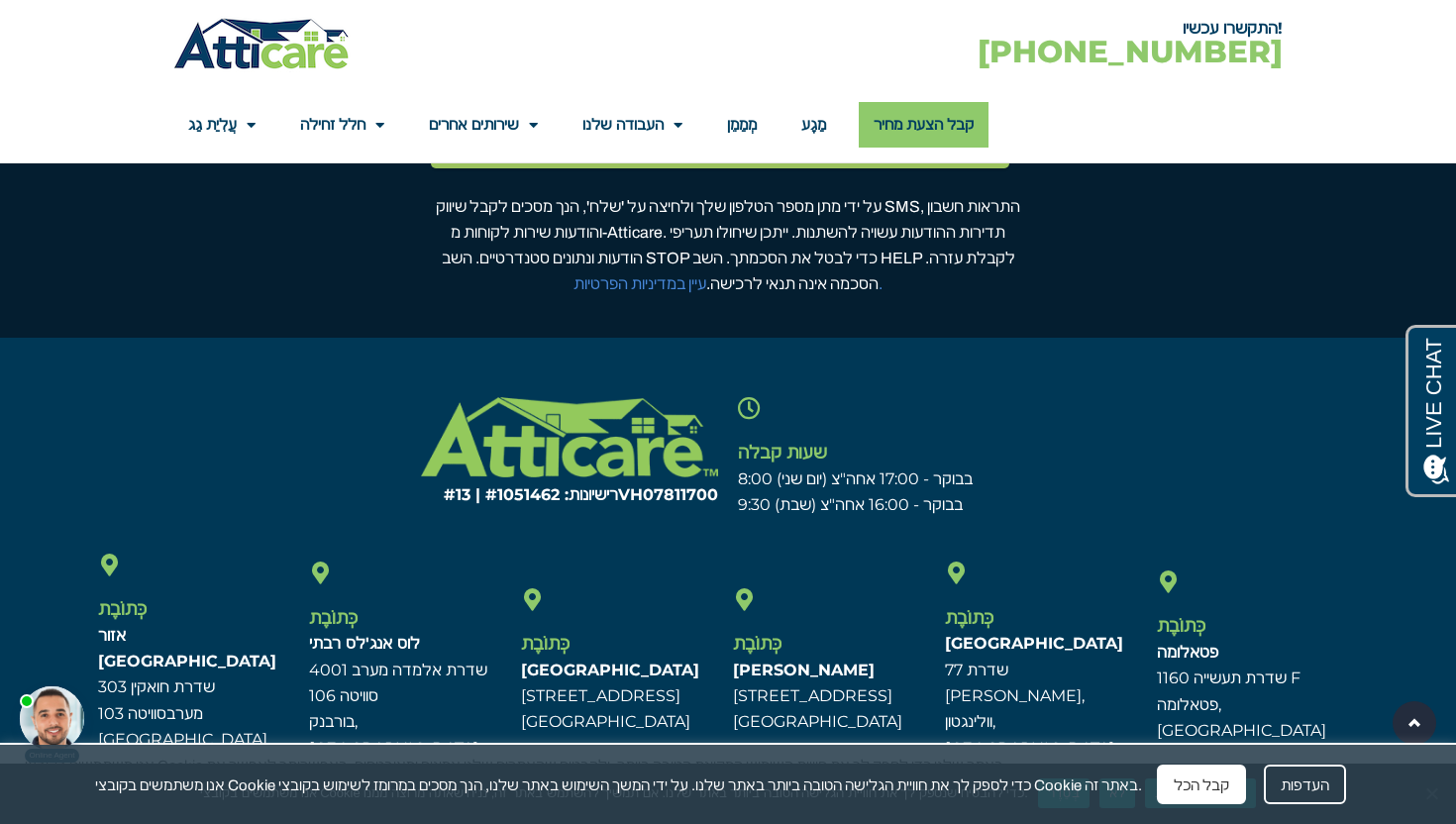 scroll, scrollTop: 5797, scrollLeft: 0, axis: vertical 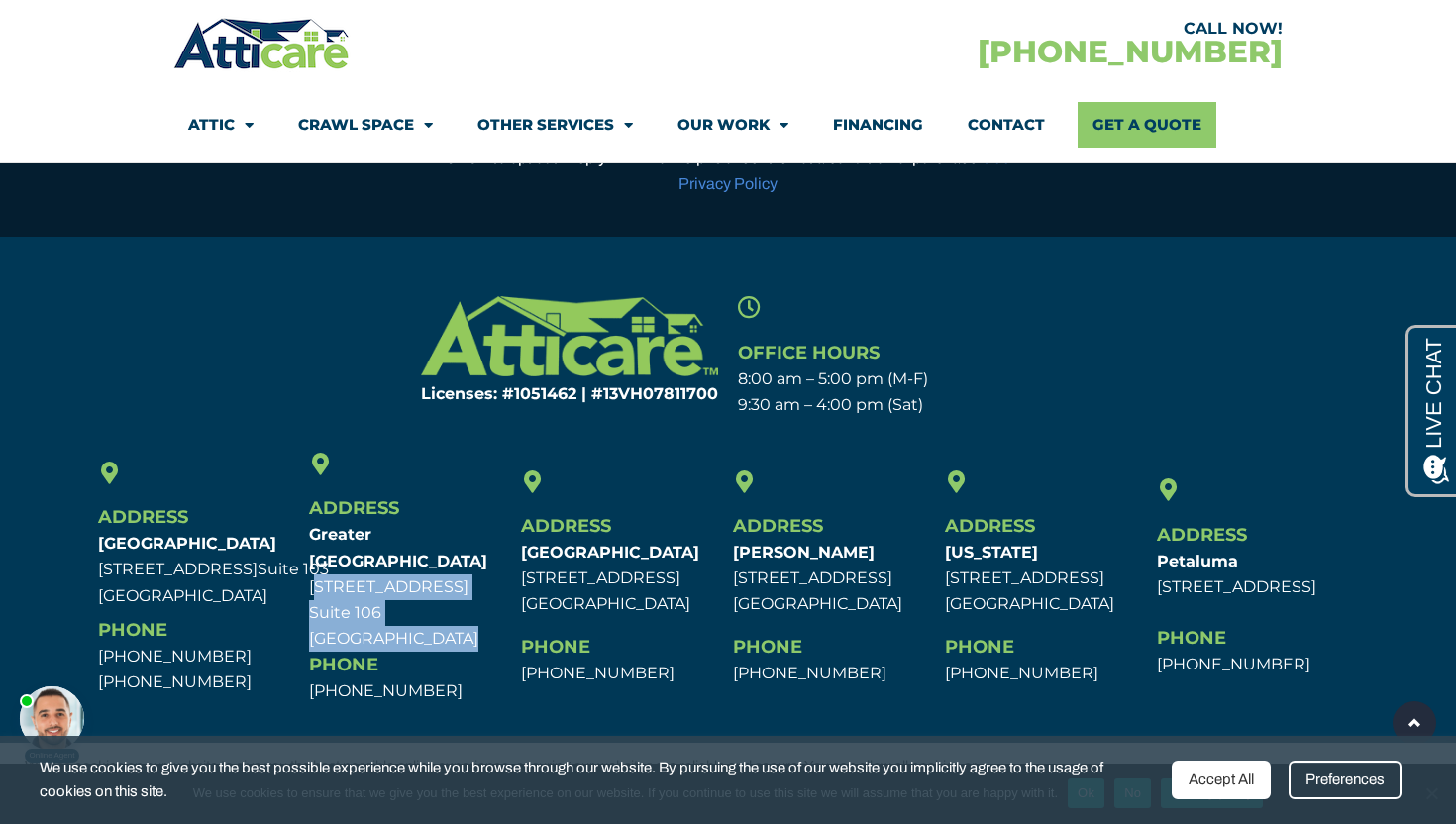 drag, startPoint x: 309, startPoint y: 592, endPoint x: 491, endPoint y: 659, distance: 193.94071 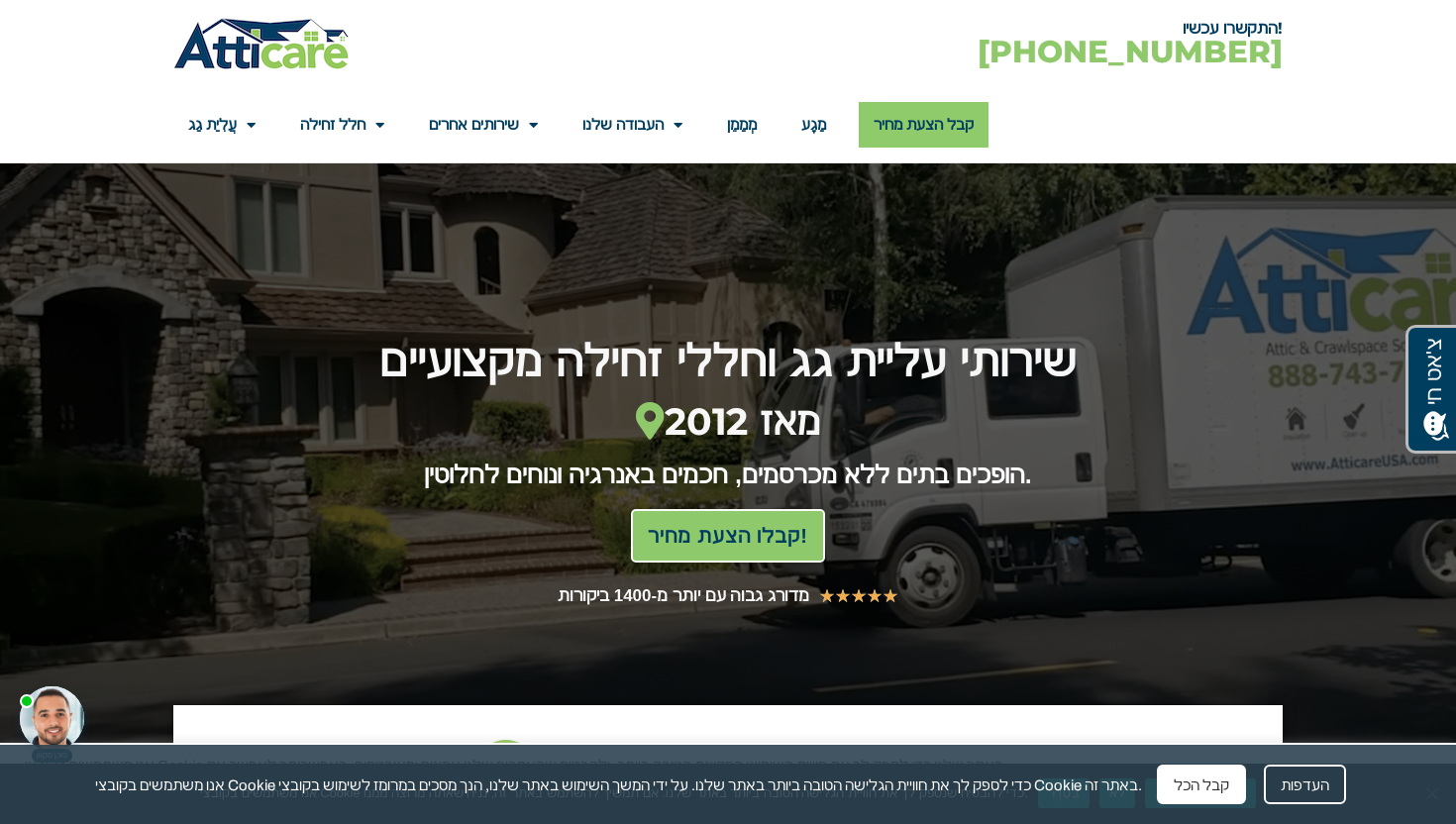scroll, scrollTop: 74, scrollLeft: 0, axis: vertical 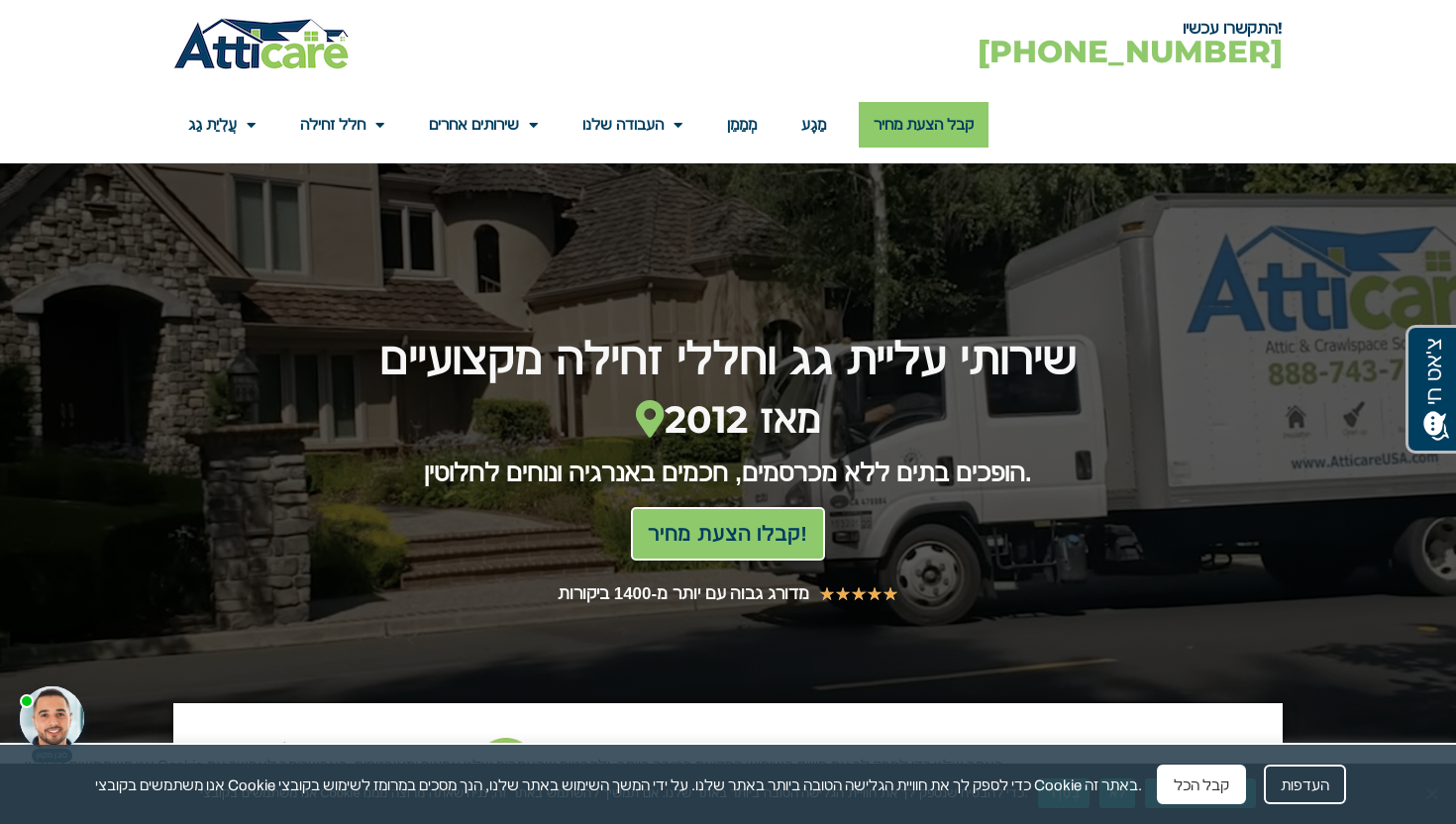 click on "מַגָע" 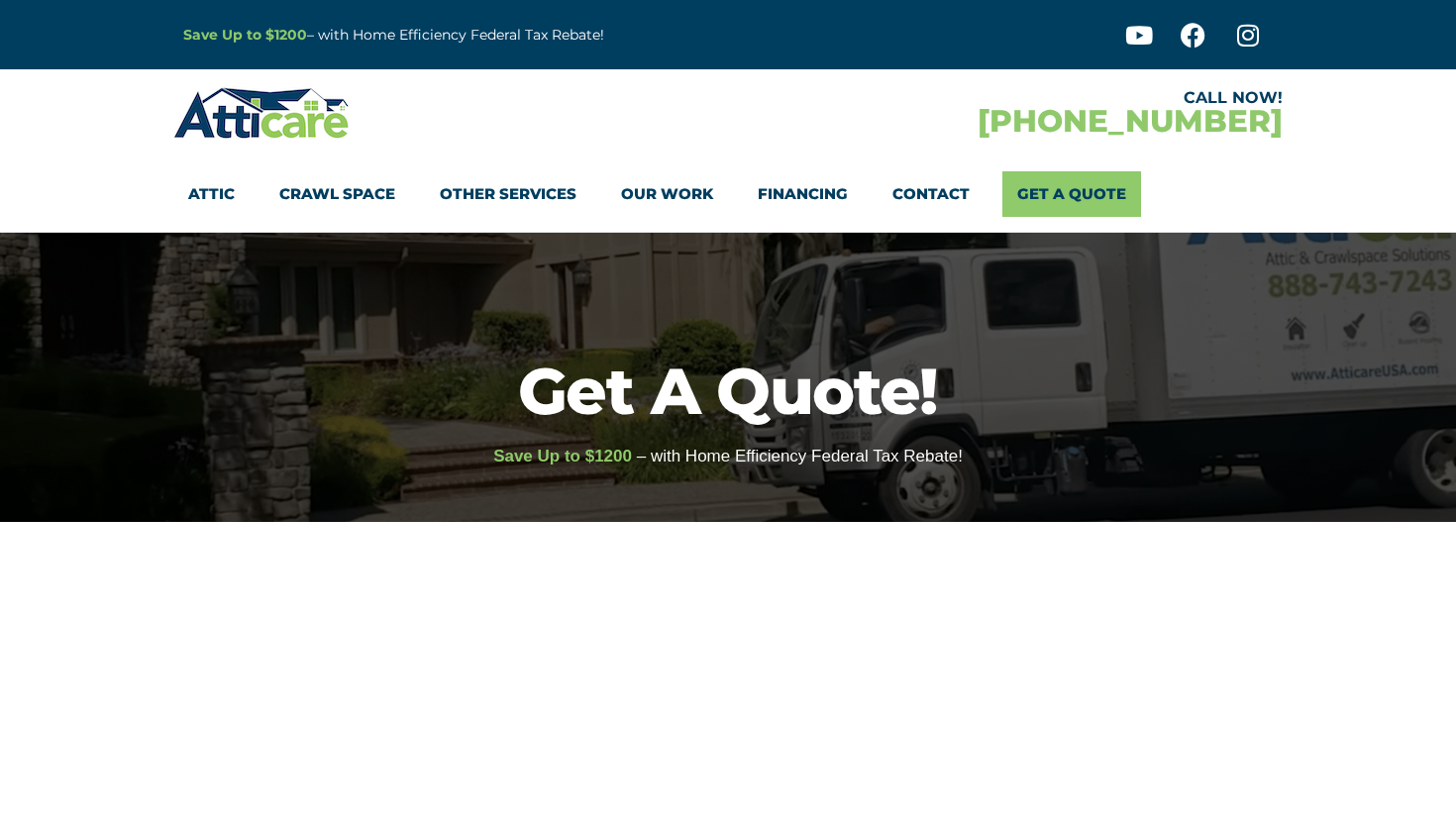scroll, scrollTop: 0, scrollLeft: 0, axis: both 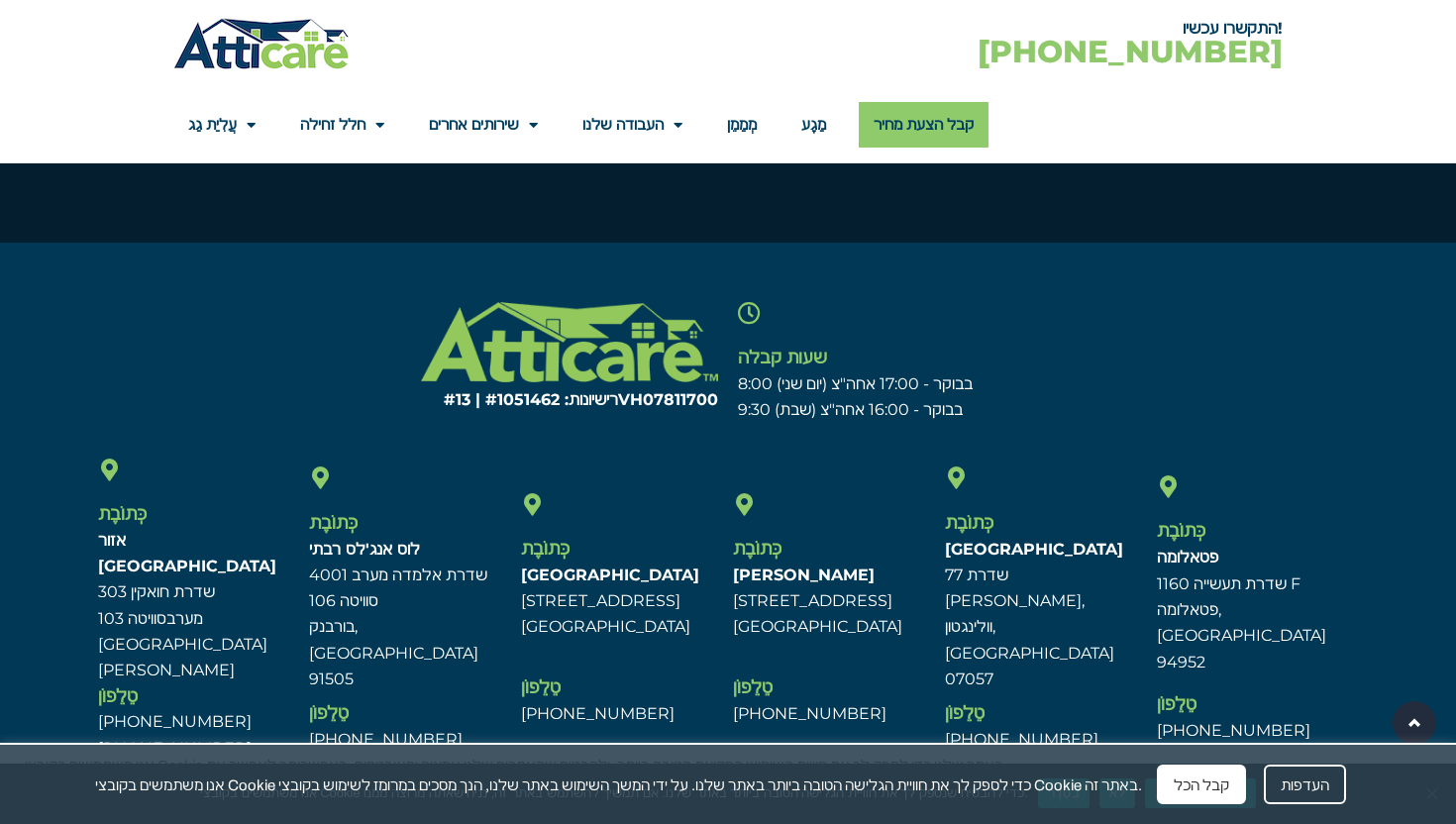 click on "מַגָע" 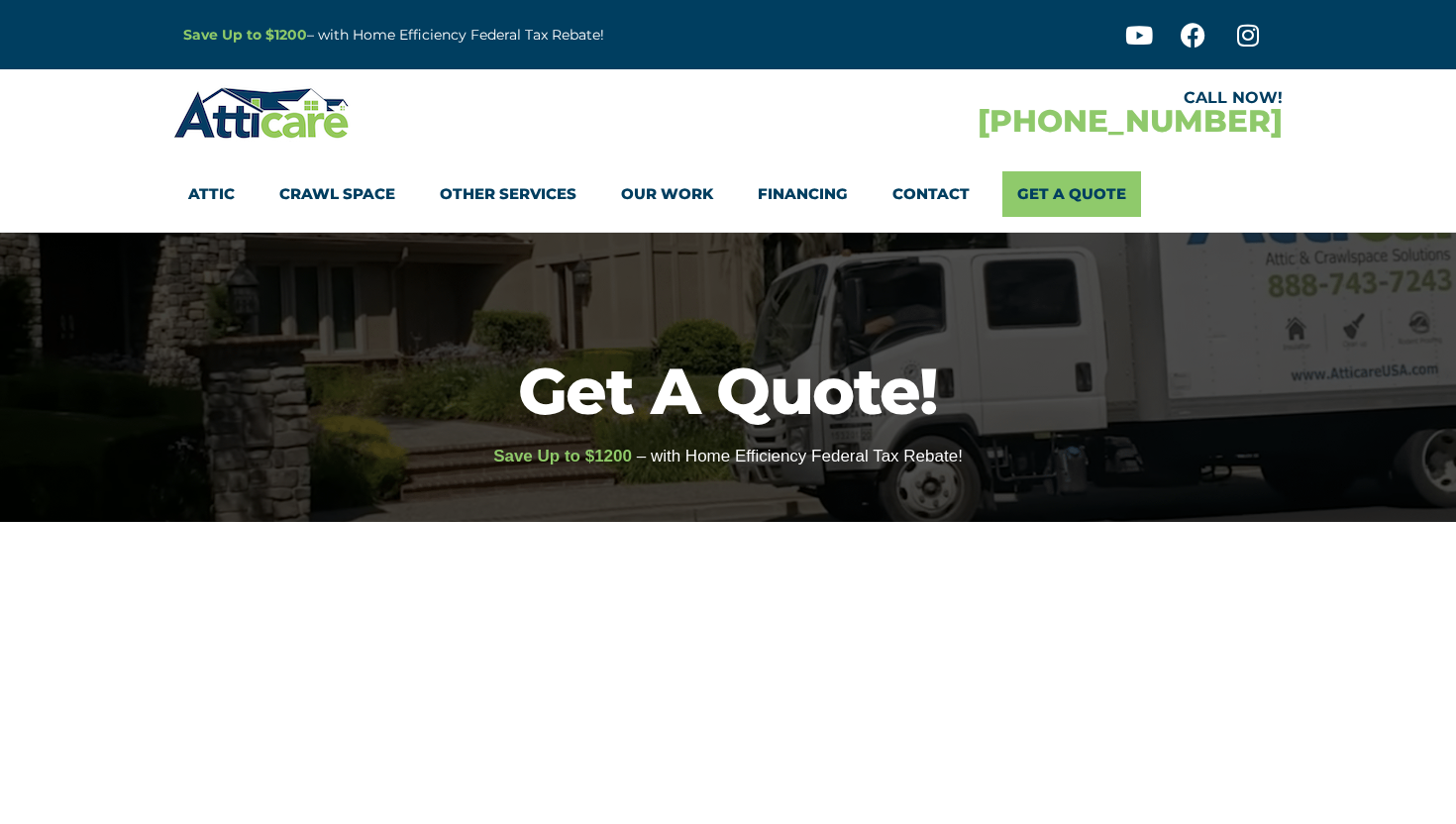 scroll, scrollTop: 0, scrollLeft: 0, axis: both 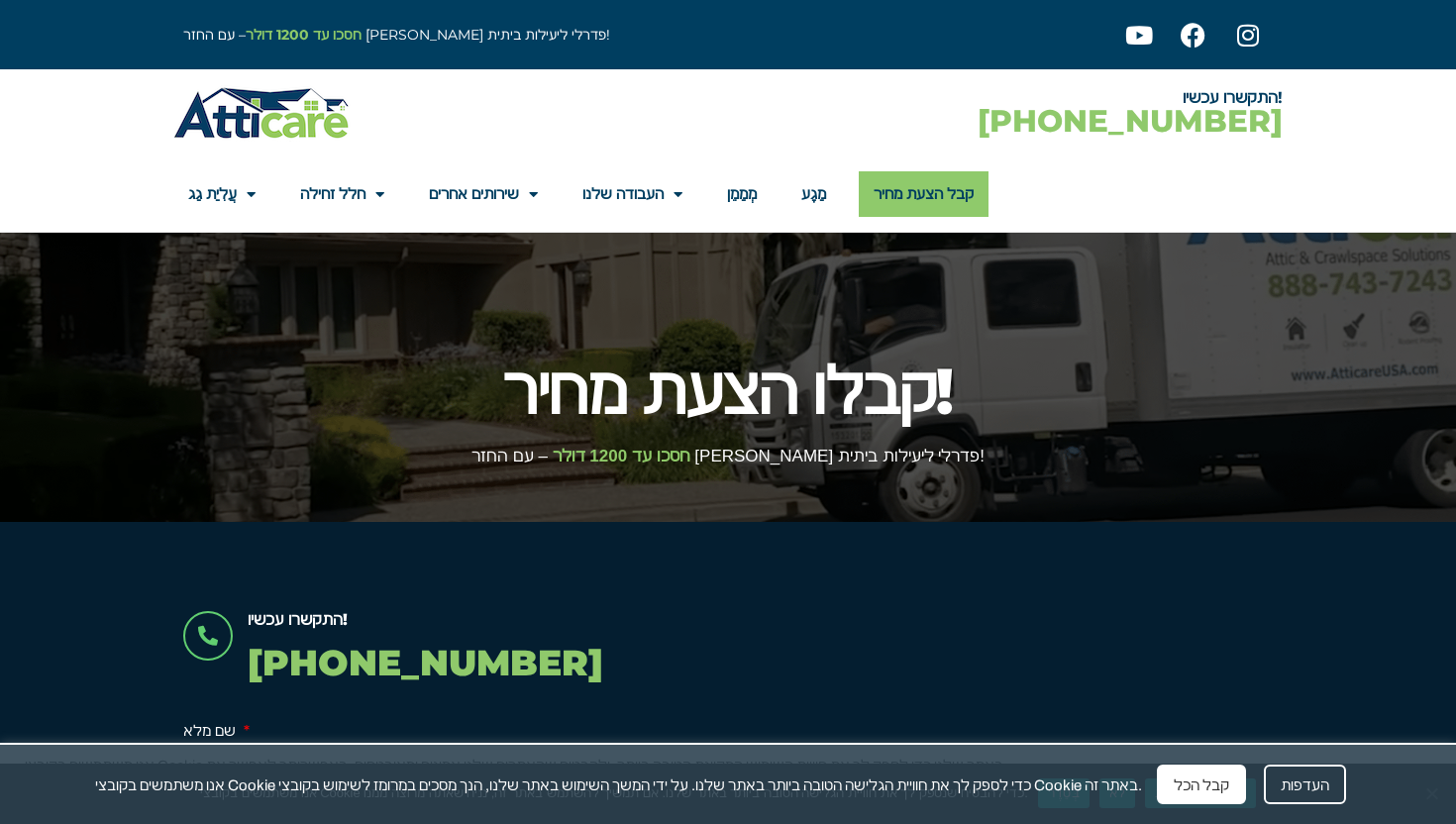 click on "מְמַמֵן" 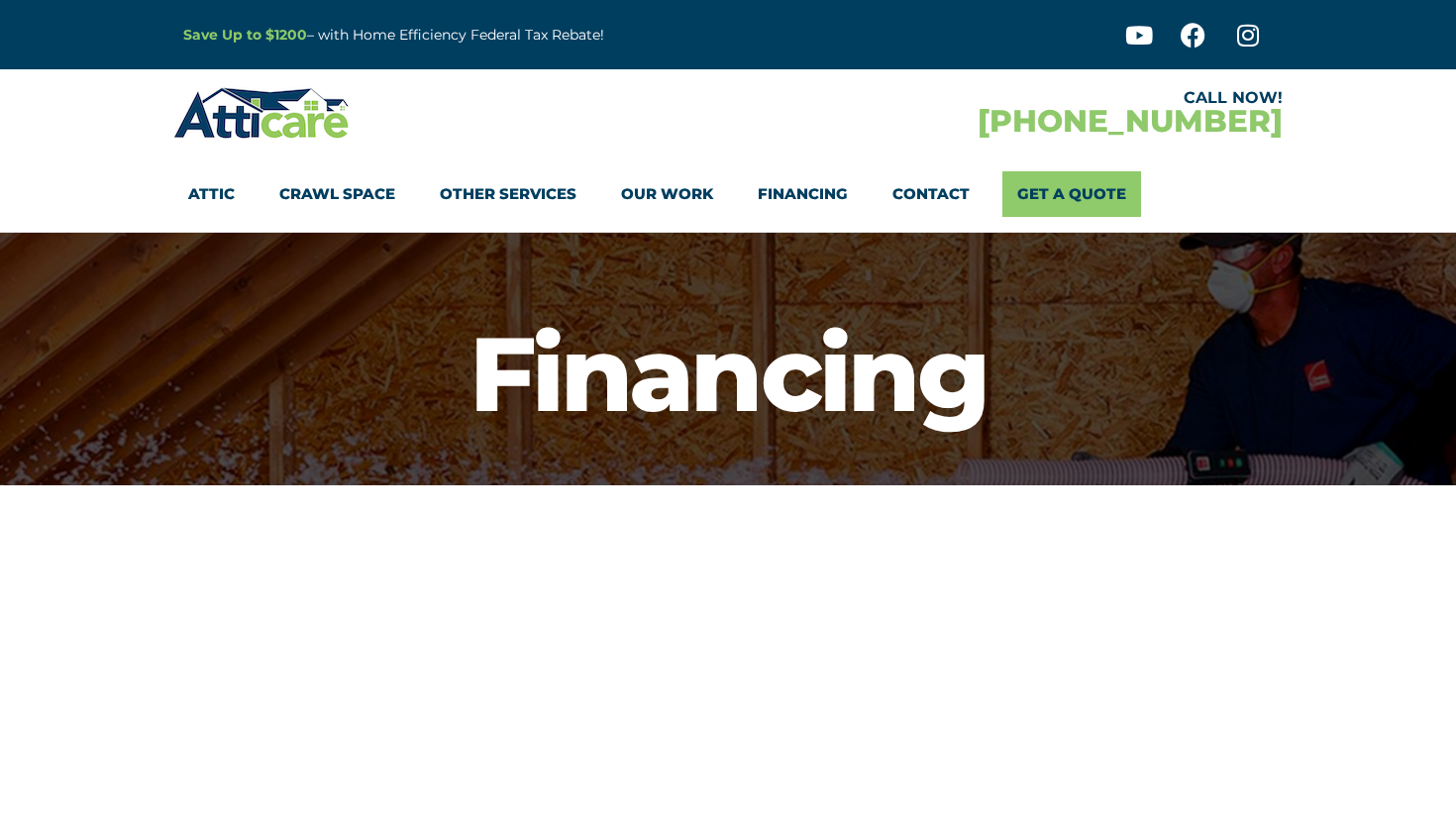 scroll, scrollTop: 0, scrollLeft: 0, axis: both 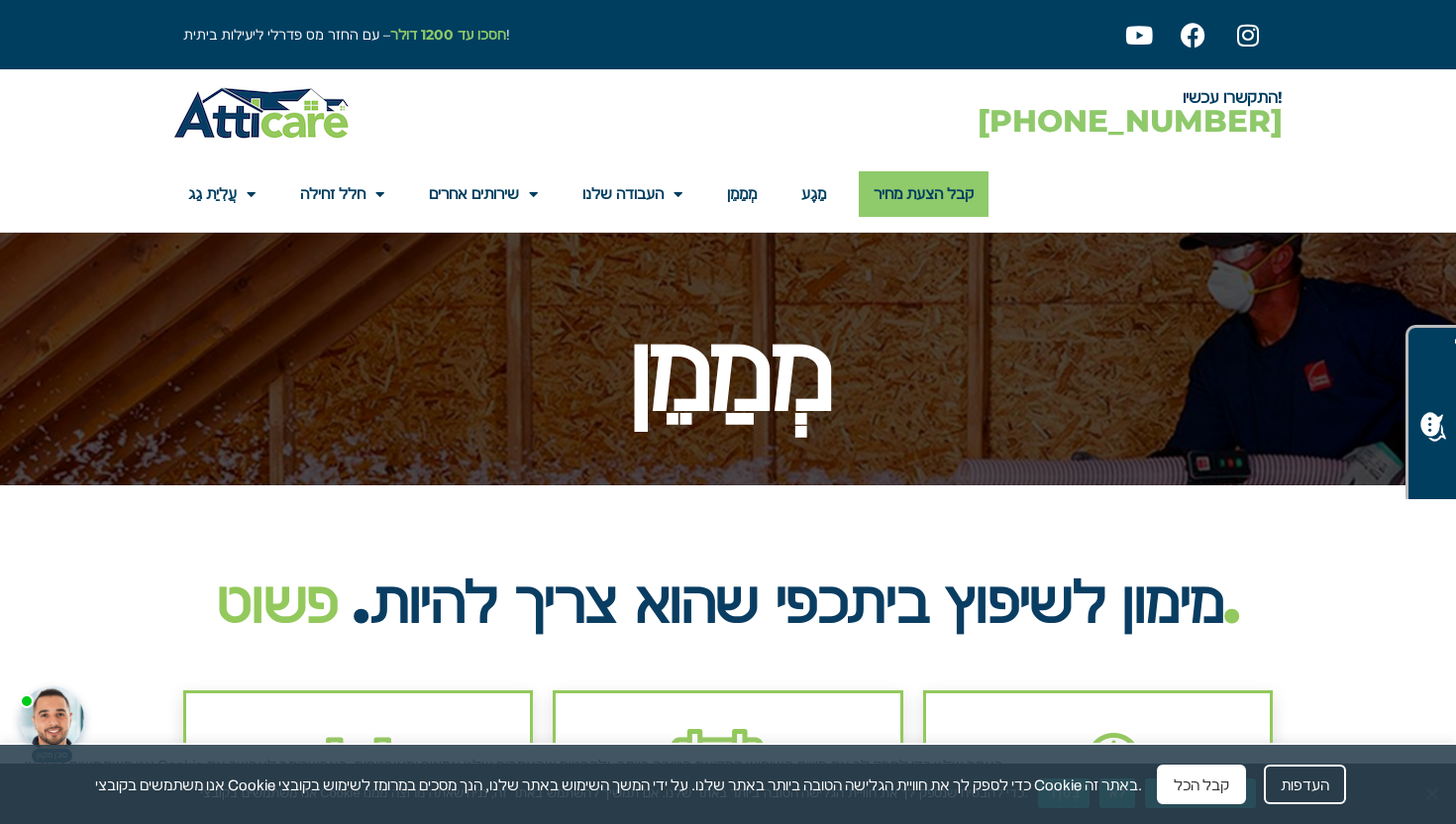 click on "העבודה שלנו" 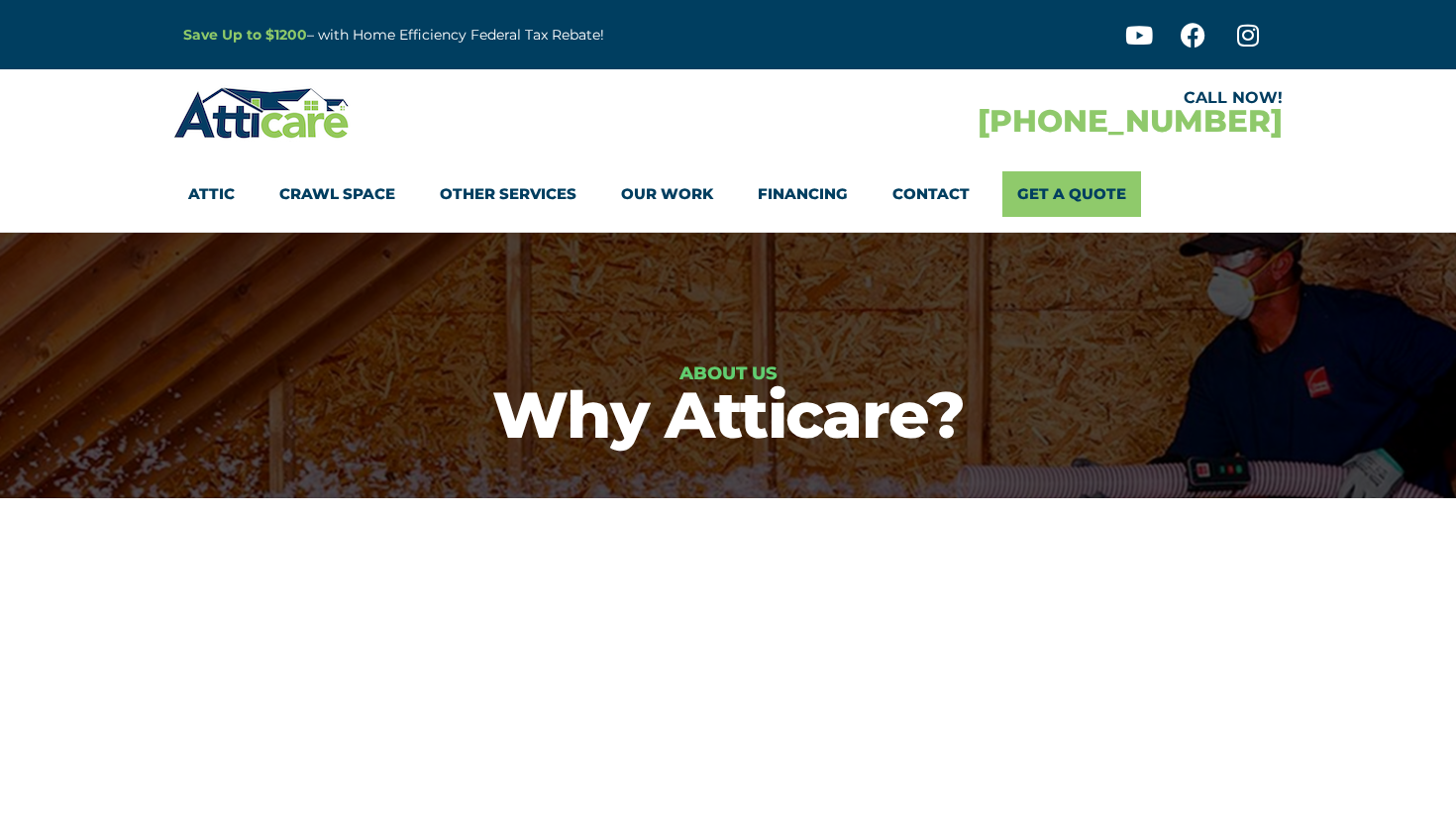 scroll, scrollTop: 0, scrollLeft: 0, axis: both 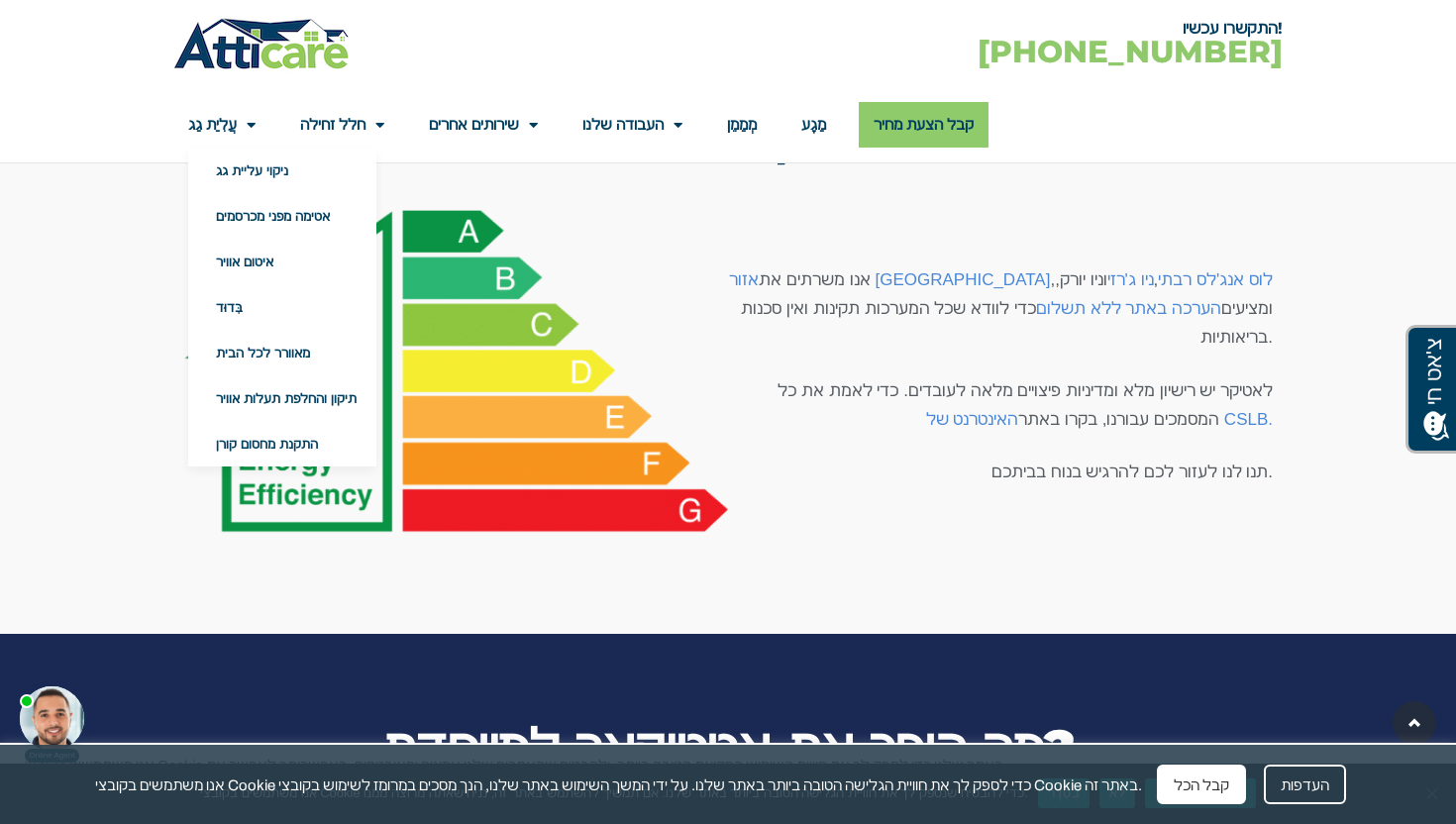 click on "עֲלִיַת גַג" 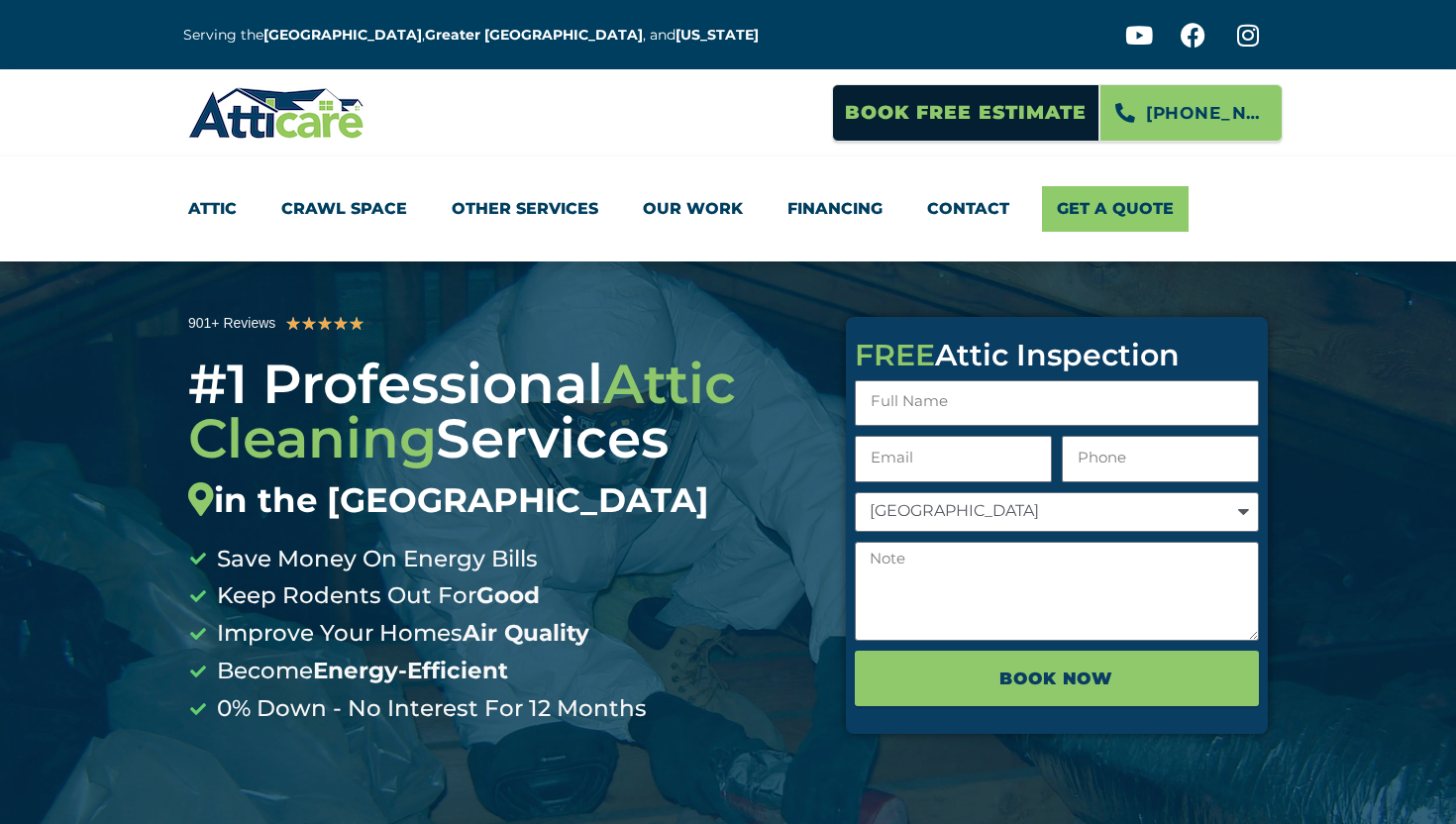 scroll, scrollTop: 0, scrollLeft: 0, axis: both 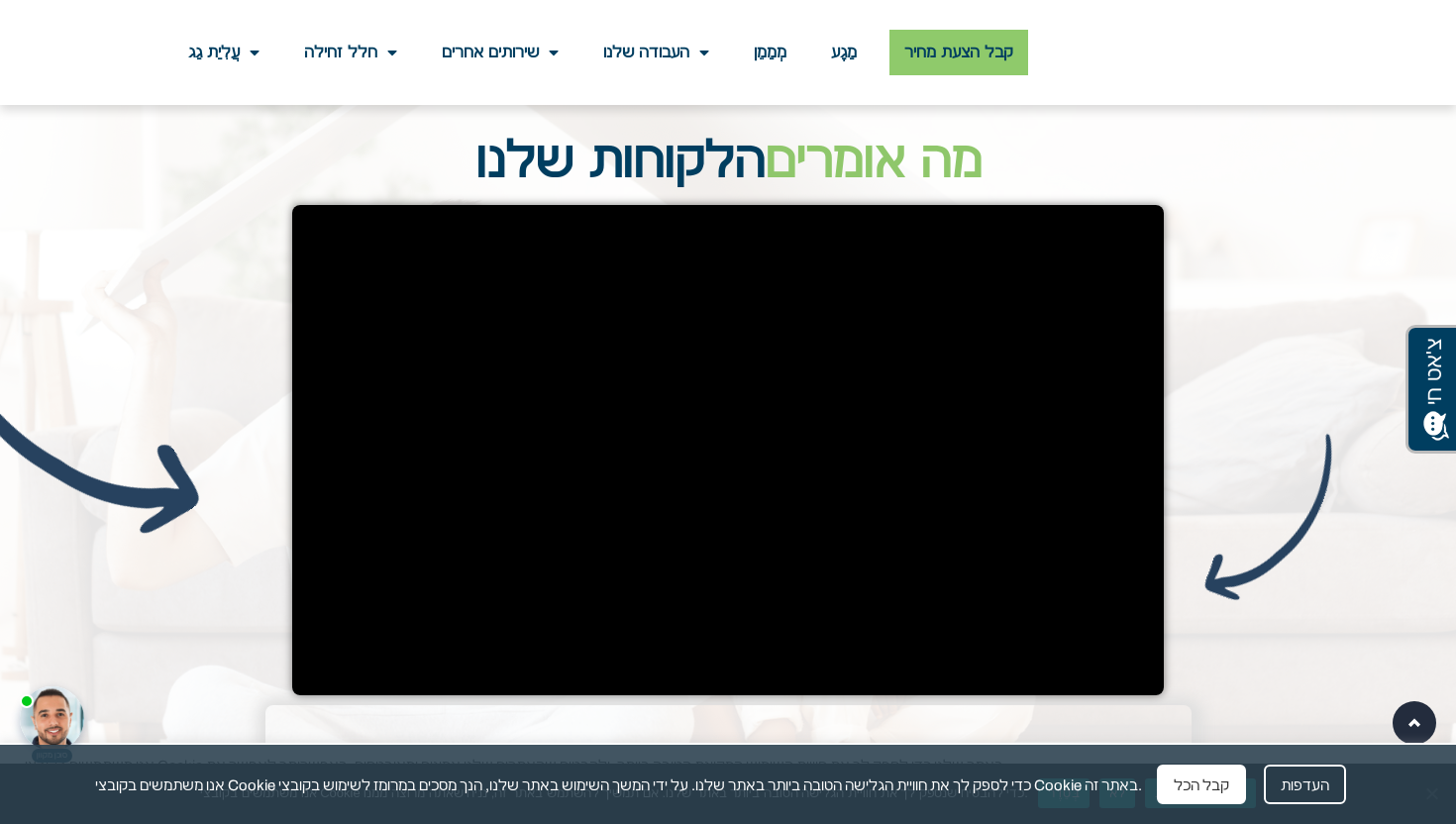 click on "קבל הכל" at bounding box center (1201, 784) 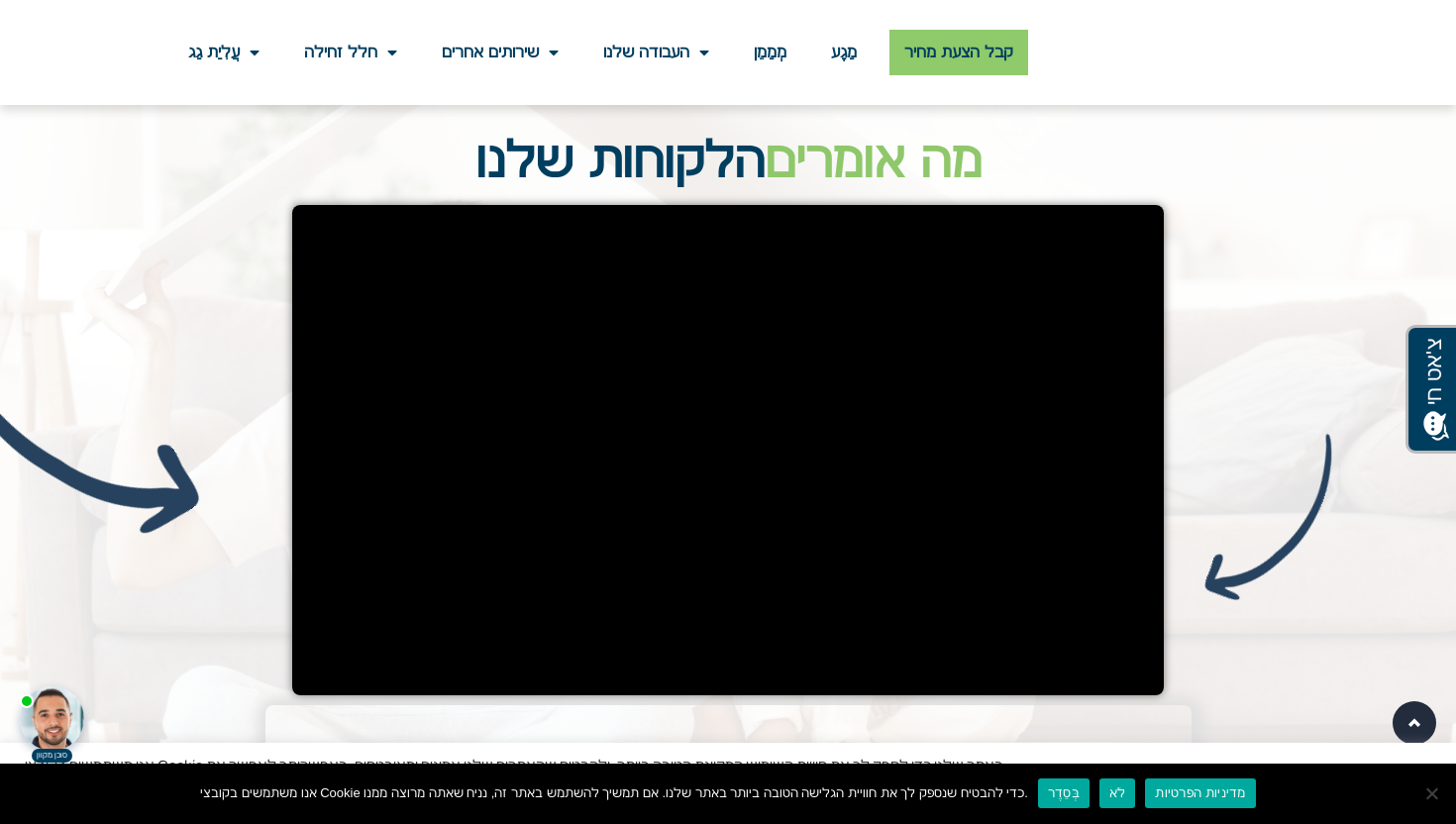 click on "בְּסֵדֶר" at bounding box center [1064, 792] 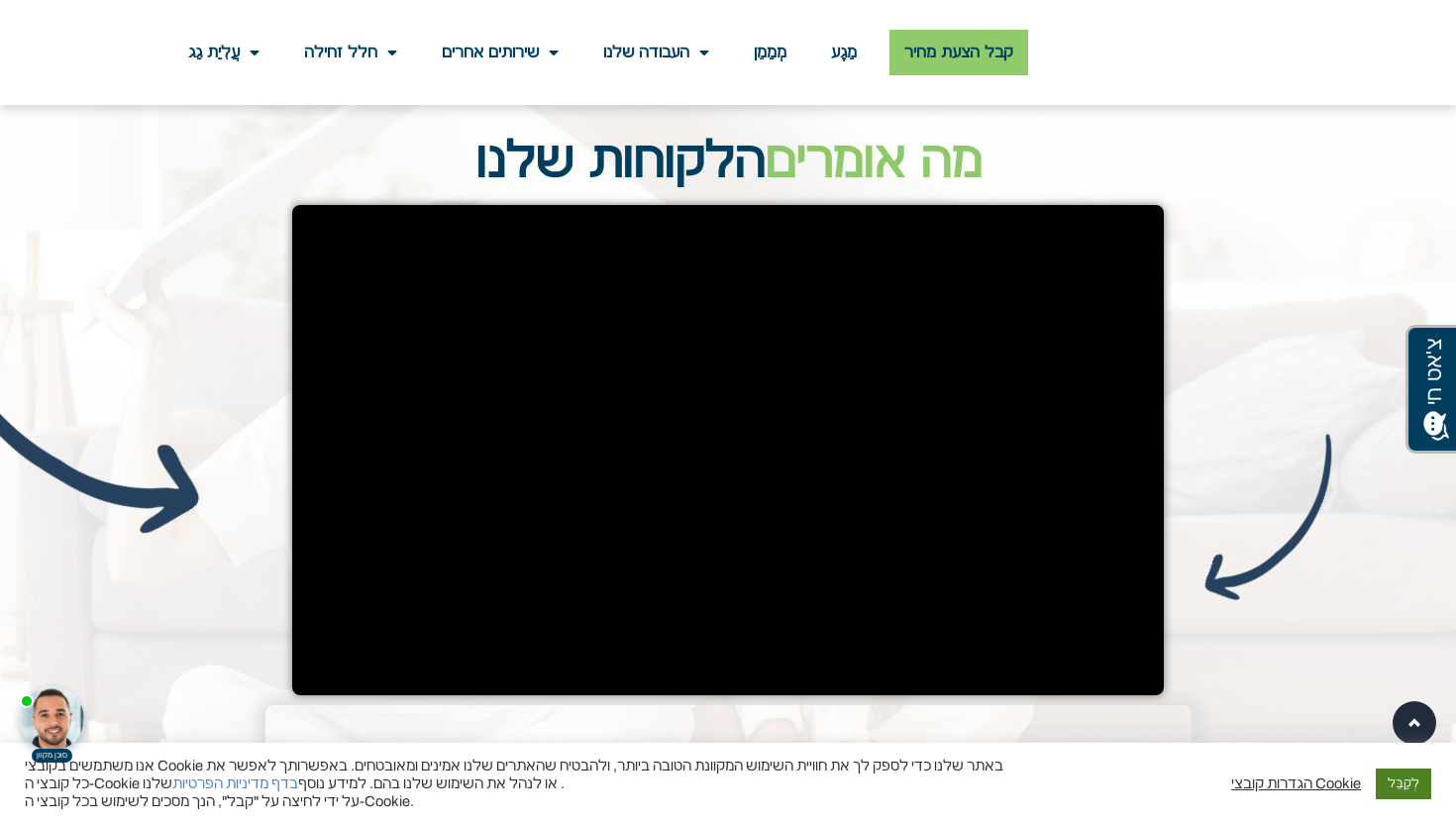 click on "לְקַבֵּל" at bounding box center [1404, 783] 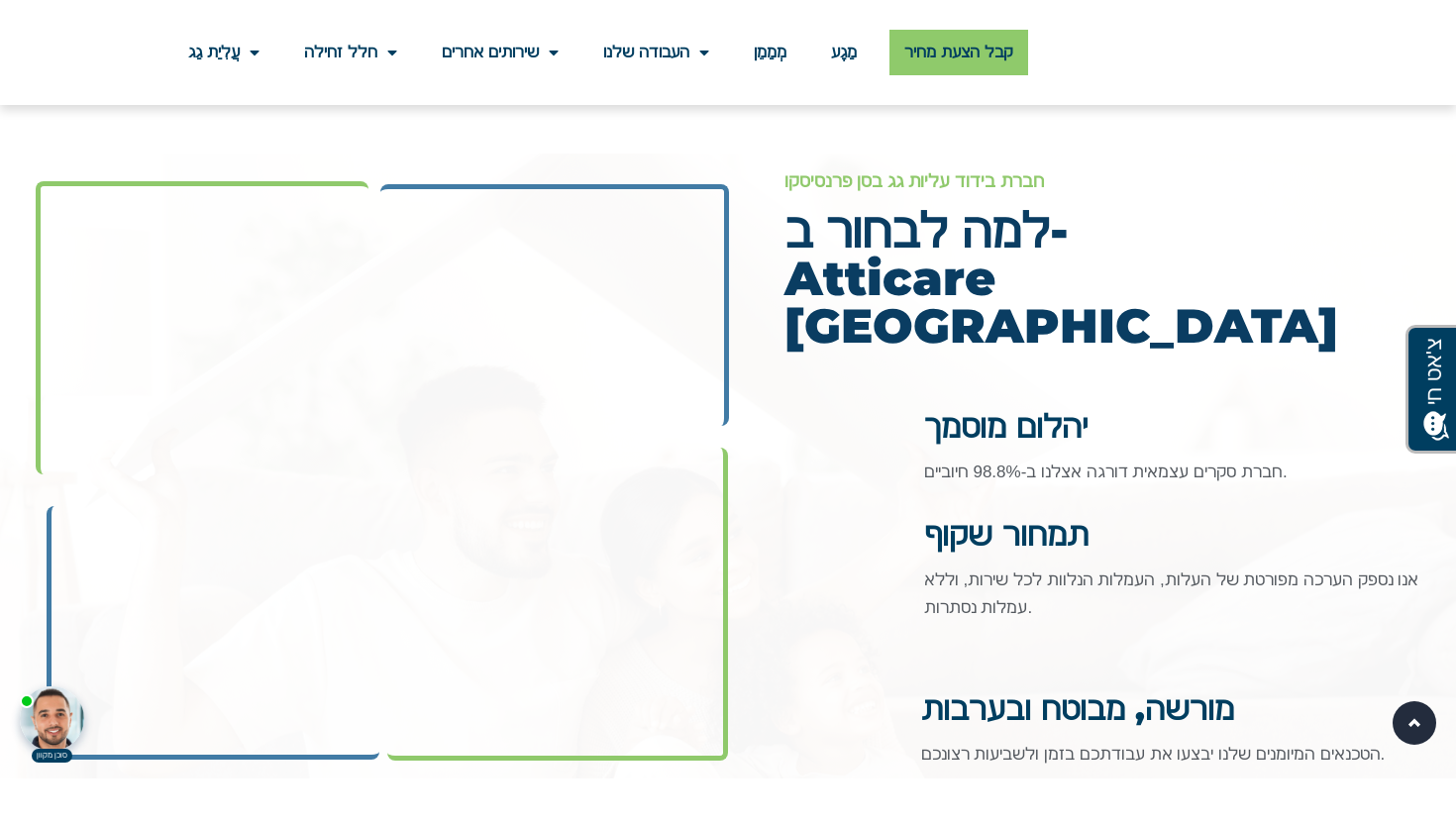scroll, scrollTop: 5550, scrollLeft: 0, axis: vertical 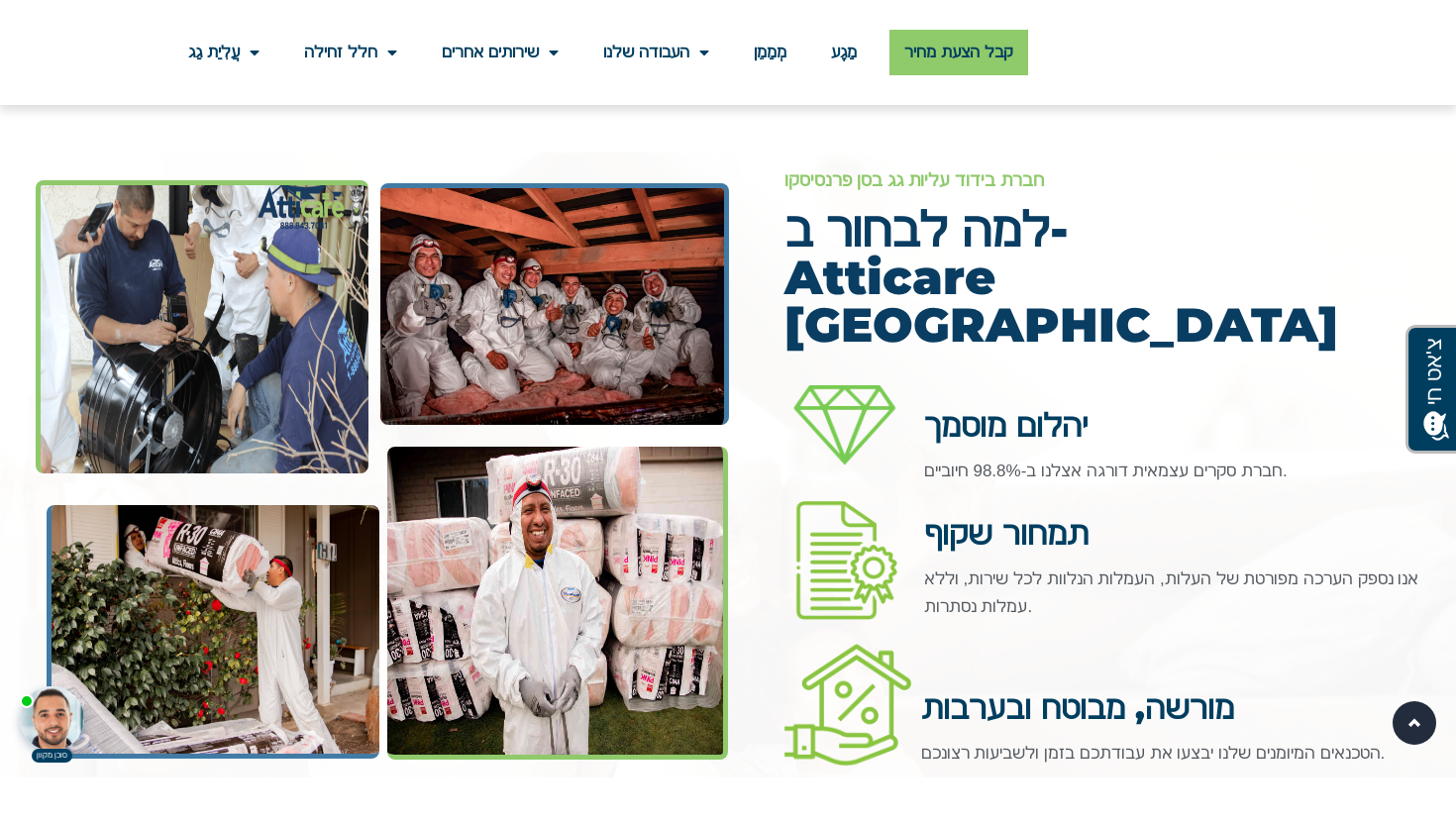 click on "תמחור שקוף אנו נספק הערכה מפורטת של העלות, העמלות הנלוות לכל שירות, וללא עמלות נסתרות." at bounding box center (1115, 553) 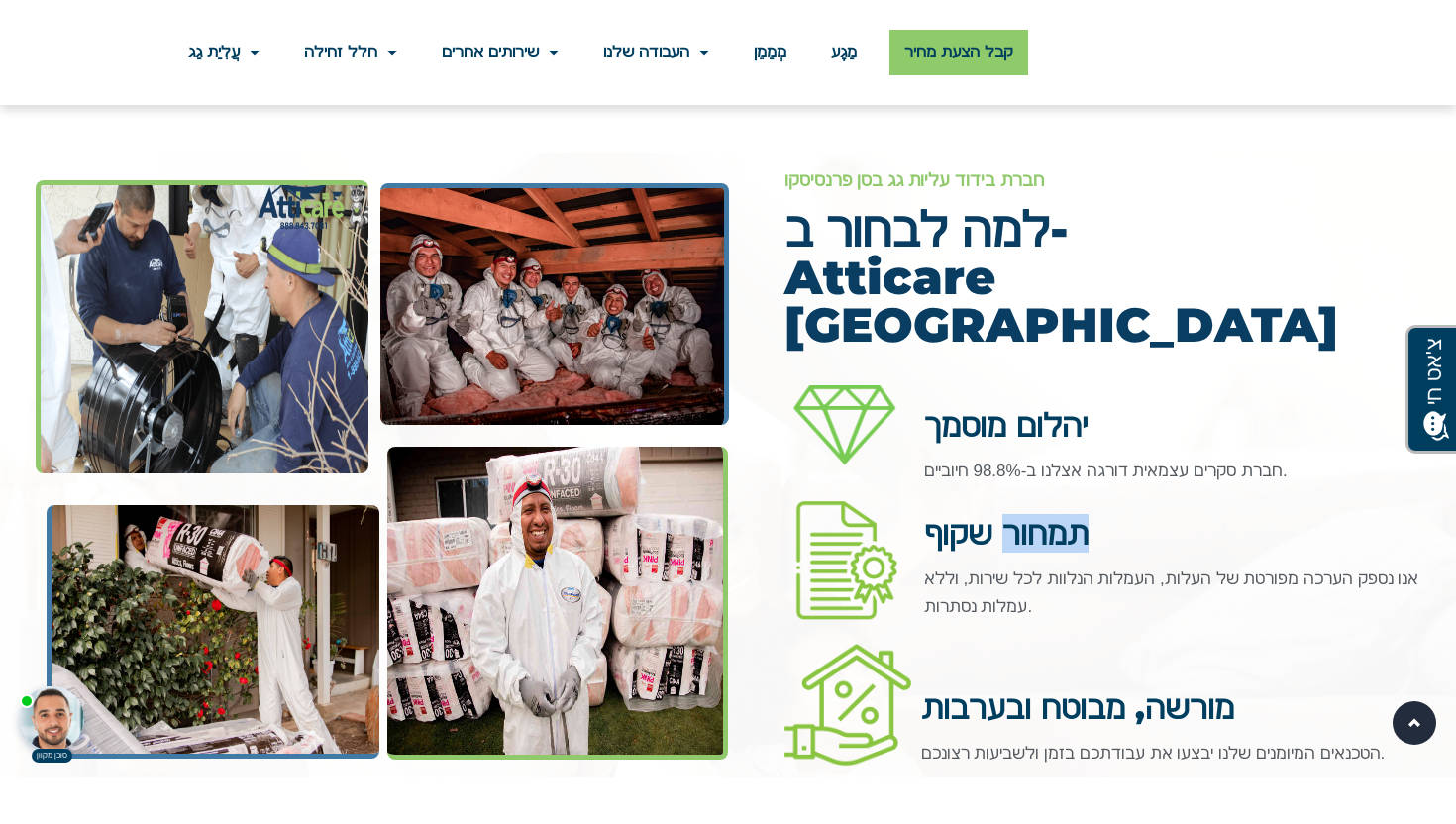 click on "תמחור שקוף אנו נספק הערכה מפורטת של העלות, העמלות הנלוות לכל שירות, וללא עמלות נסתרות." at bounding box center [1115, 553] 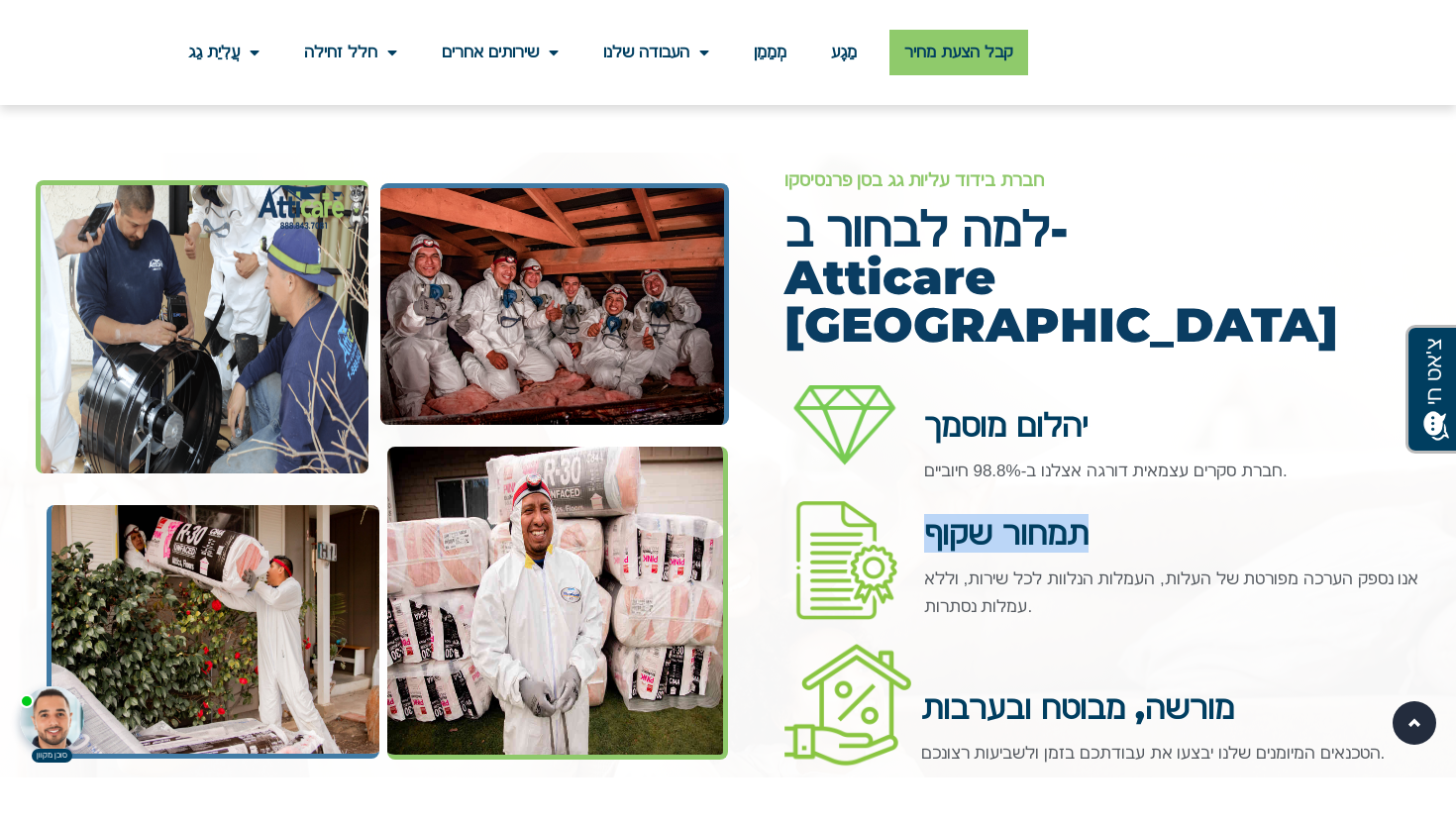 click on "תמחור שקוף אנו נספק הערכה מפורטת של העלות, העמלות הנלוות לכל שירות, וללא עמלות נסתרות." at bounding box center [1115, 553] 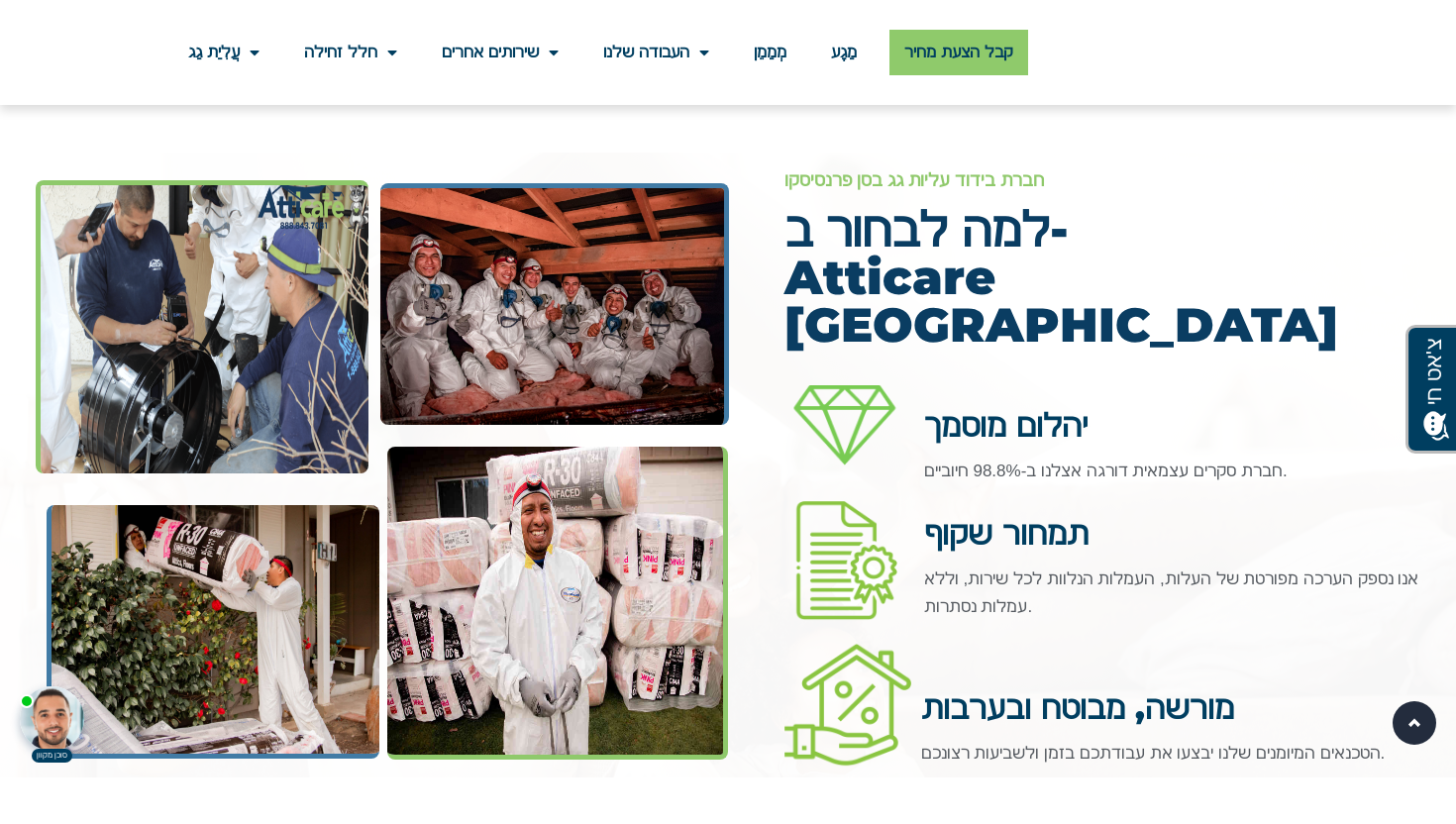 click on "מורשה, מבוטח ובערבות" at bounding box center (1078, 707) 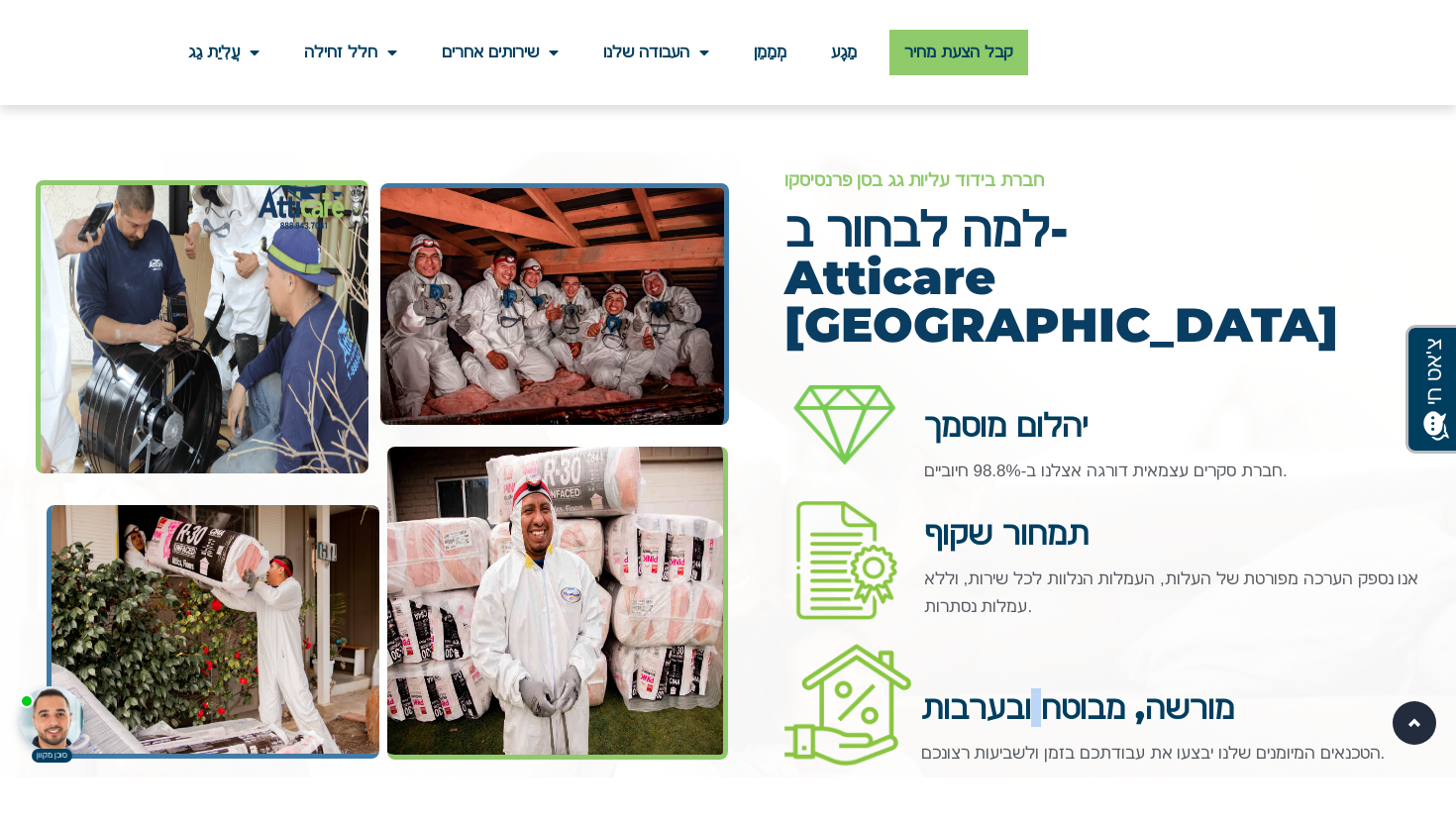 click on "מורשה, מבוטח ובערבות" at bounding box center (1078, 707) 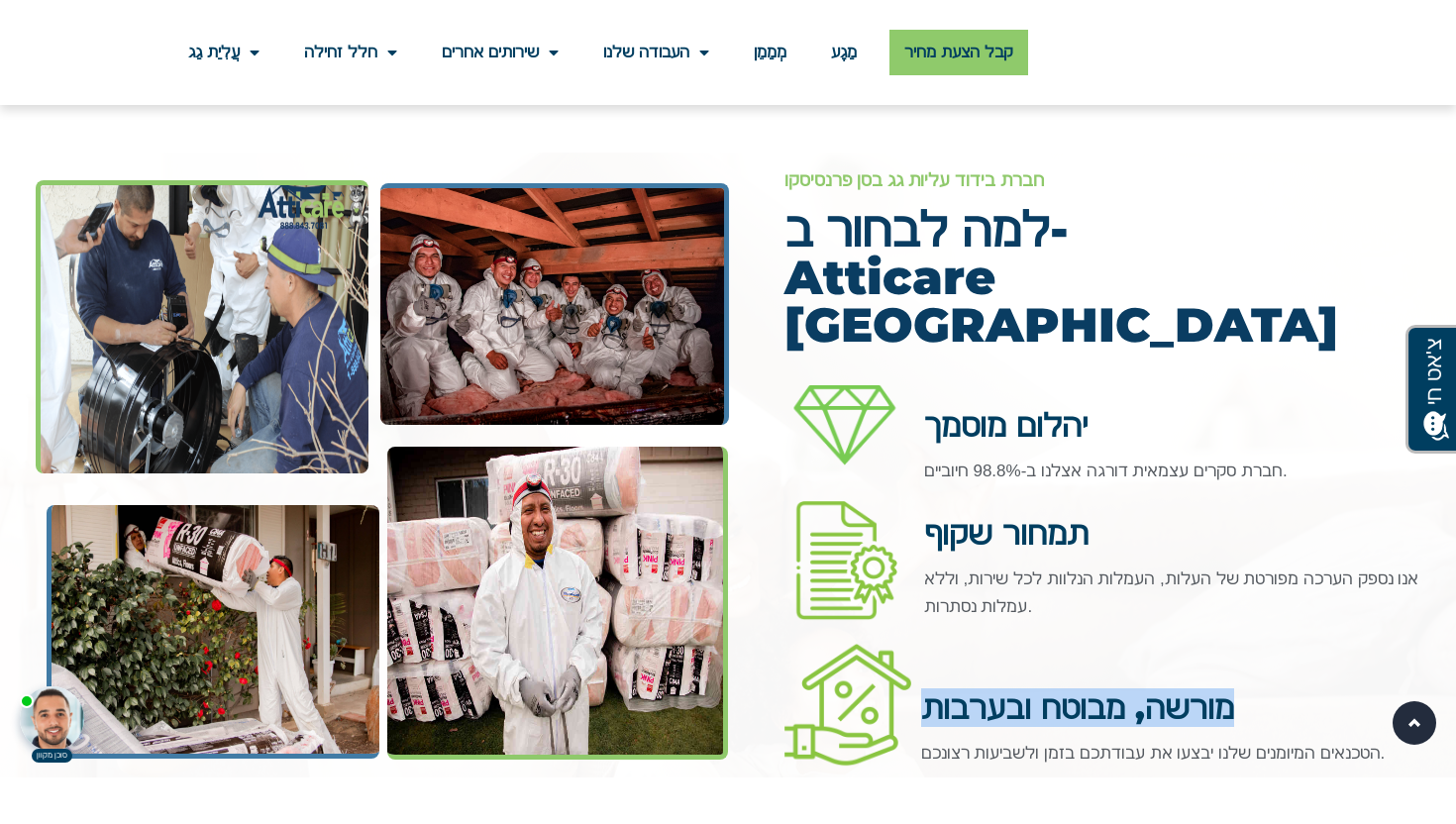 click on "מורשה, מבוטח ובערבות" at bounding box center [1078, 707] 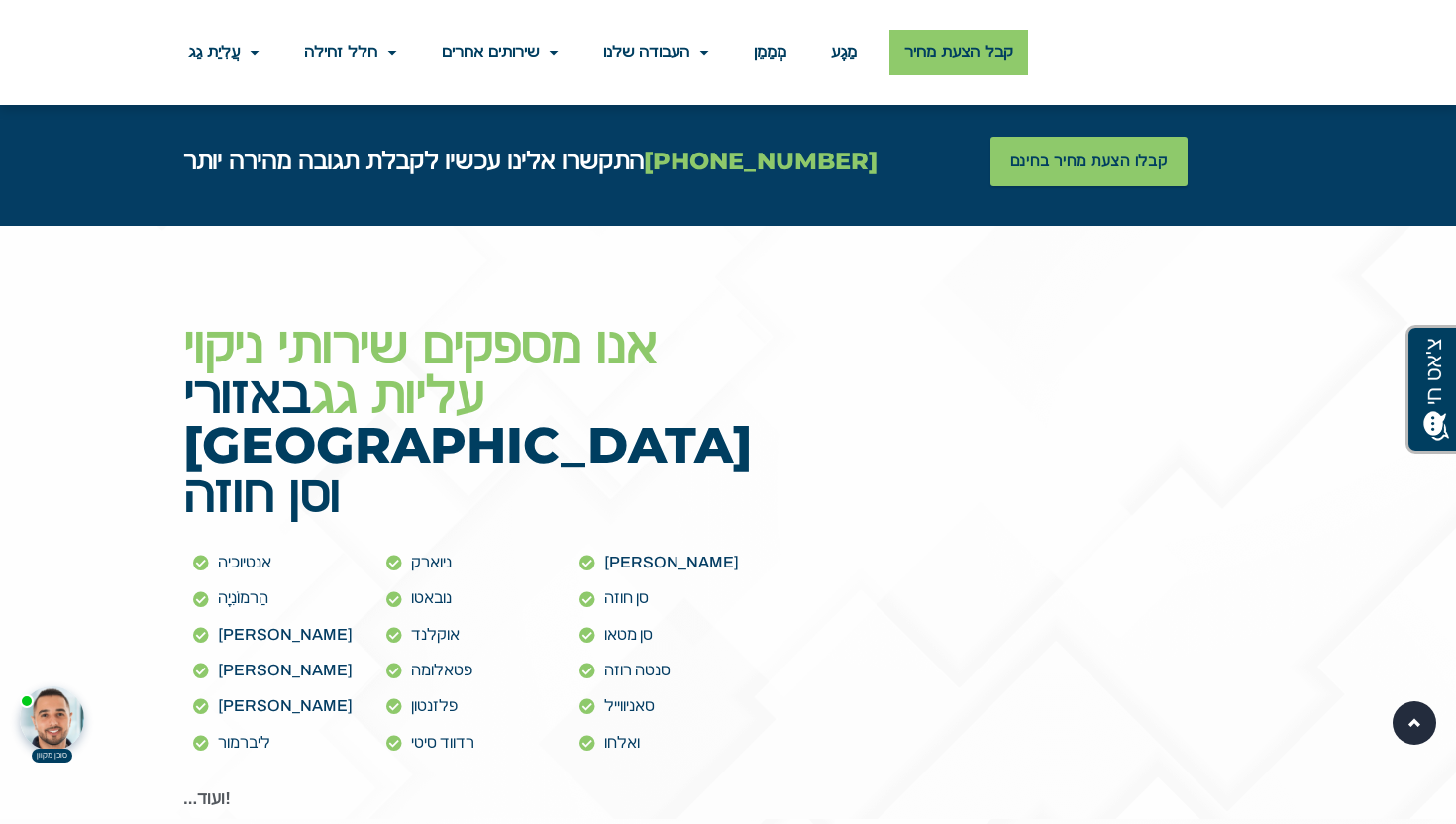 scroll, scrollTop: 6332, scrollLeft: 0, axis: vertical 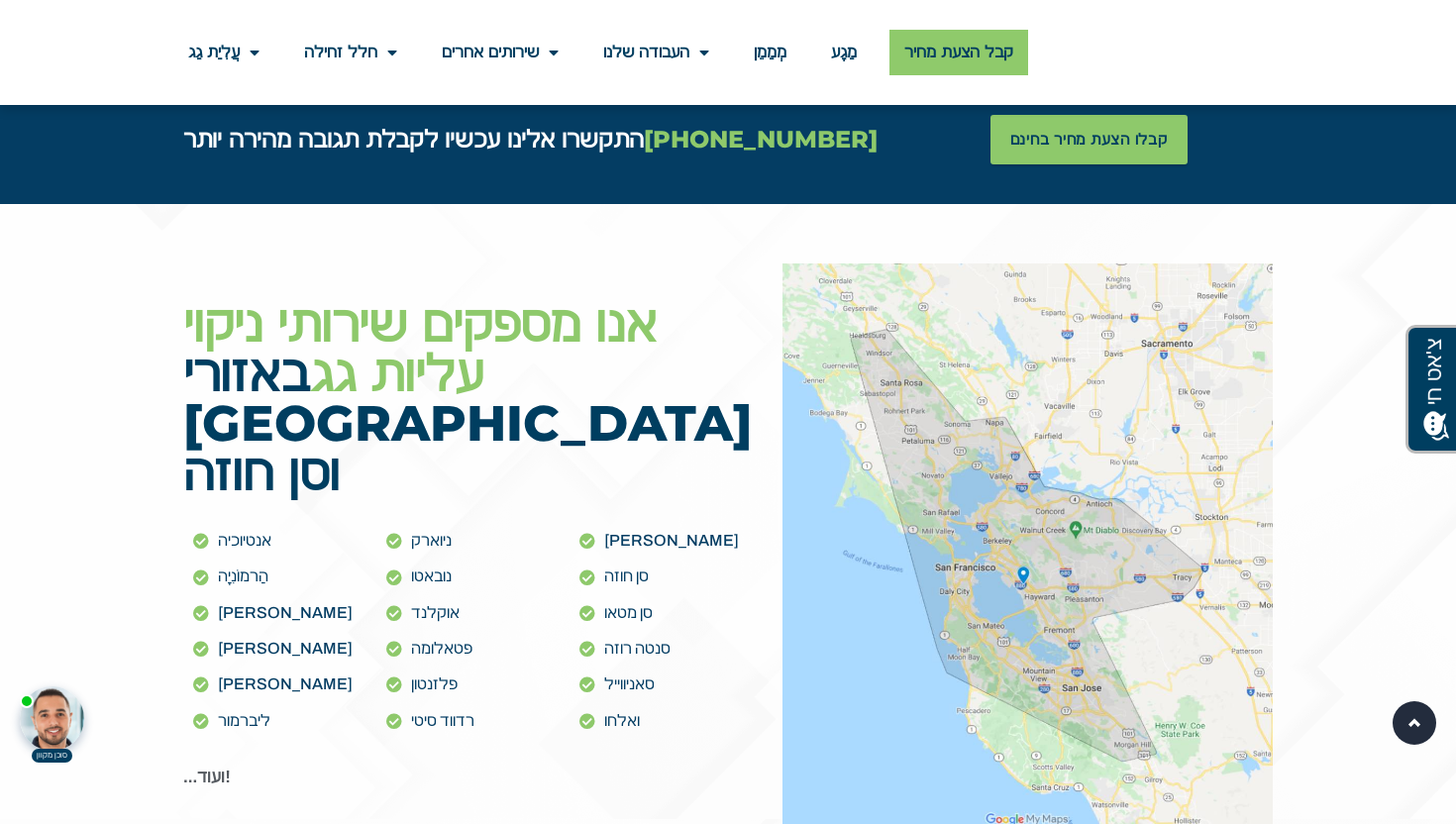 click on "אנו מספקים שירותי ניקוי עליות גג" at bounding box center [420, 349] 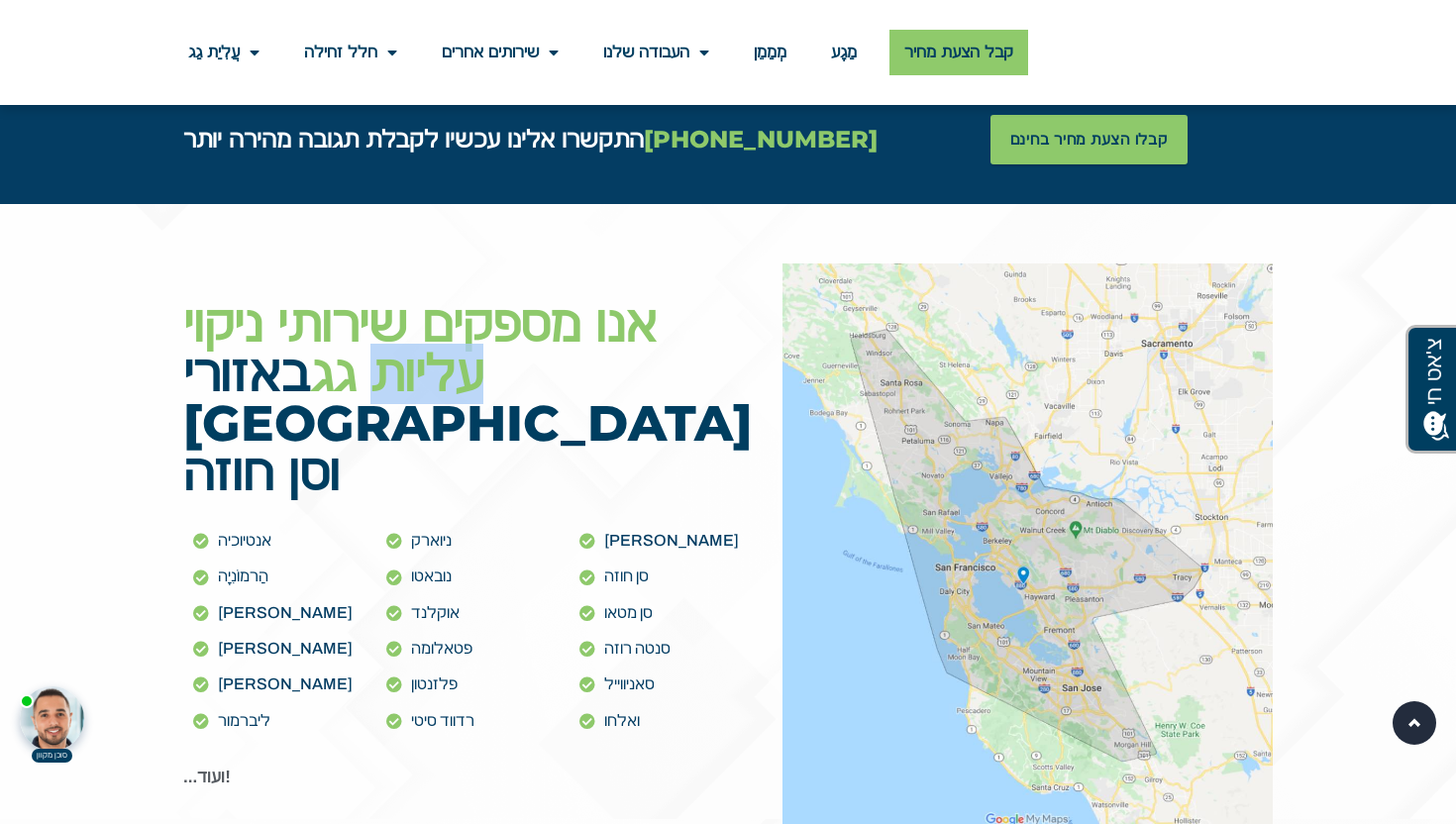 click on "אנו מספקים שירותי ניקוי עליות גג" at bounding box center [420, 349] 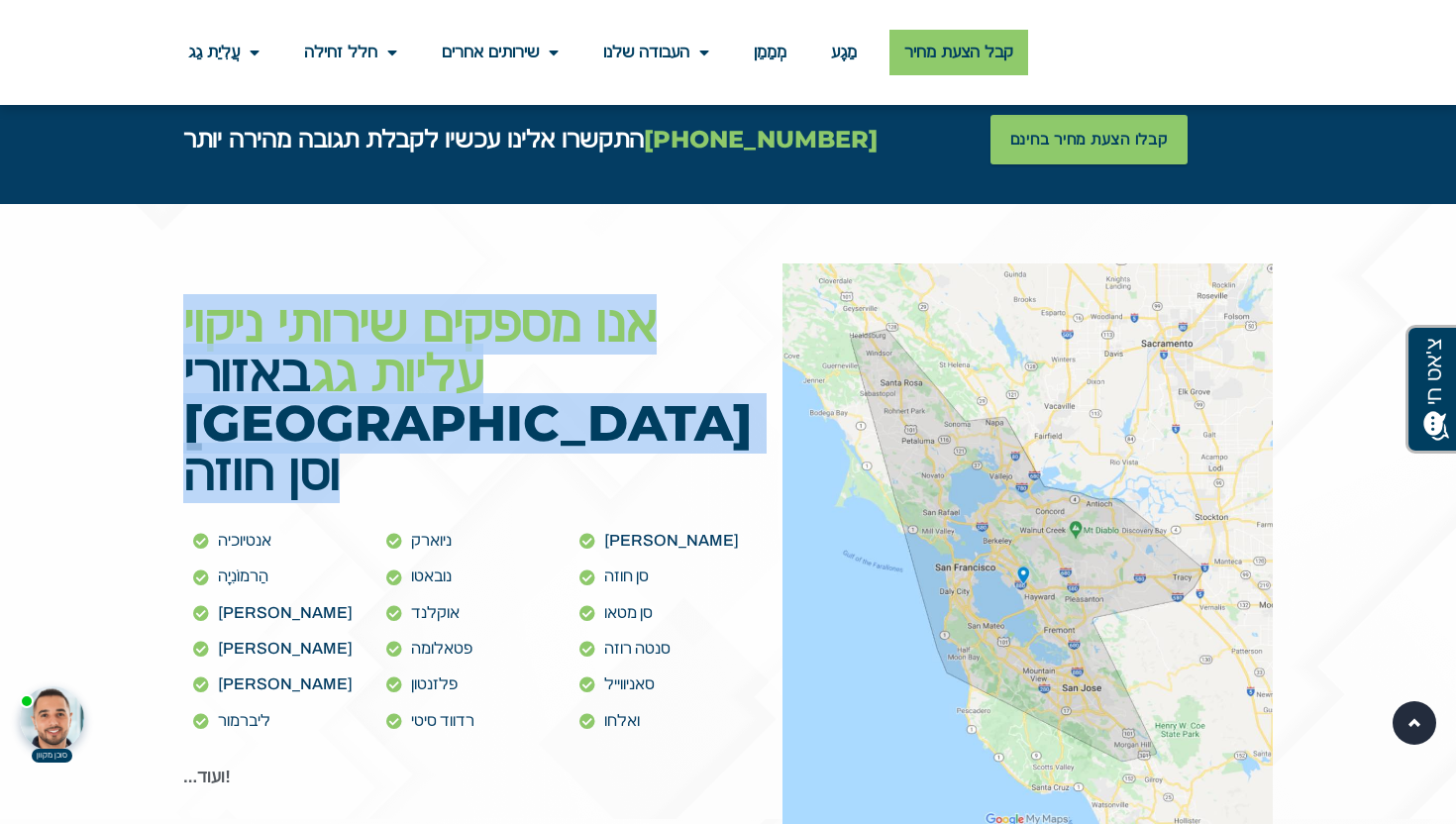 click on "אנו מספקים שירותי ניקוי עליות גג" at bounding box center [420, 349] 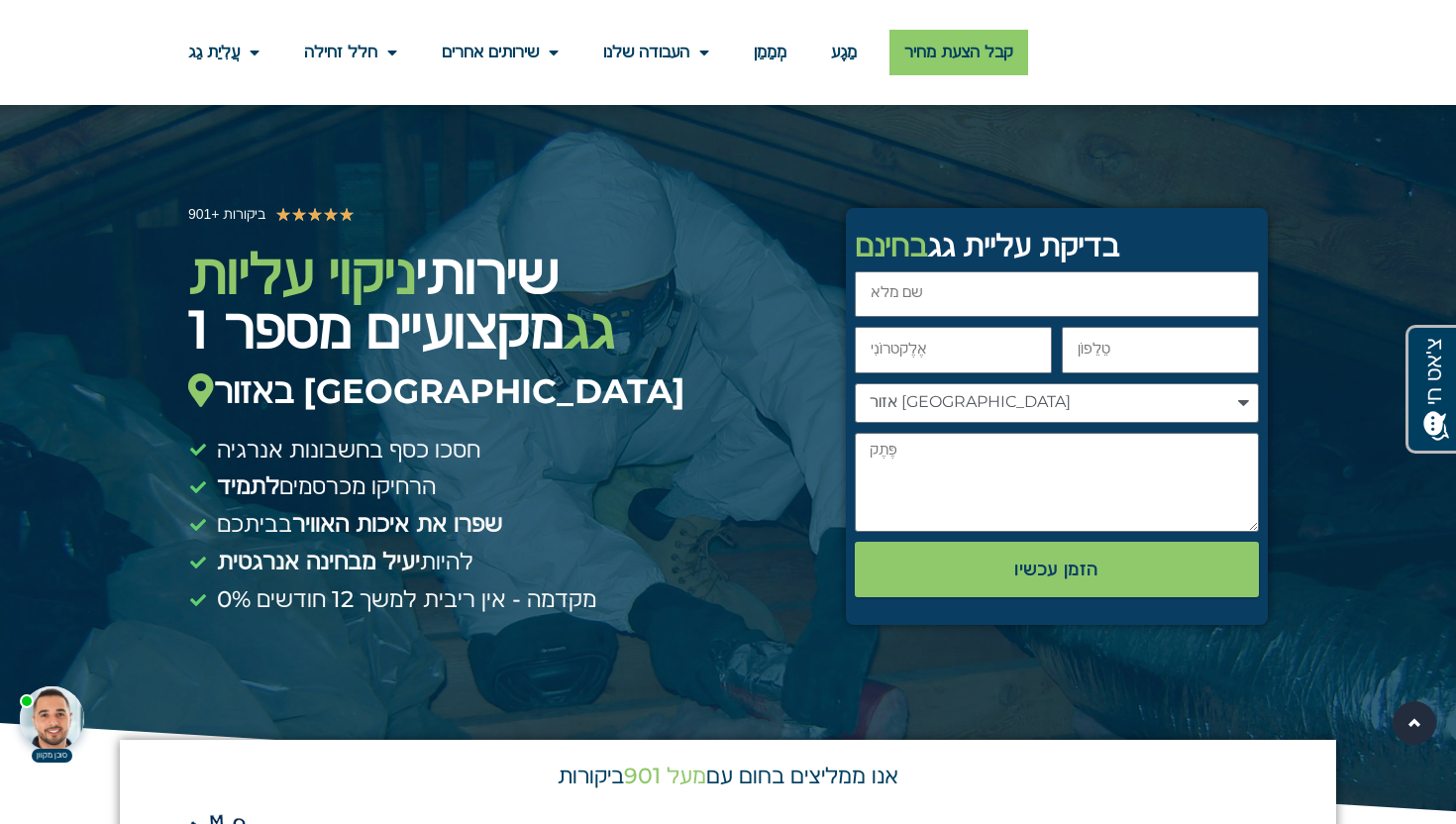 scroll, scrollTop: 0, scrollLeft: 0, axis: both 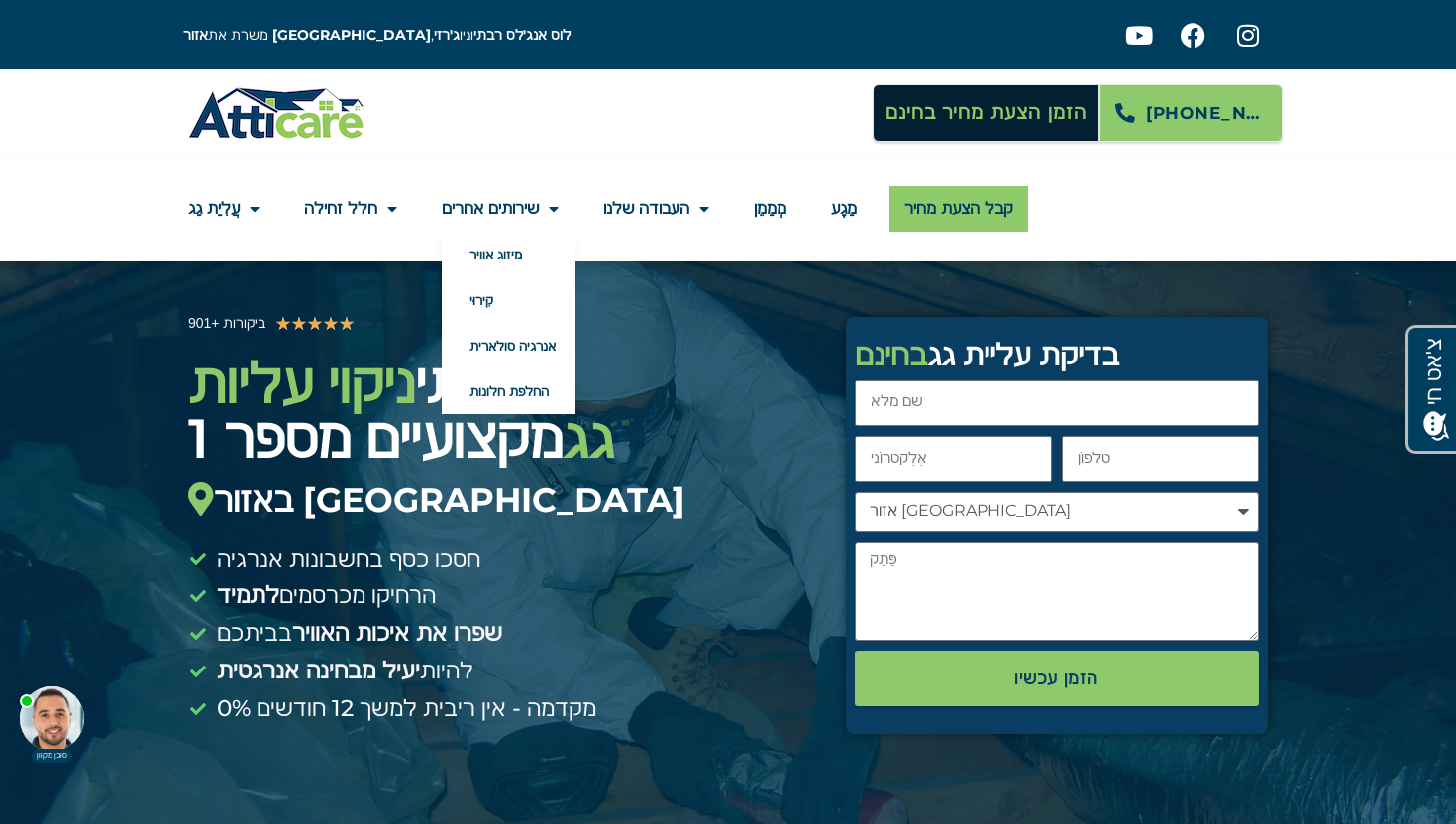 click at bounding box center [276, 113] 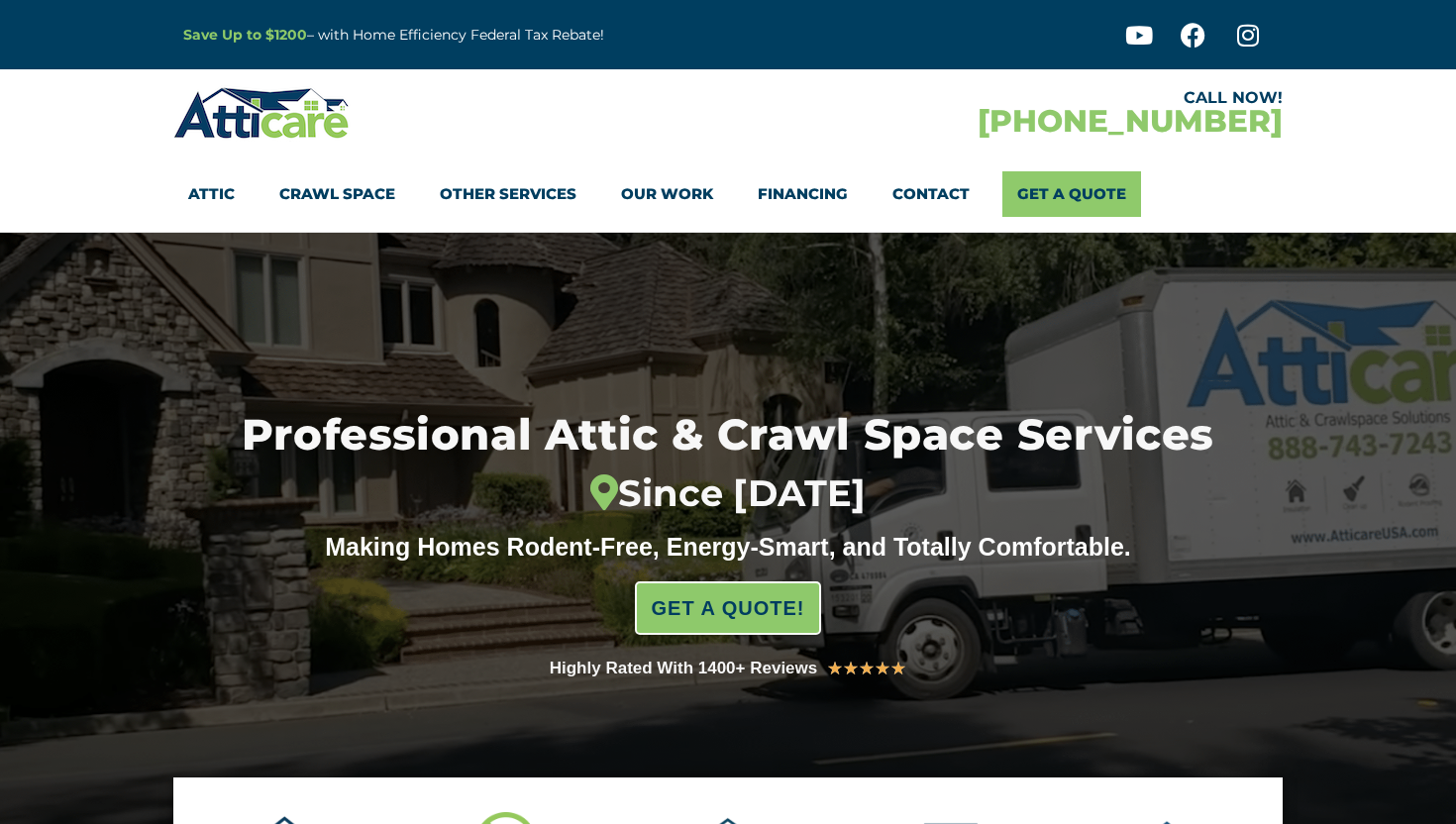 scroll, scrollTop: 0, scrollLeft: 0, axis: both 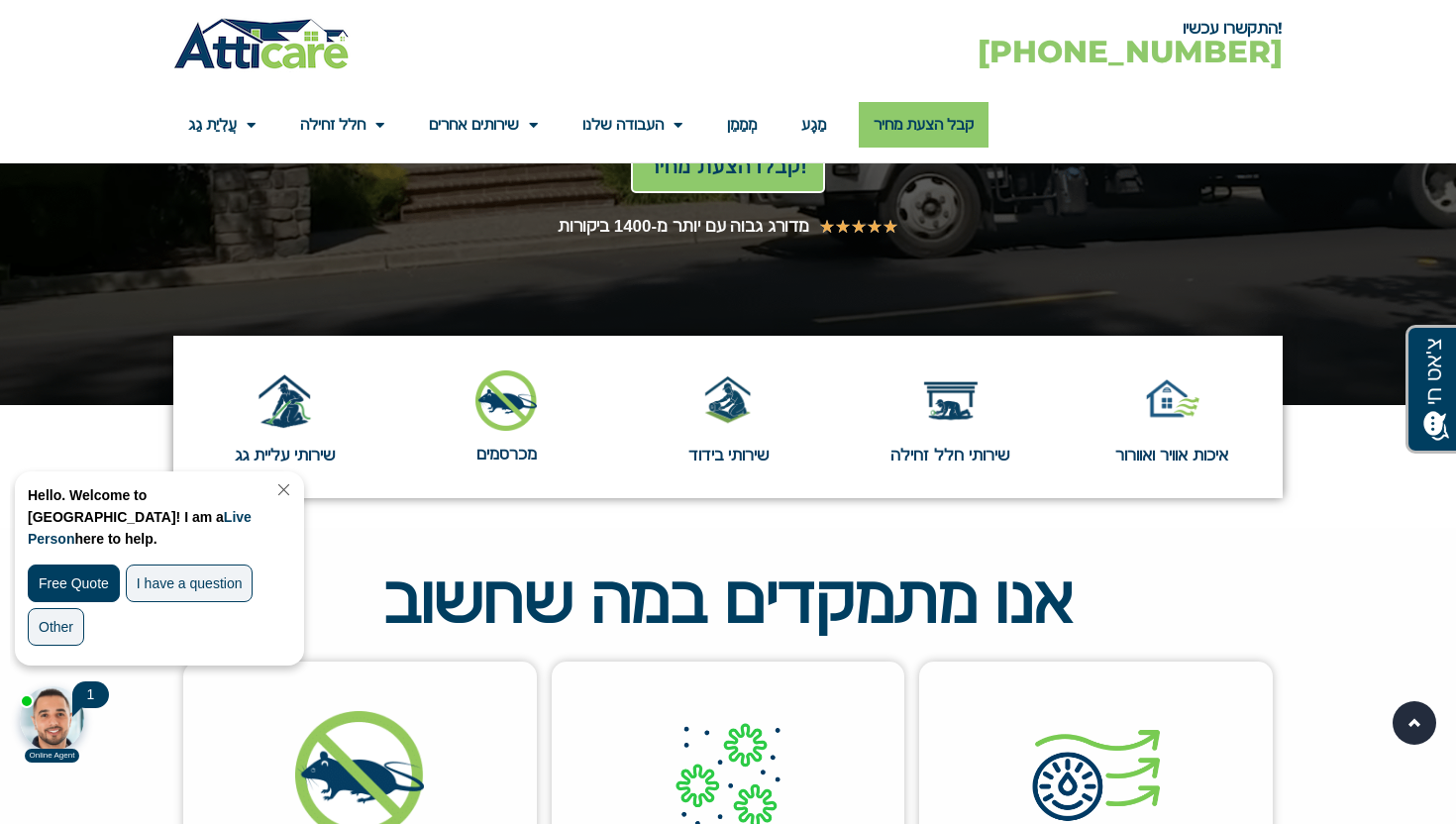 click at bounding box center (281, 489) 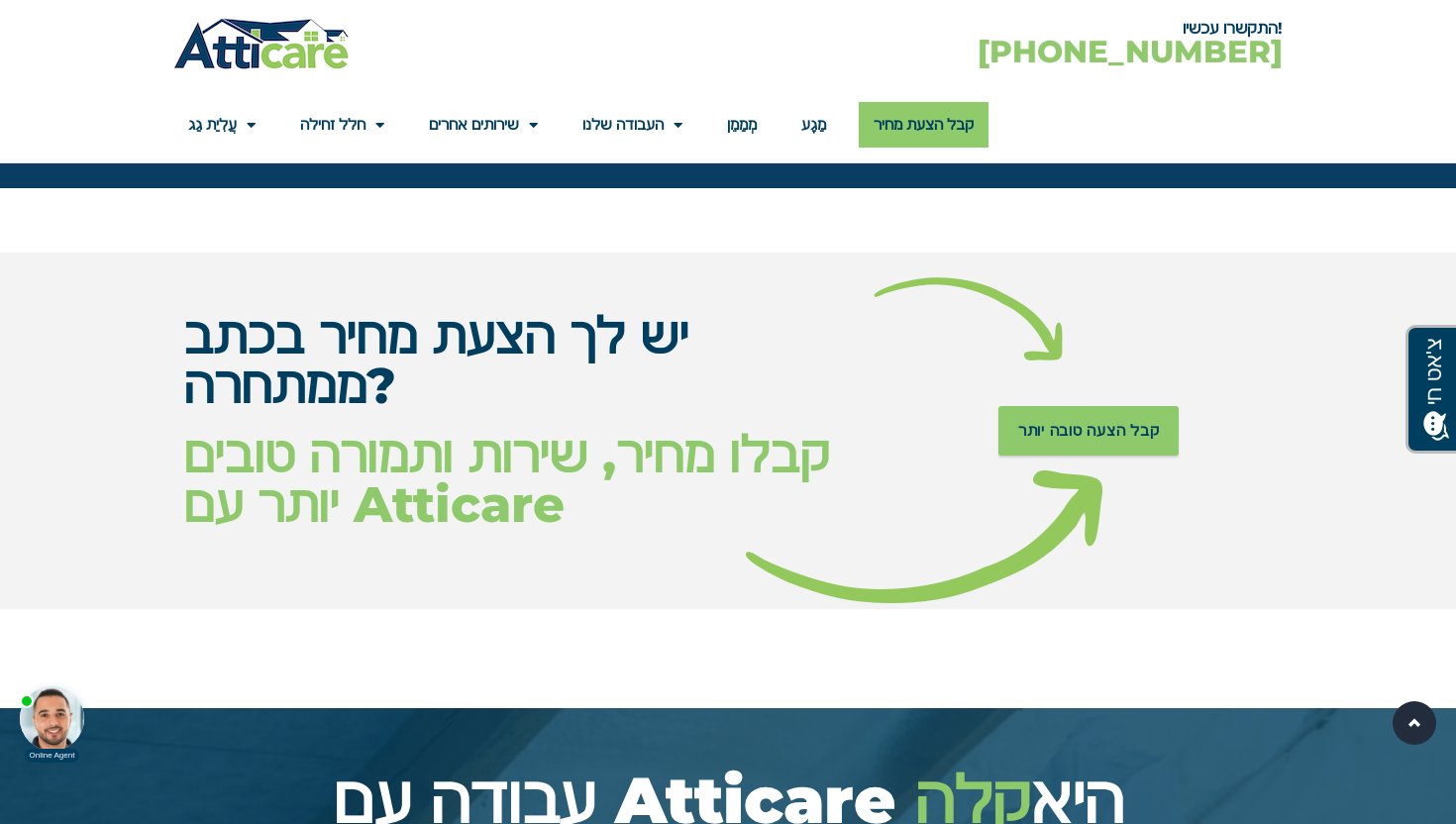 scroll, scrollTop: 2935, scrollLeft: 0, axis: vertical 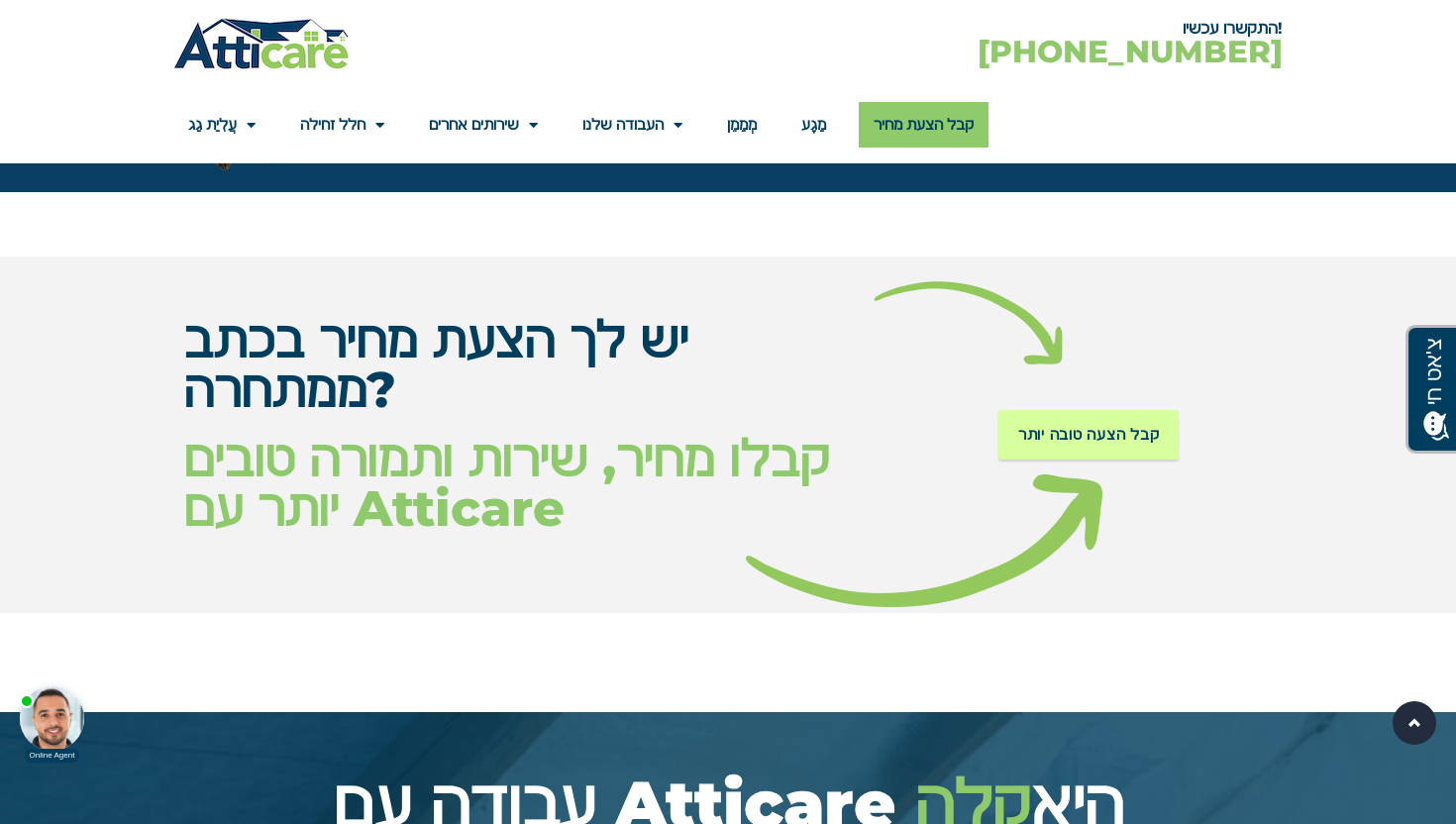 click on "קבל הצעה טובה יותר" at bounding box center [1089, 434] 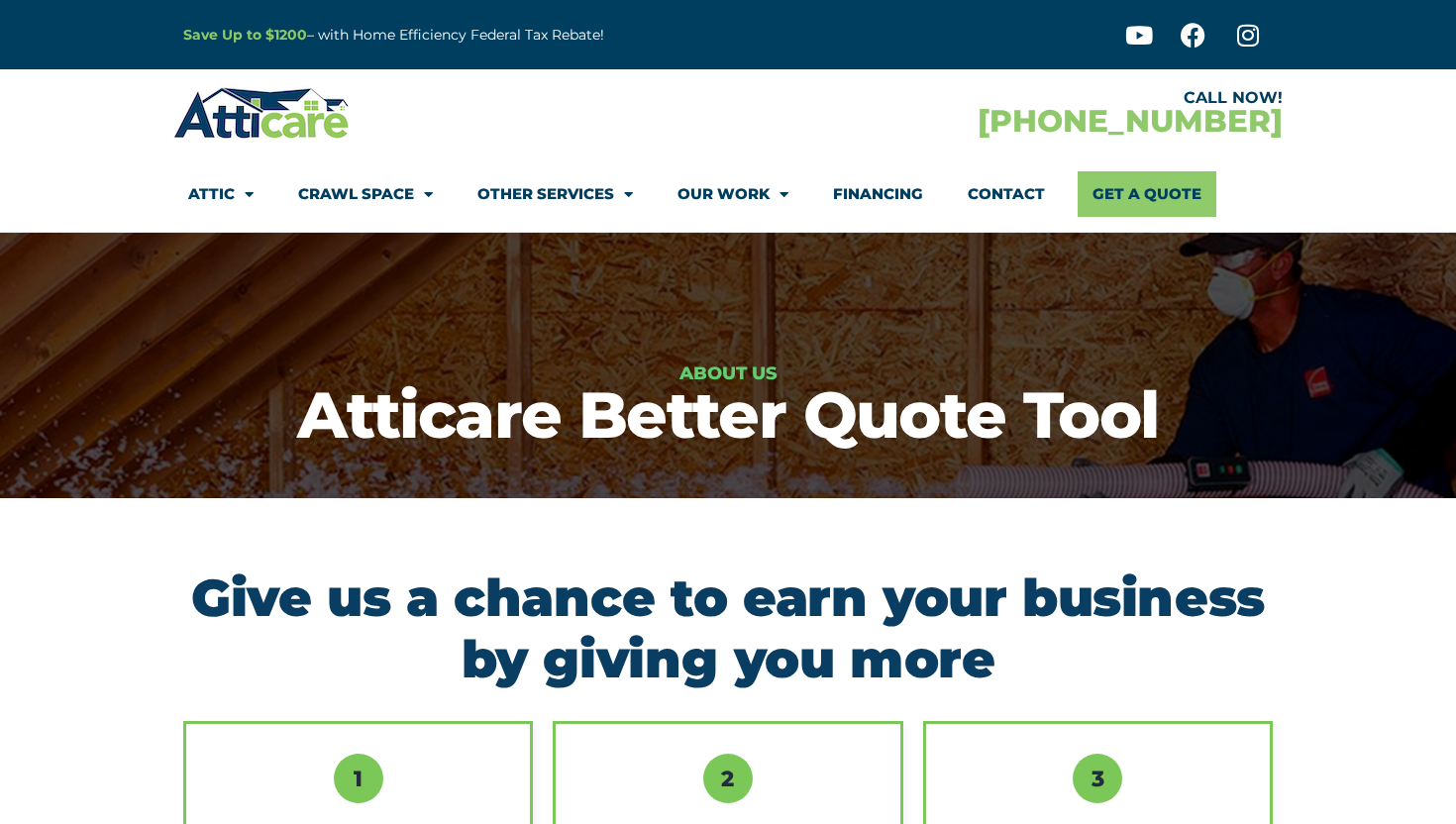 scroll, scrollTop: 0, scrollLeft: 0, axis: both 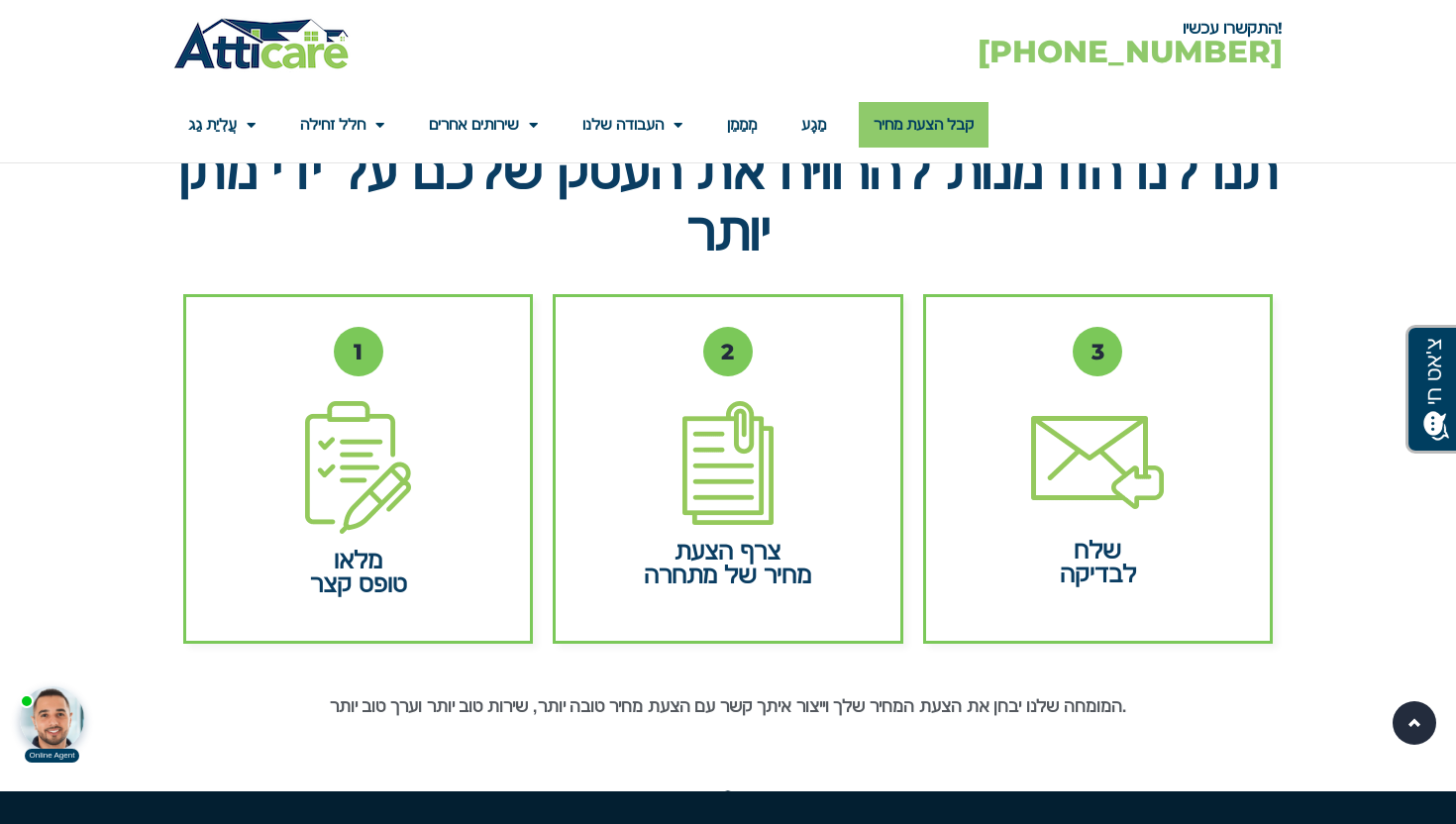 click at bounding box center [358, 467] 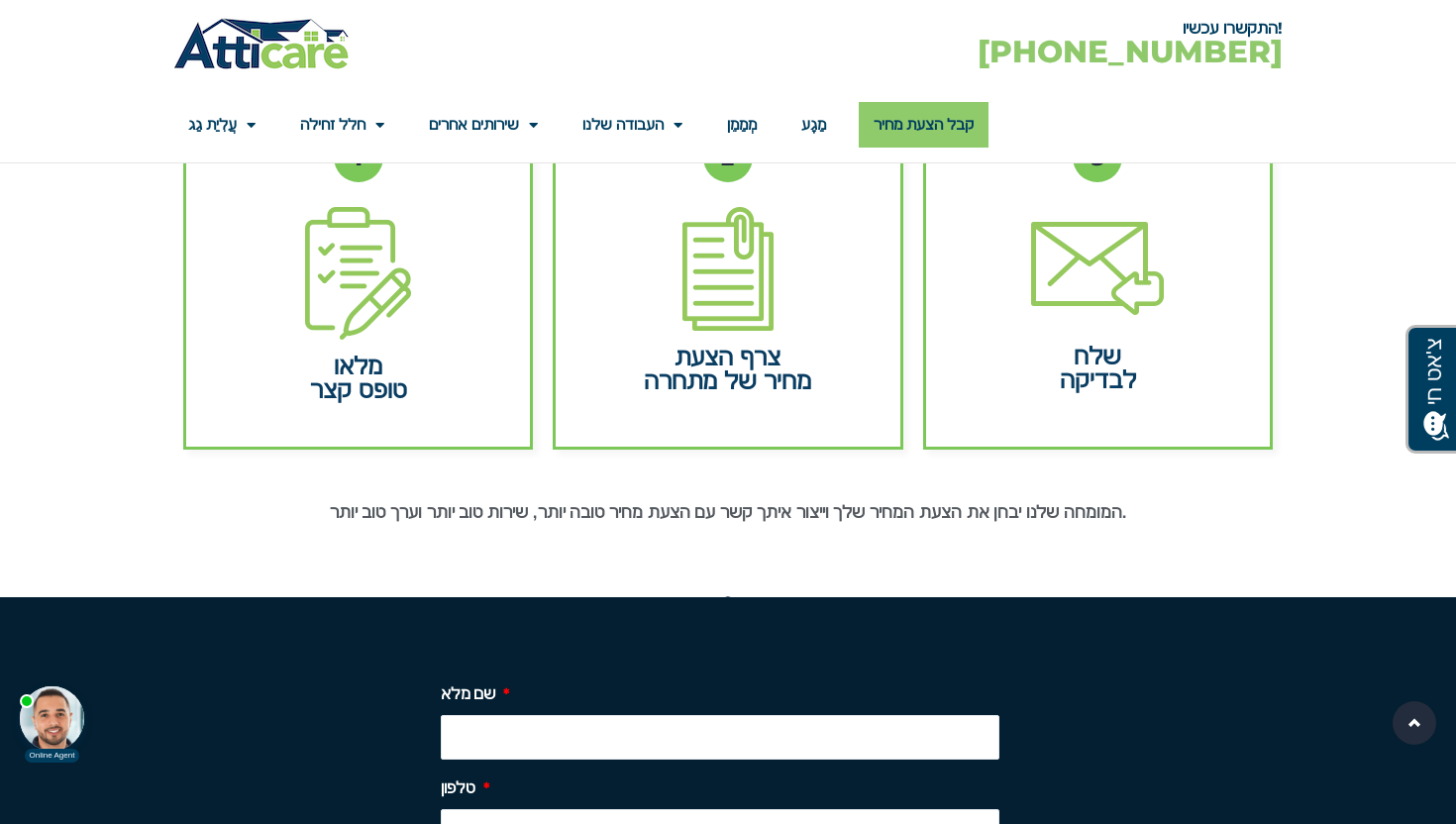 scroll, scrollTop: 648, scrollLeft: 0, axis: vertical 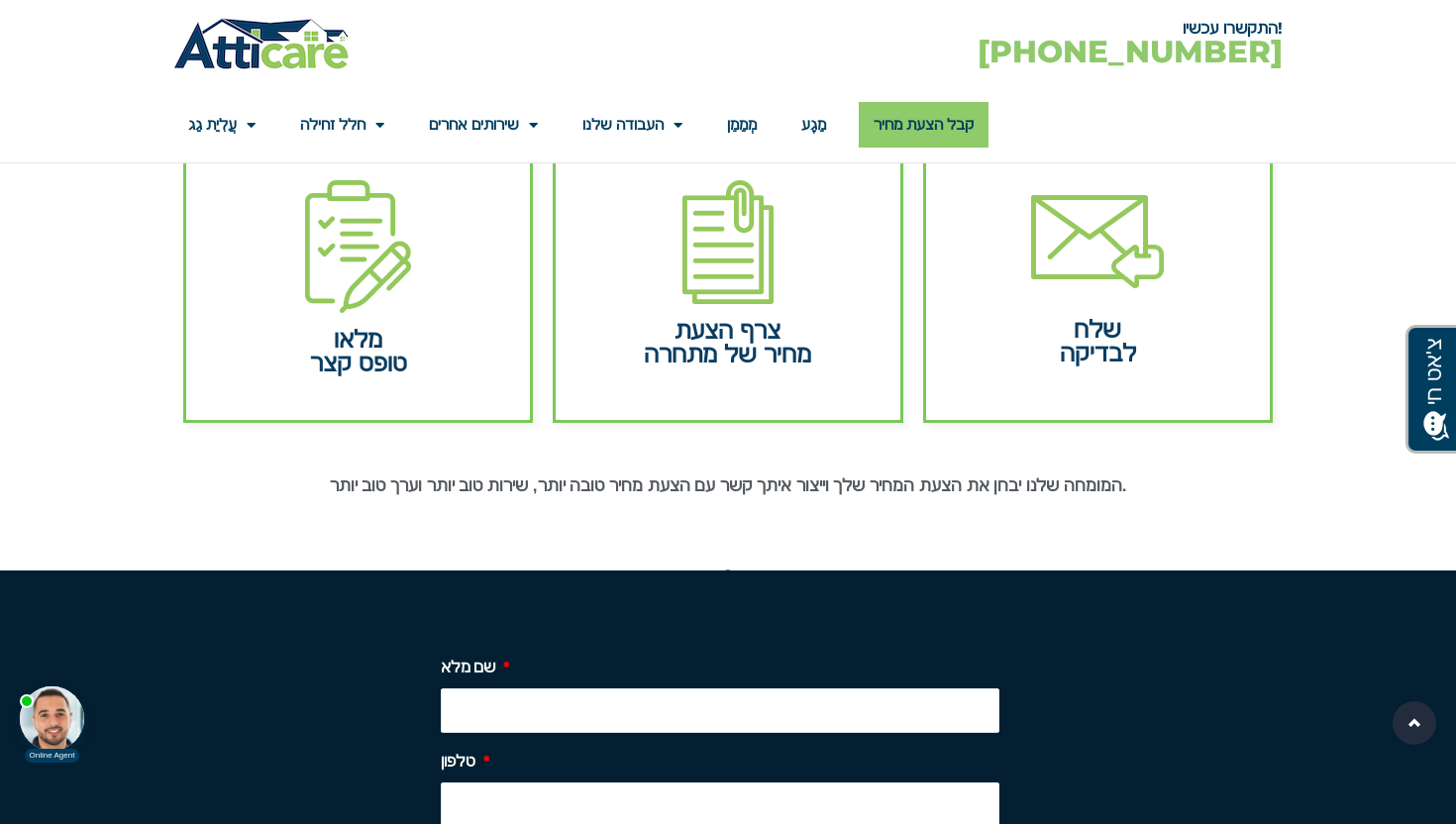 click on "המומחה שלנו יבחן את הצעת המחיר שלך וייצור איתך קשר עם הצעת מחיר טובה יותר, שירות טוב יותר וערך טוב יותר." at bounding box center (728, 485) 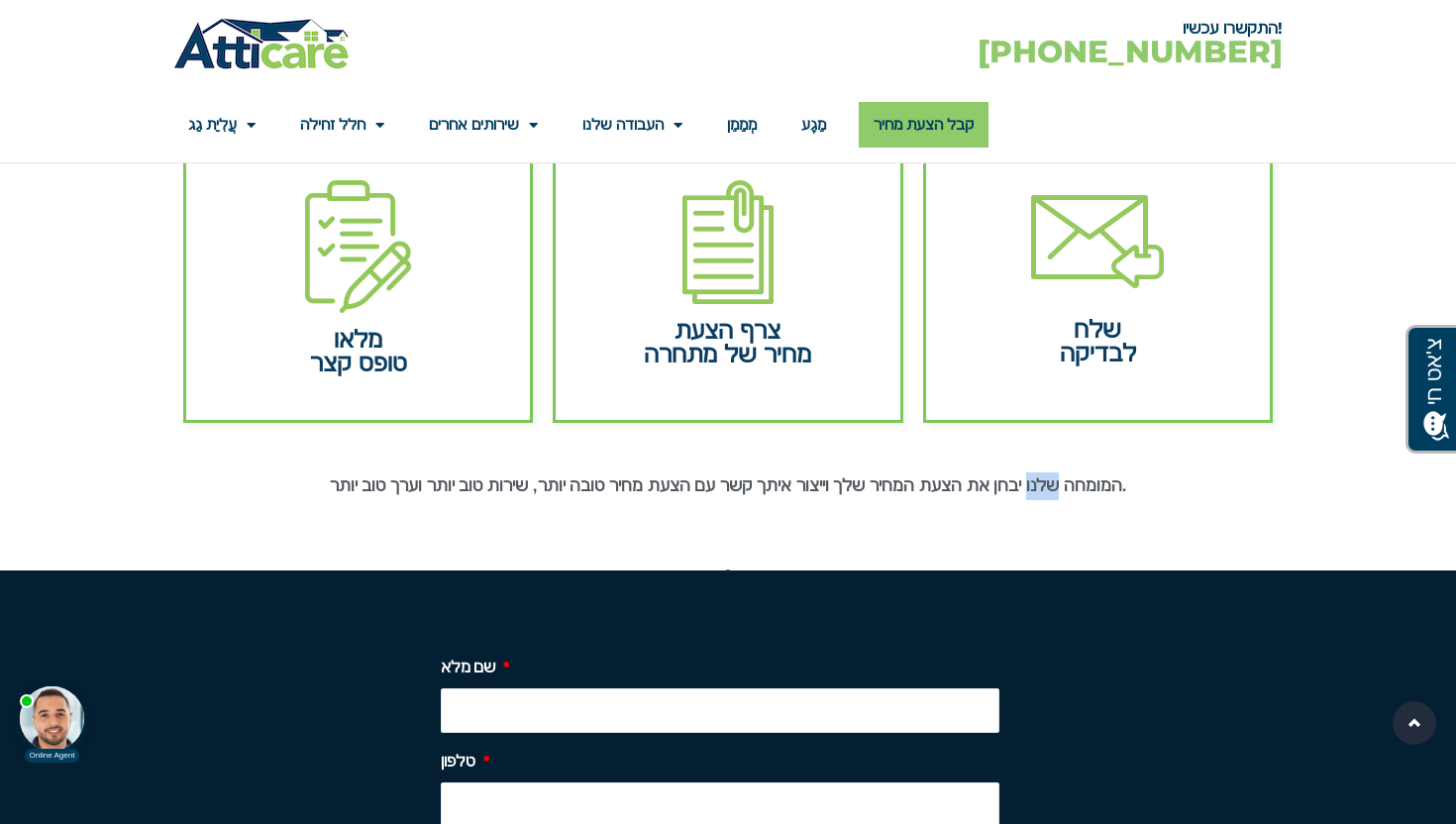 click on "המומחה שלנו יבחן את הצעת המחיר שלך וייצור איתך קשר עם הצעת מחיר טובה יותר, שירות טוב יותר וערך טוב יותר." at bounding box center (728, 485) 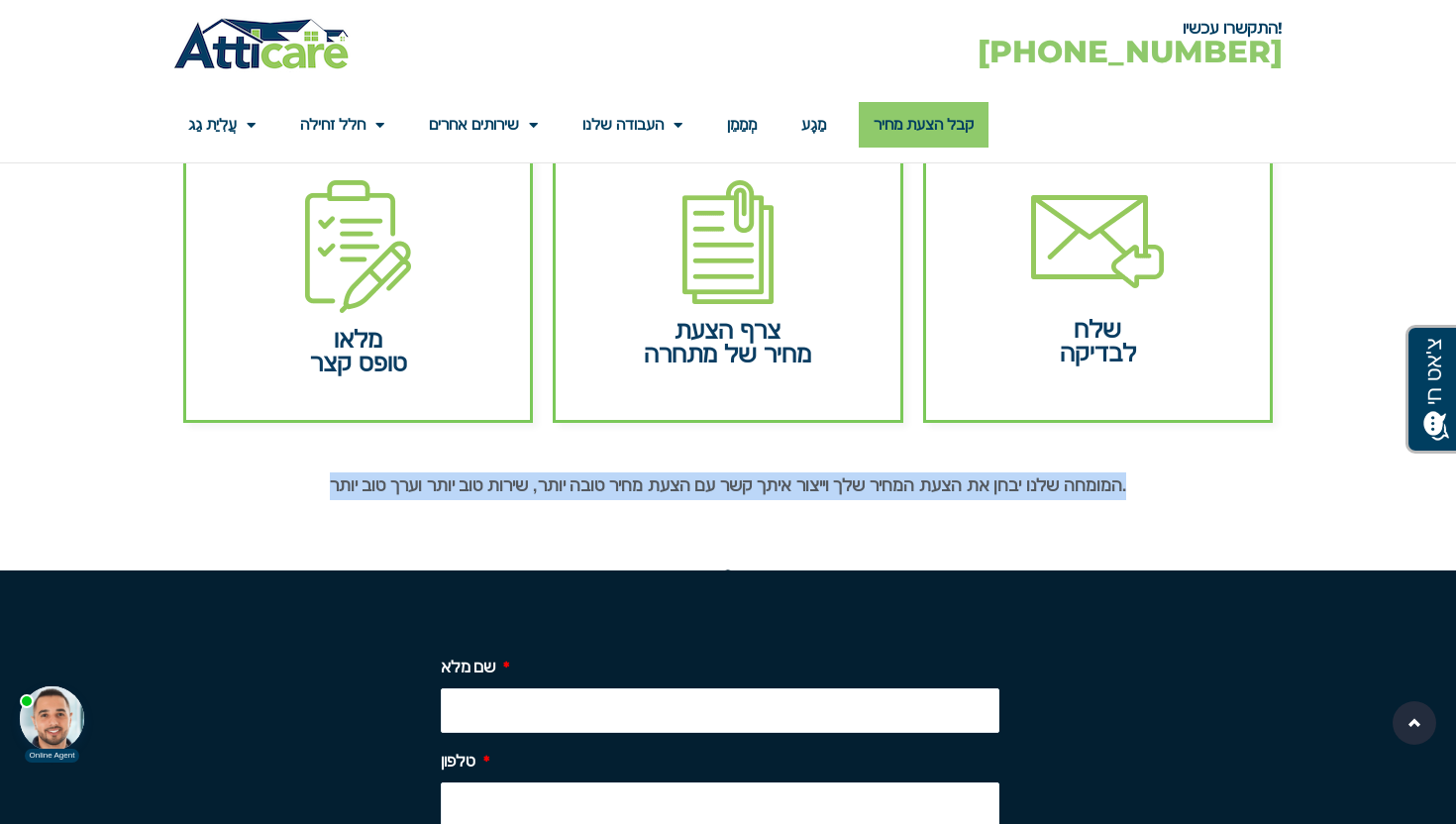 click on "המומחה שלנו יבחן את הצעת המחיר שלך וייצור איתך קשר עם הצעת מחיר טובה יותר, שירות טוב יותר וערך טוב יותר." at bounding box center [728, 485] 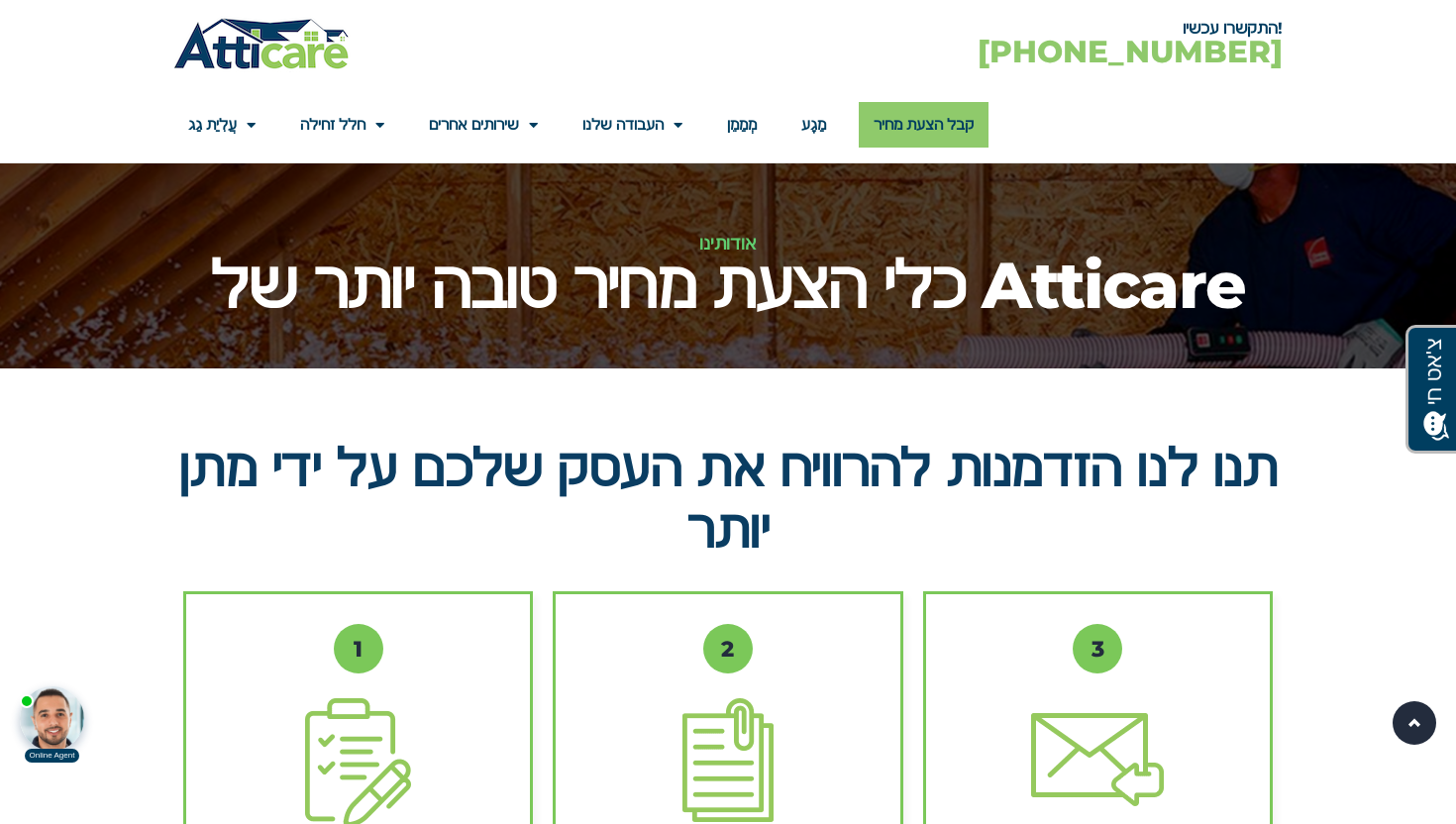 scroll, scrollTop: 0, scrollLeft: 0, axis: both 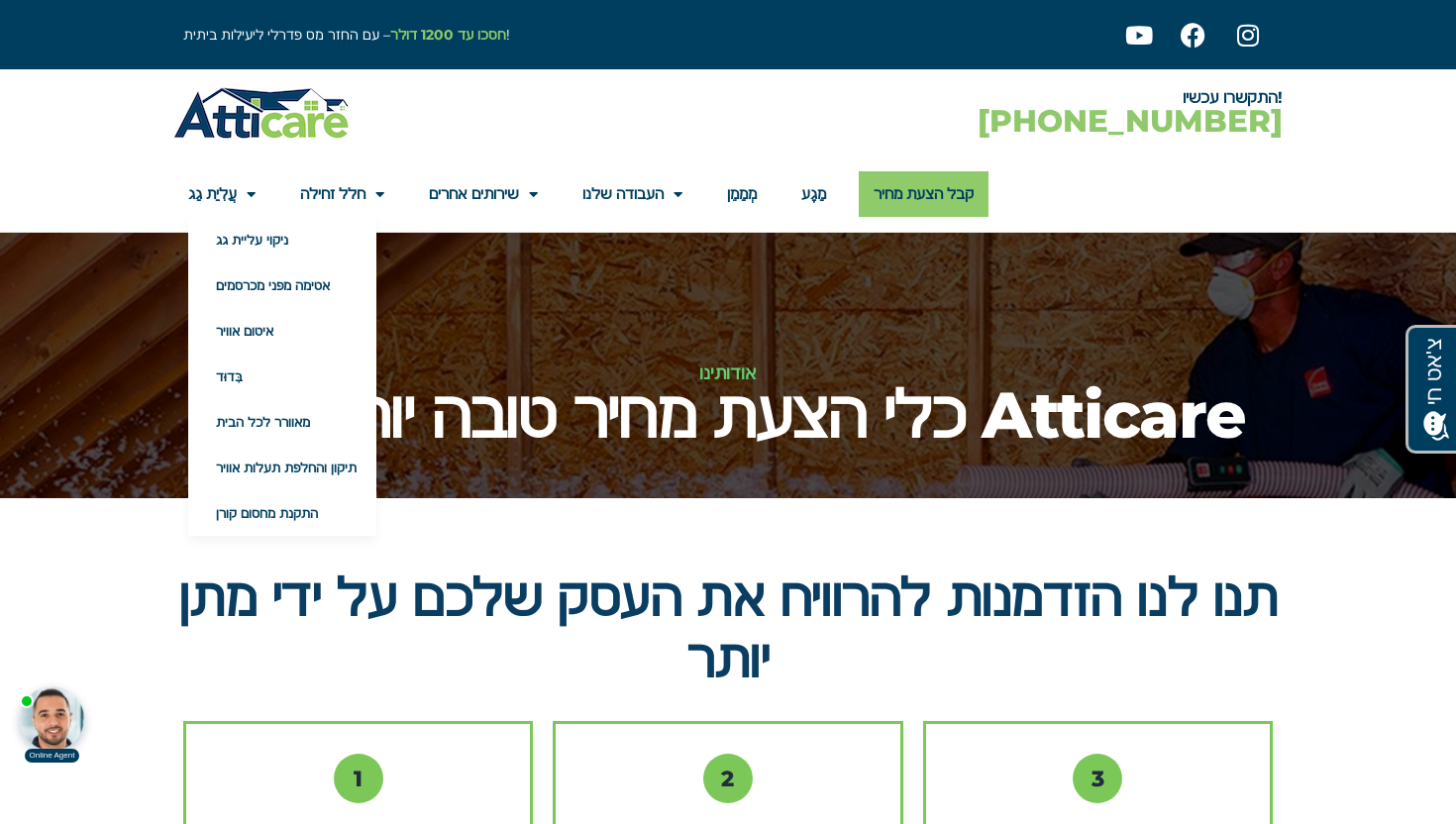click at bounding box center [261, 113] 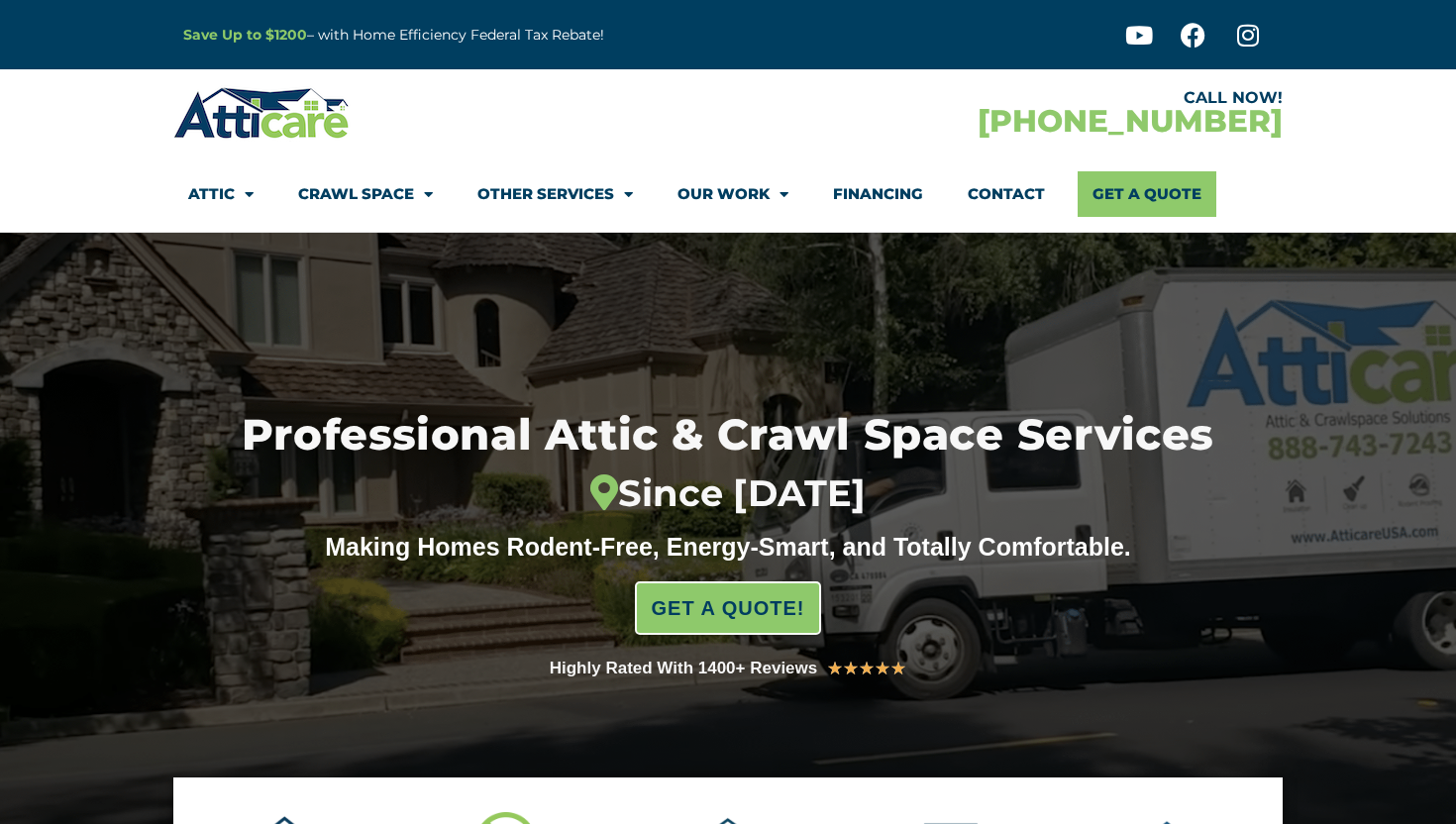 scroll, scrollTop: 0, scrollLeft: 0, axis: both 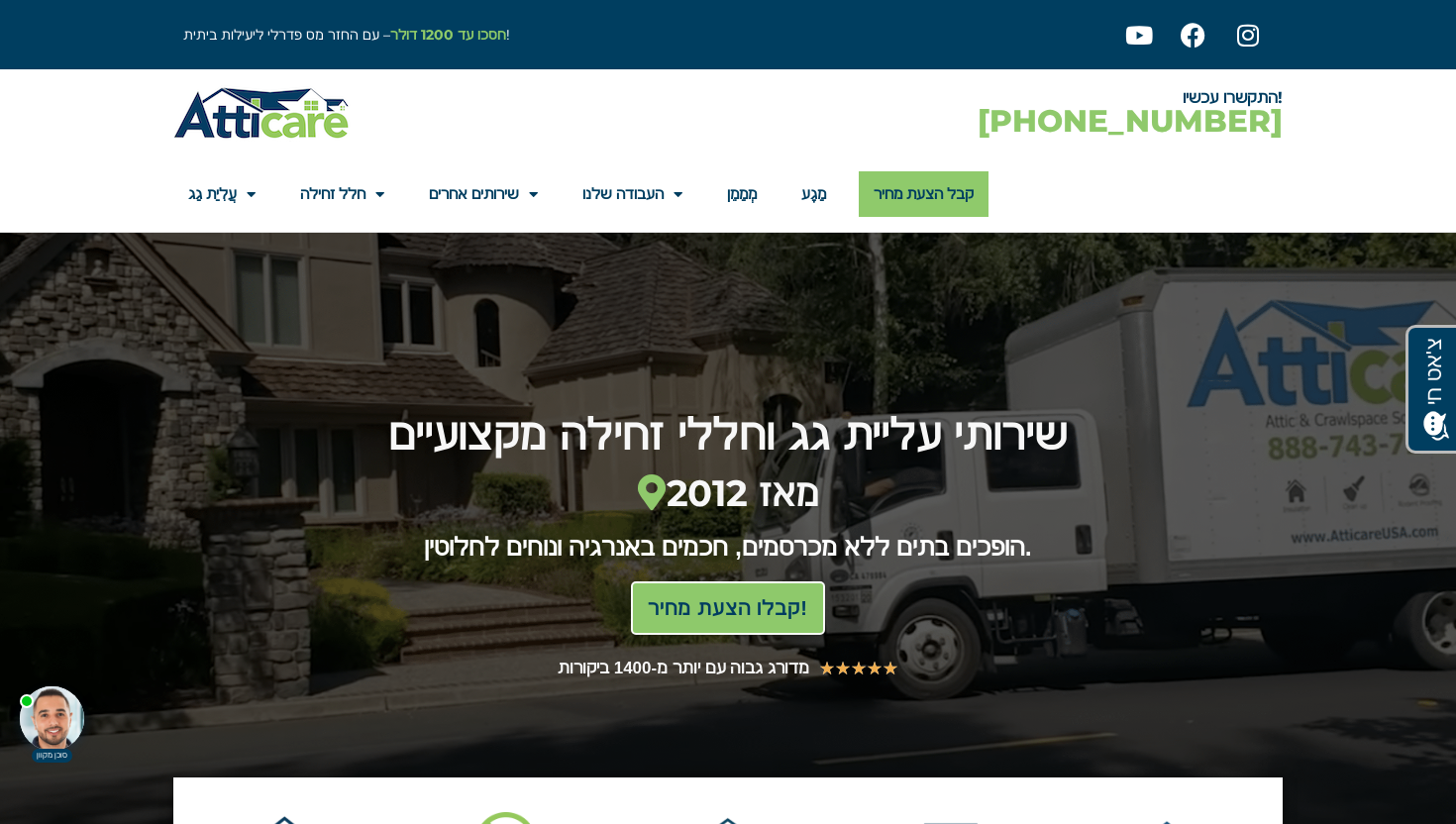 click on "מְמַמֵן" 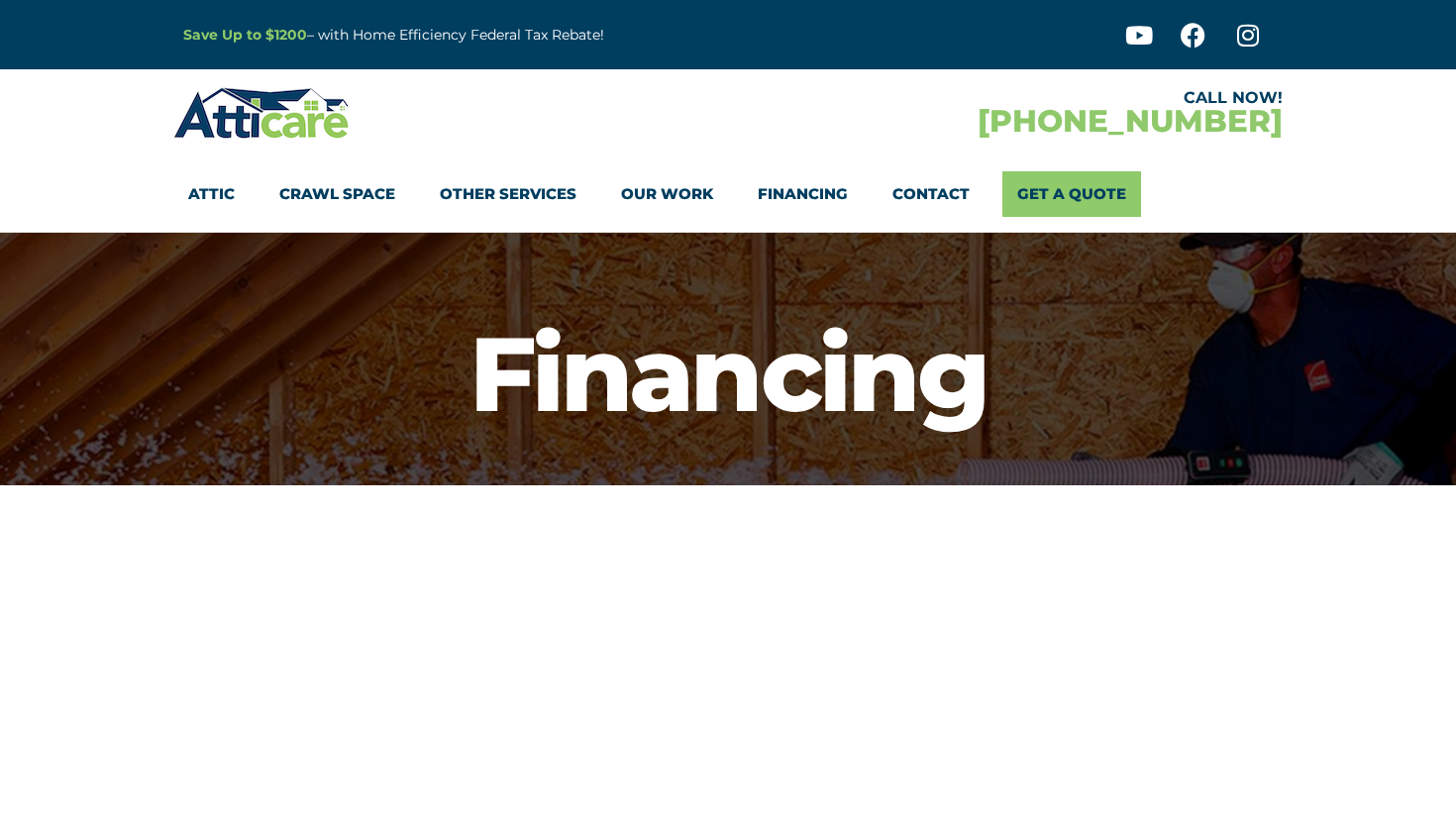 scroll, scrollTop: 0, scrollLeft: 0, axis: both 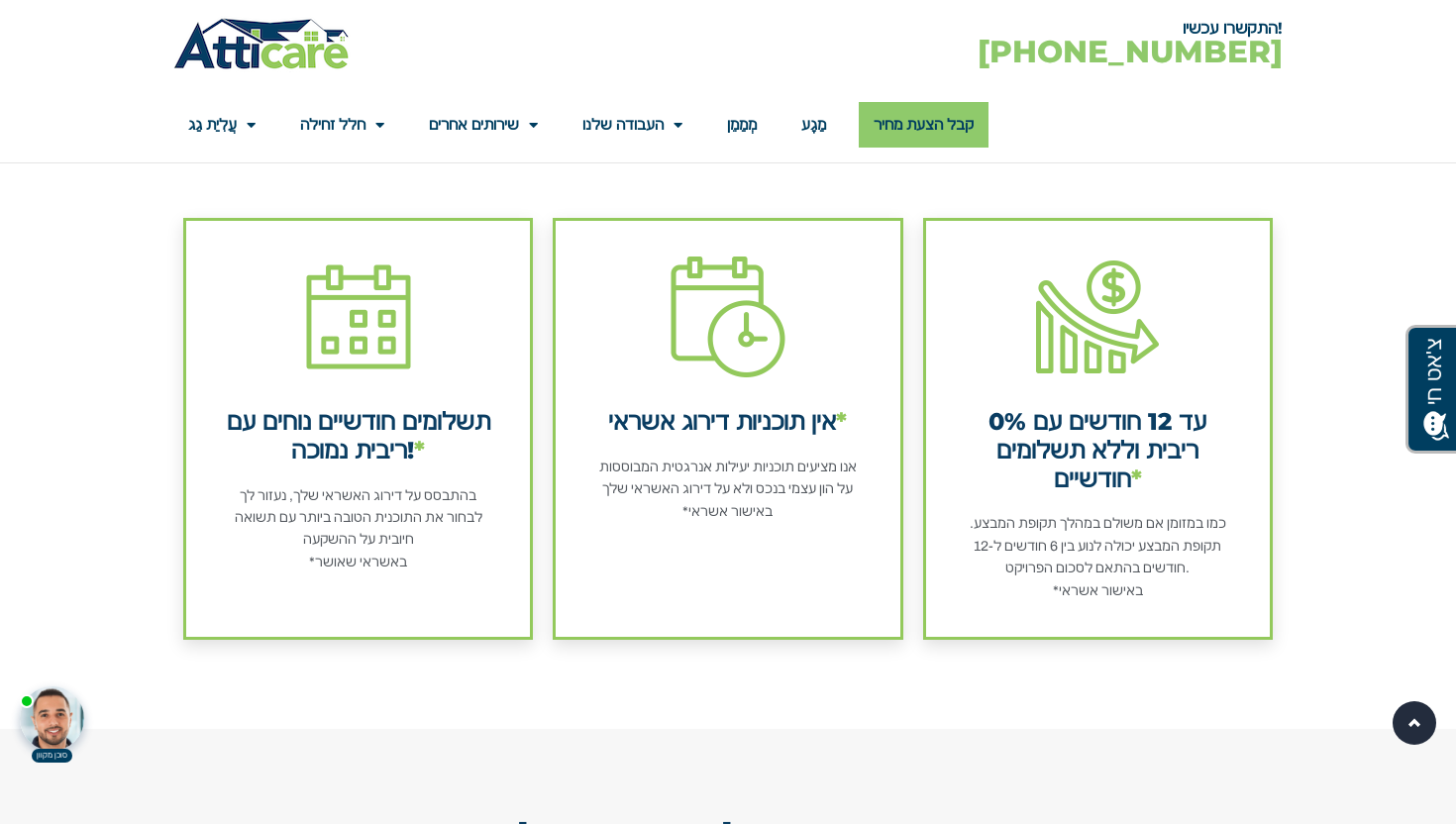 click on "אנו מציעים תוכניות יעילות אנרגטית המבוססות על הון עצמי בנכס ולא על דירוג האשראי שלך" at bounding box center [728, 477] 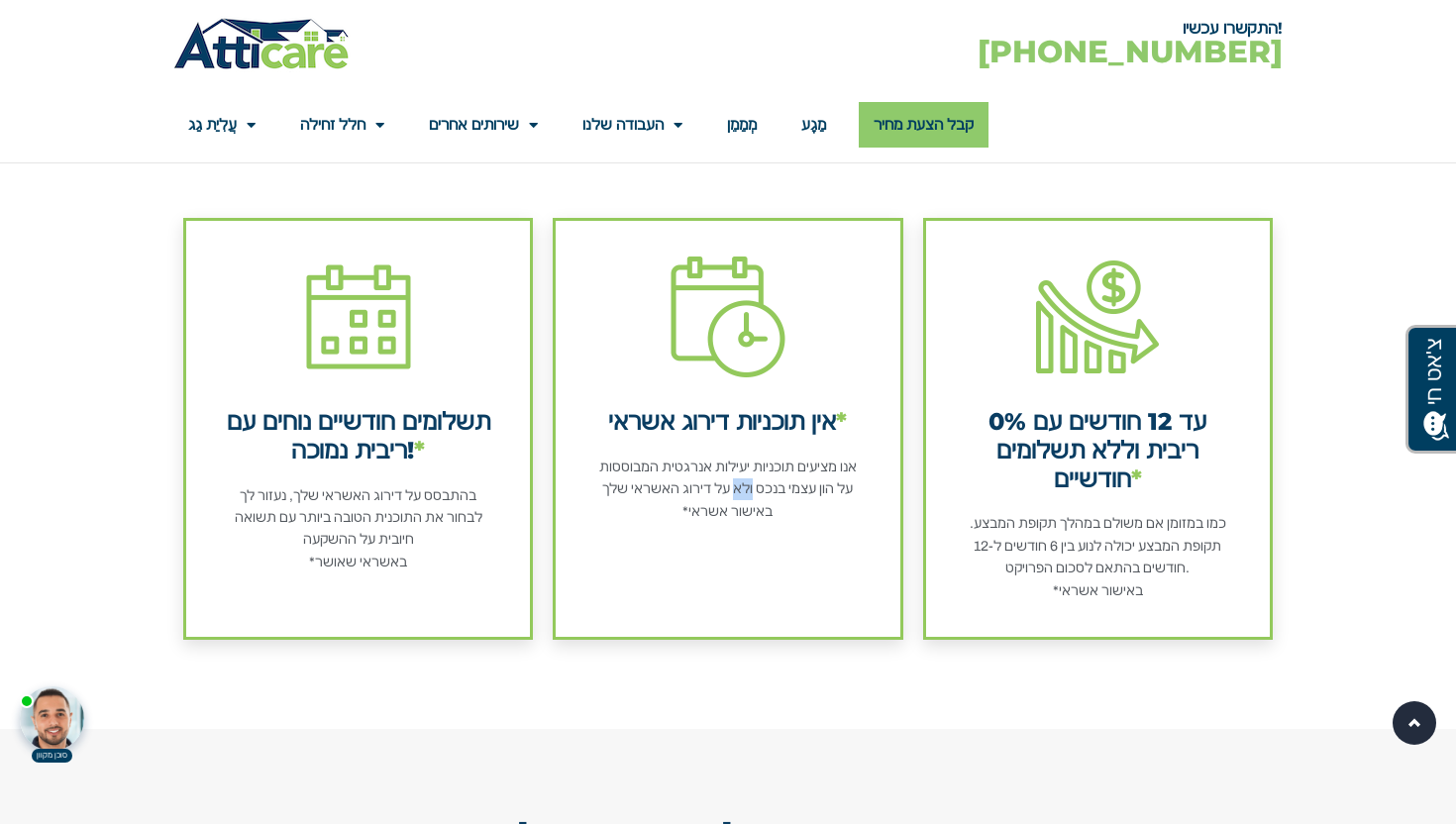 click on "אנו מציעים תוכניות יעילות אנרגטית המבוססות על הון עצמי בנכס ולא על דירוג האשראי שלך" at bounding box center (728, 477) 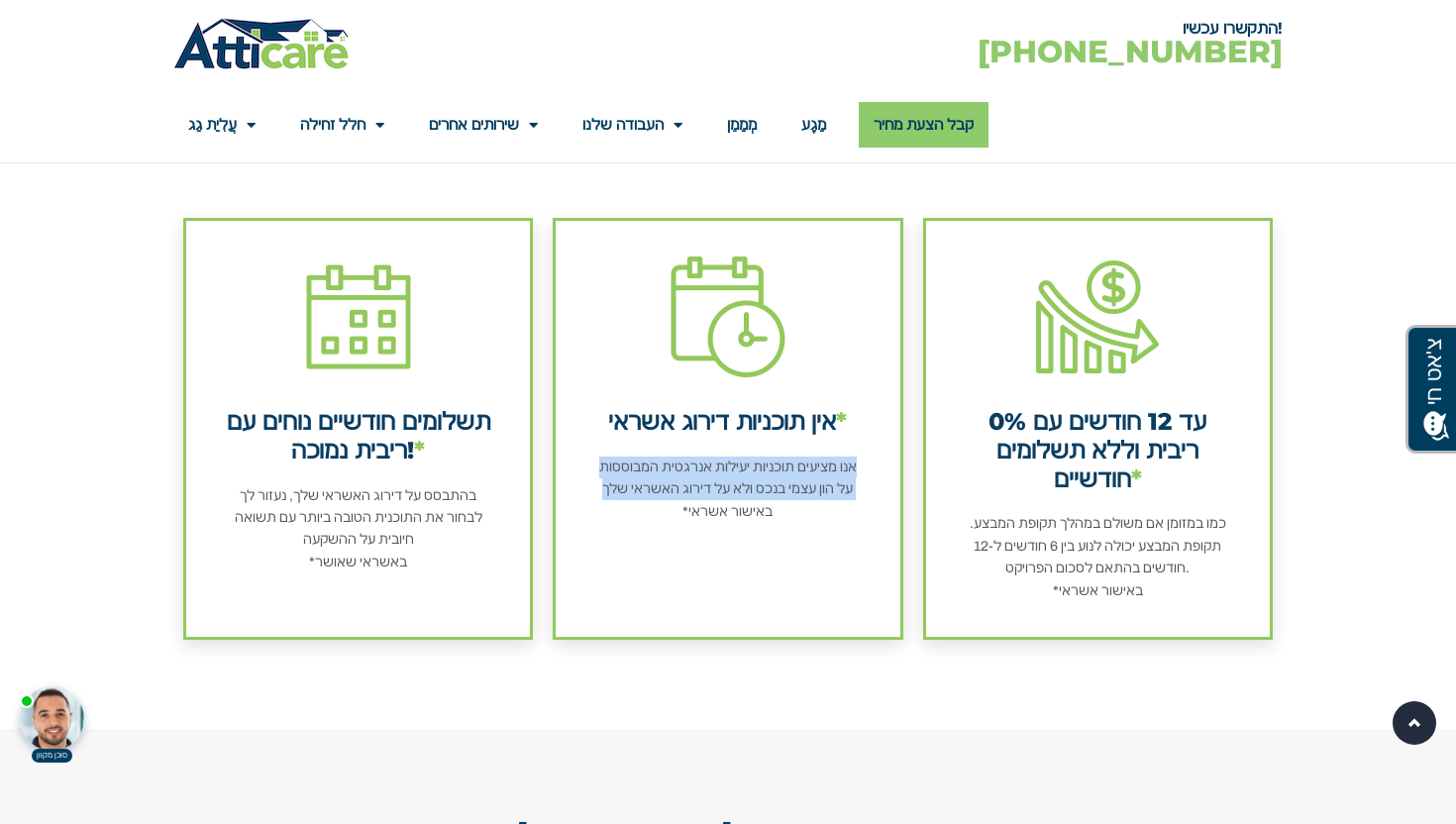 click on "אנו מציעים תוכניות יעילות אנרגטית המבוססות על הון עצמי בנכס ולא על דירוג האשראי שלך" at bounding box center [728, 477] 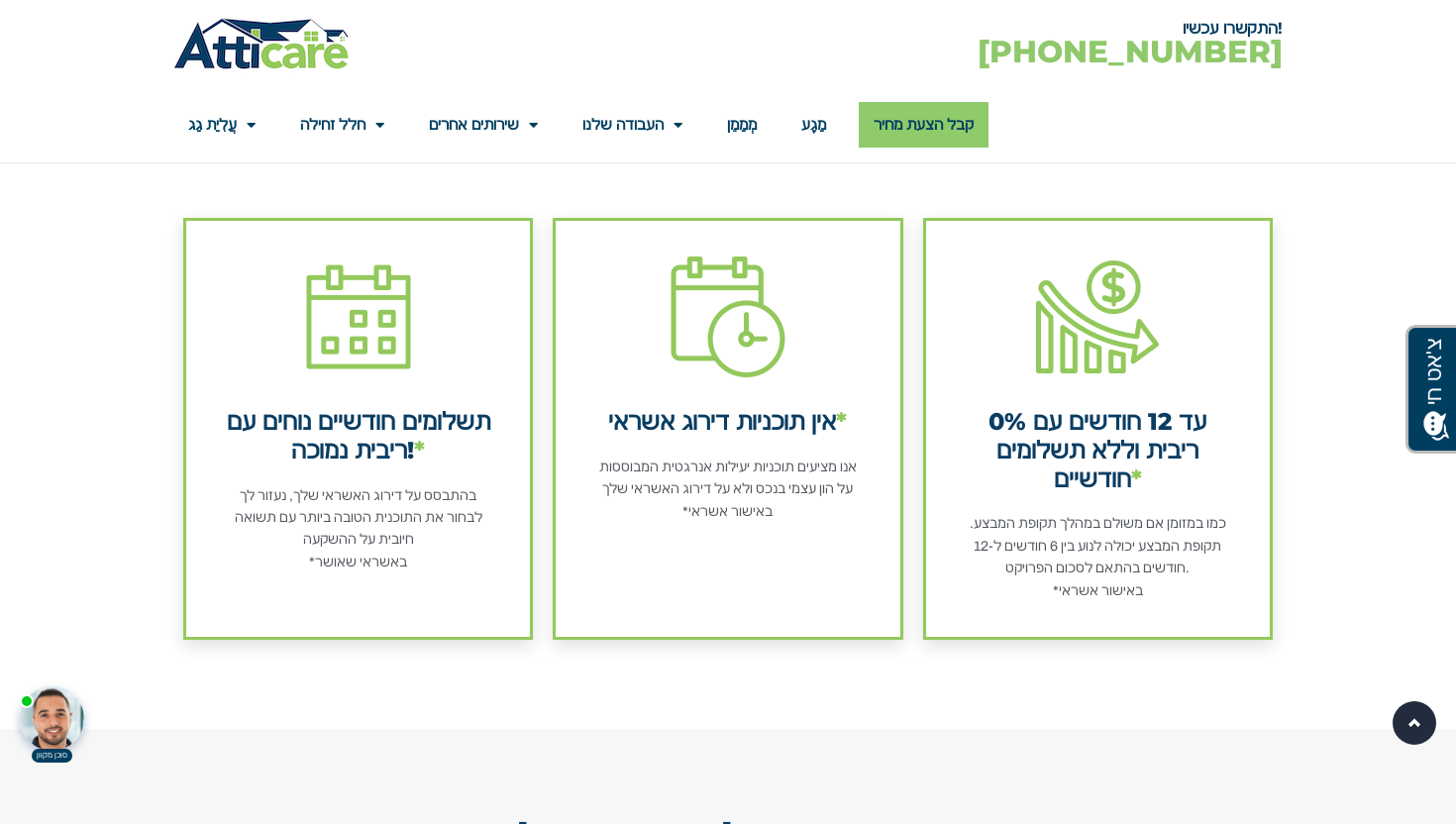 click on "*באישור אשראי" at bounding box center (727, 511) 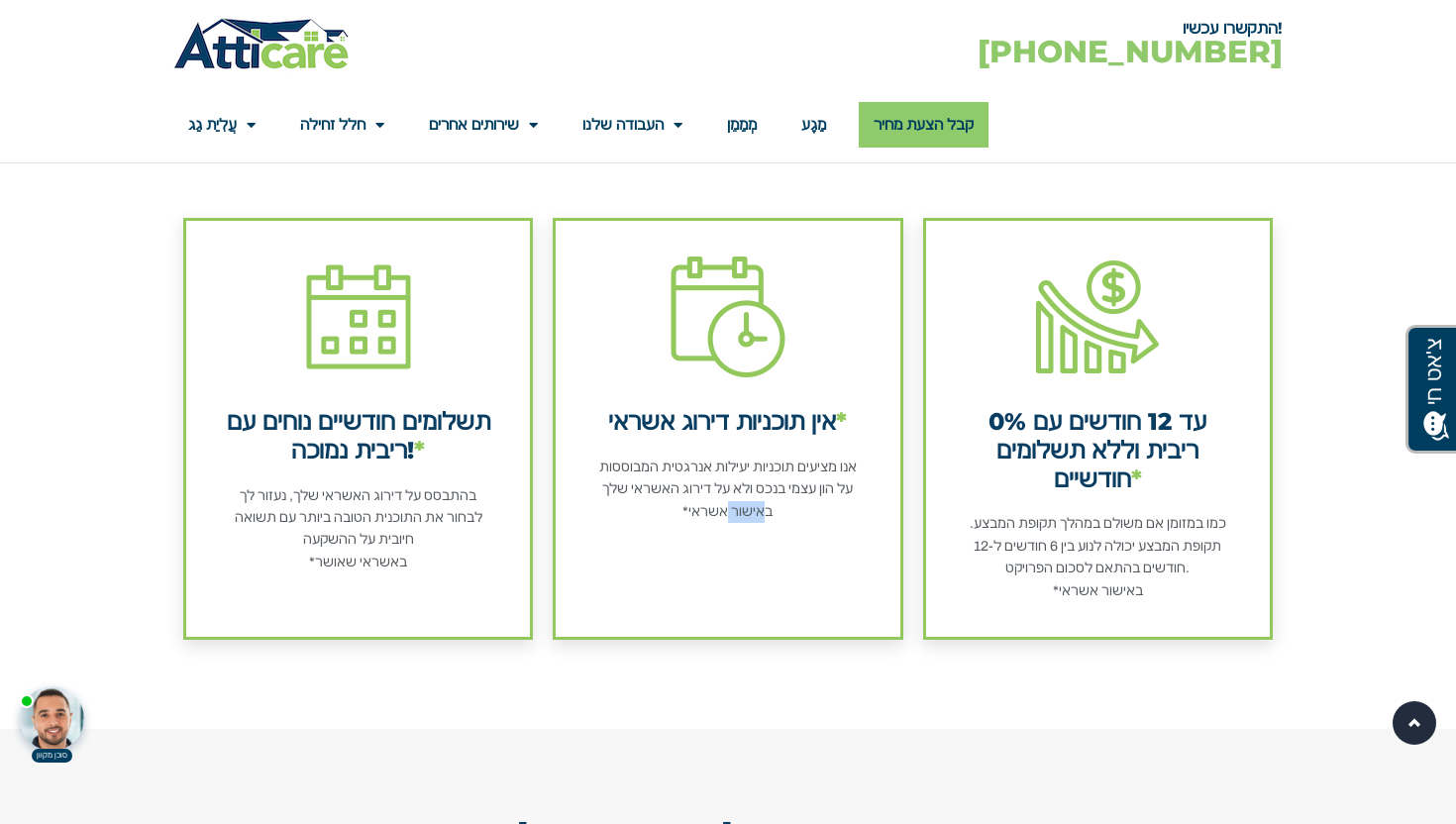 click on "*באישור אשראי" at bounding box center [727, 511] 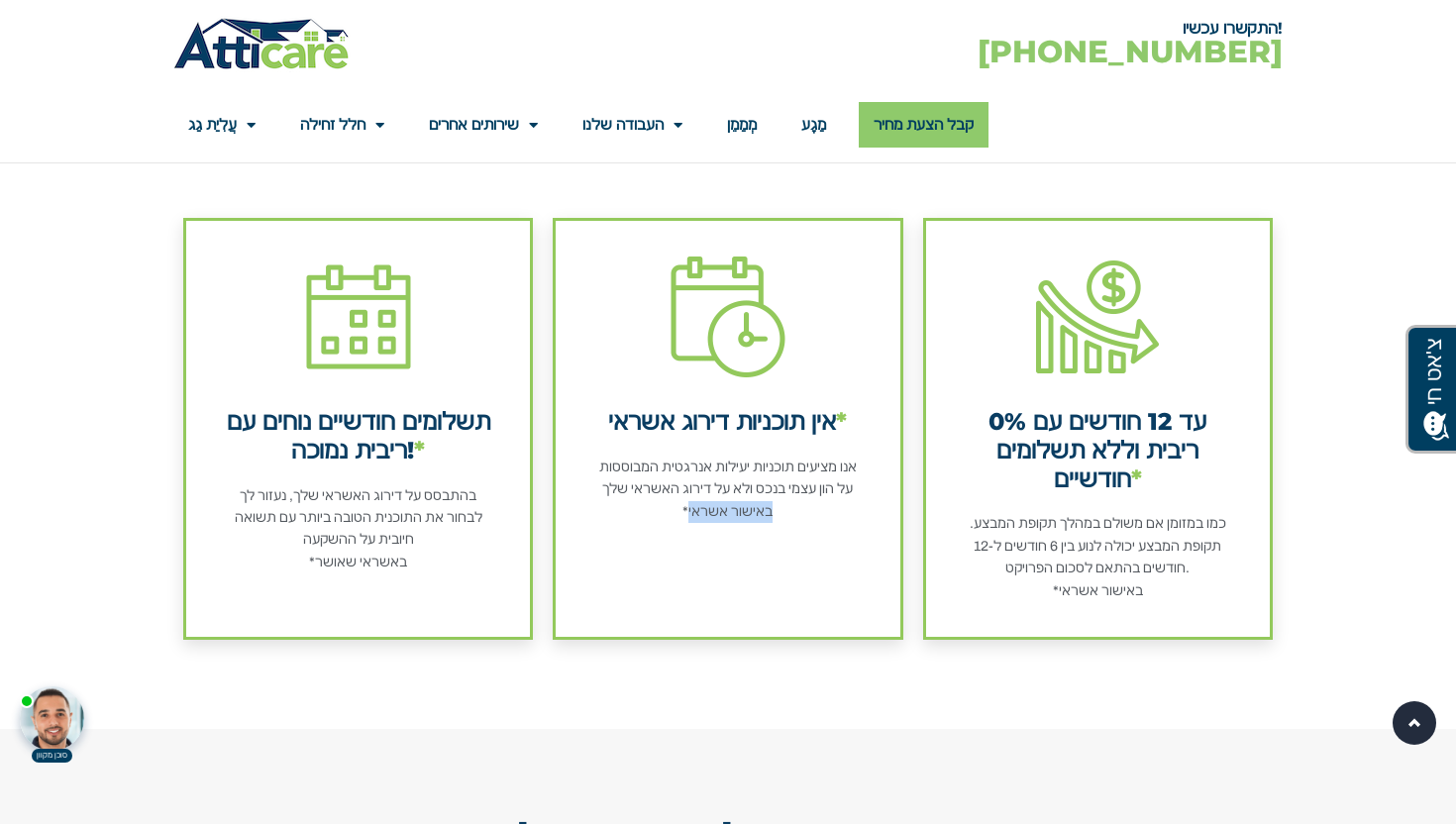 click on "*באישור אשראי" at bounding box center (727, 511) 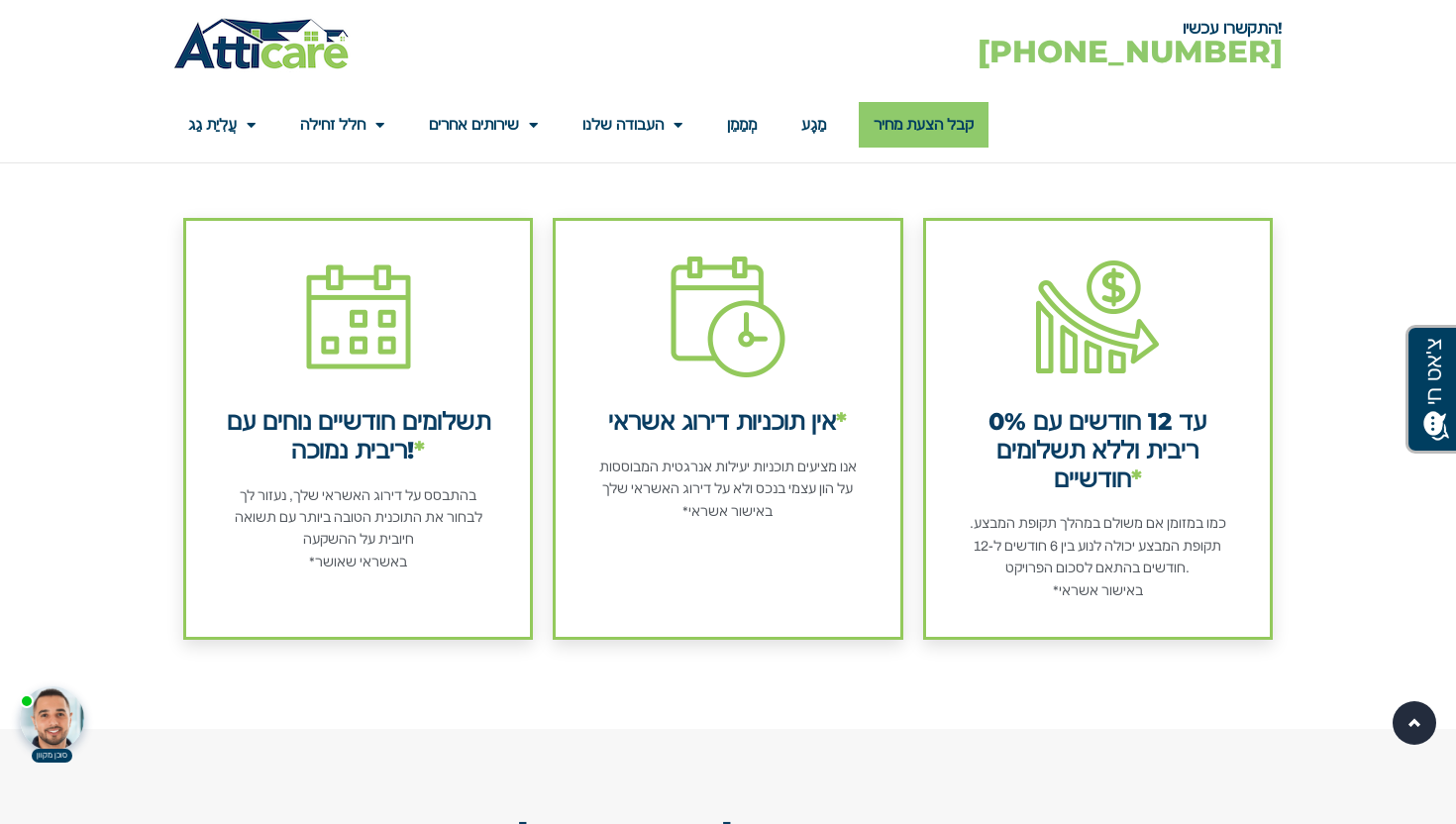 click on "בהתבסס על דירוג האשראי שלך, נעזור לך לבחור את התוכנית הטובה ביותר עם תשואה חיובית על ההשקעה" at bounding box center (359, 518) 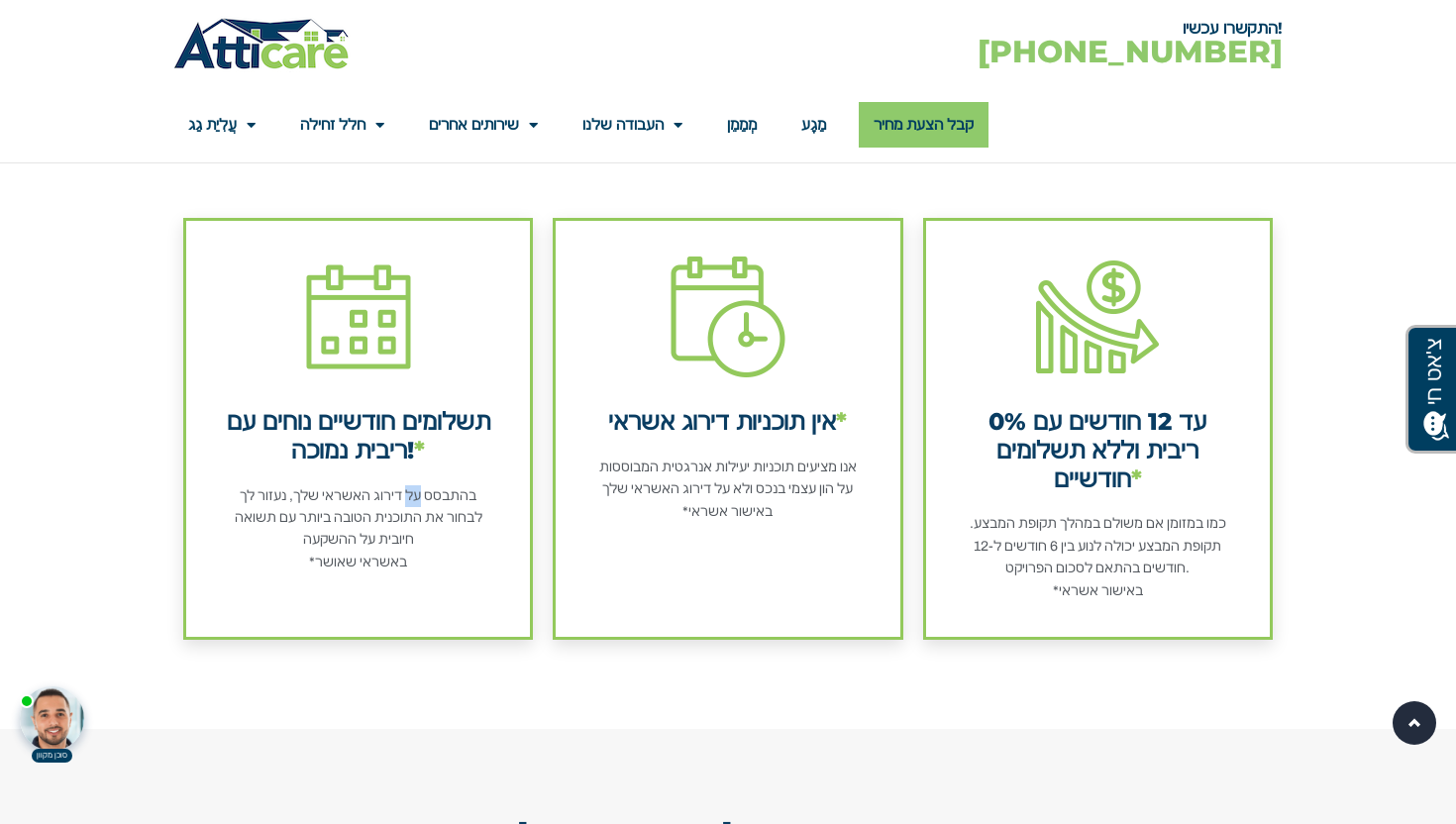 click on "בהתבסס על דירוג האשראי שלך, נעזור לך לבחור את התוכנית הטובה ביותר עם תשואה חיובית על ההשקעה" at bounding box center (359, 518) 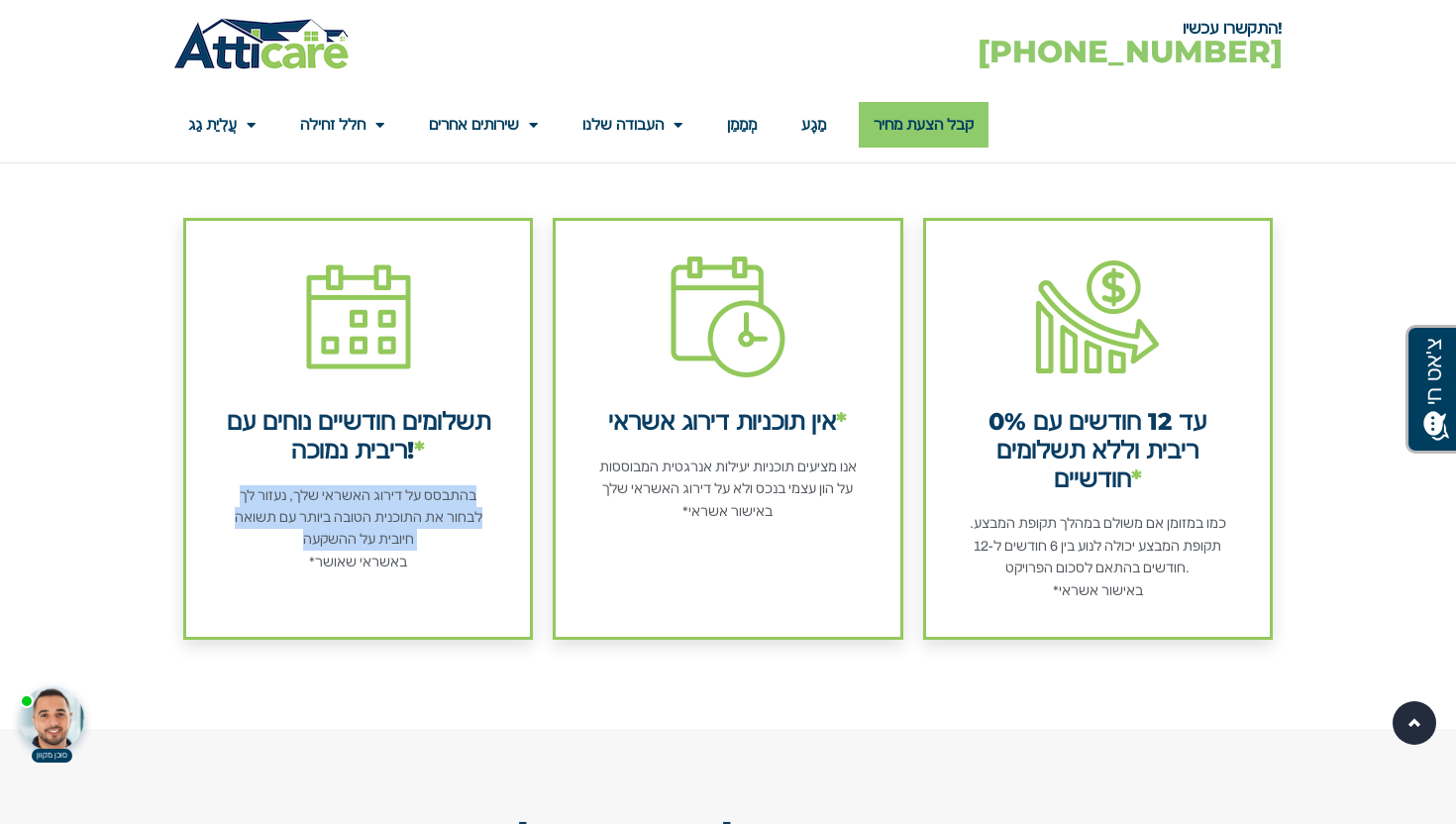 click on "בהתבסס על דירוג האשראי שלך, נעזור לך לבחור את התוכנית הטובה ביותר עם תשואה חיובית על ההשקעה" at bounding box center [359, 518] 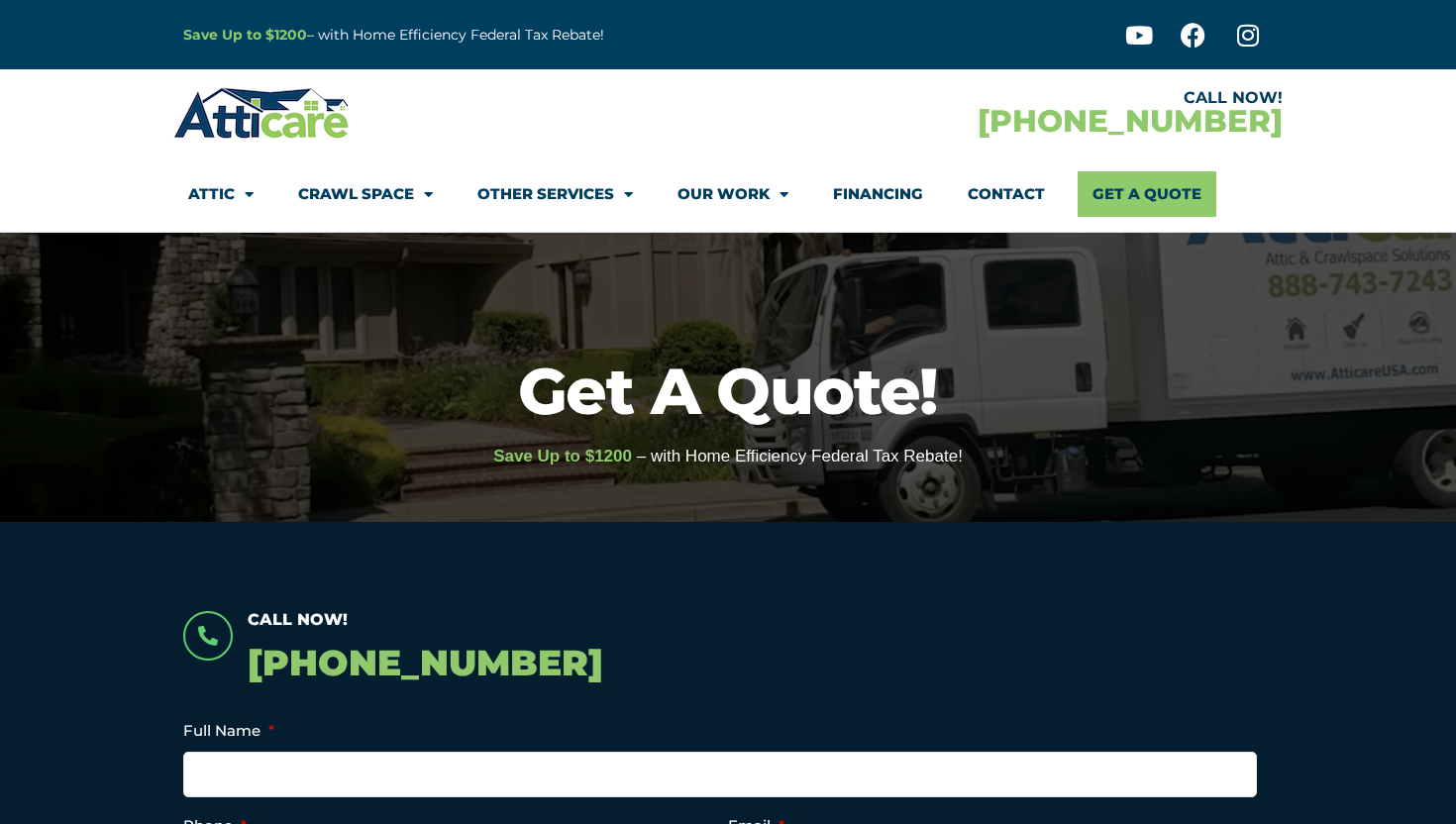 scroll, scrollTop: 0, scrollLeft: 0, axis: both 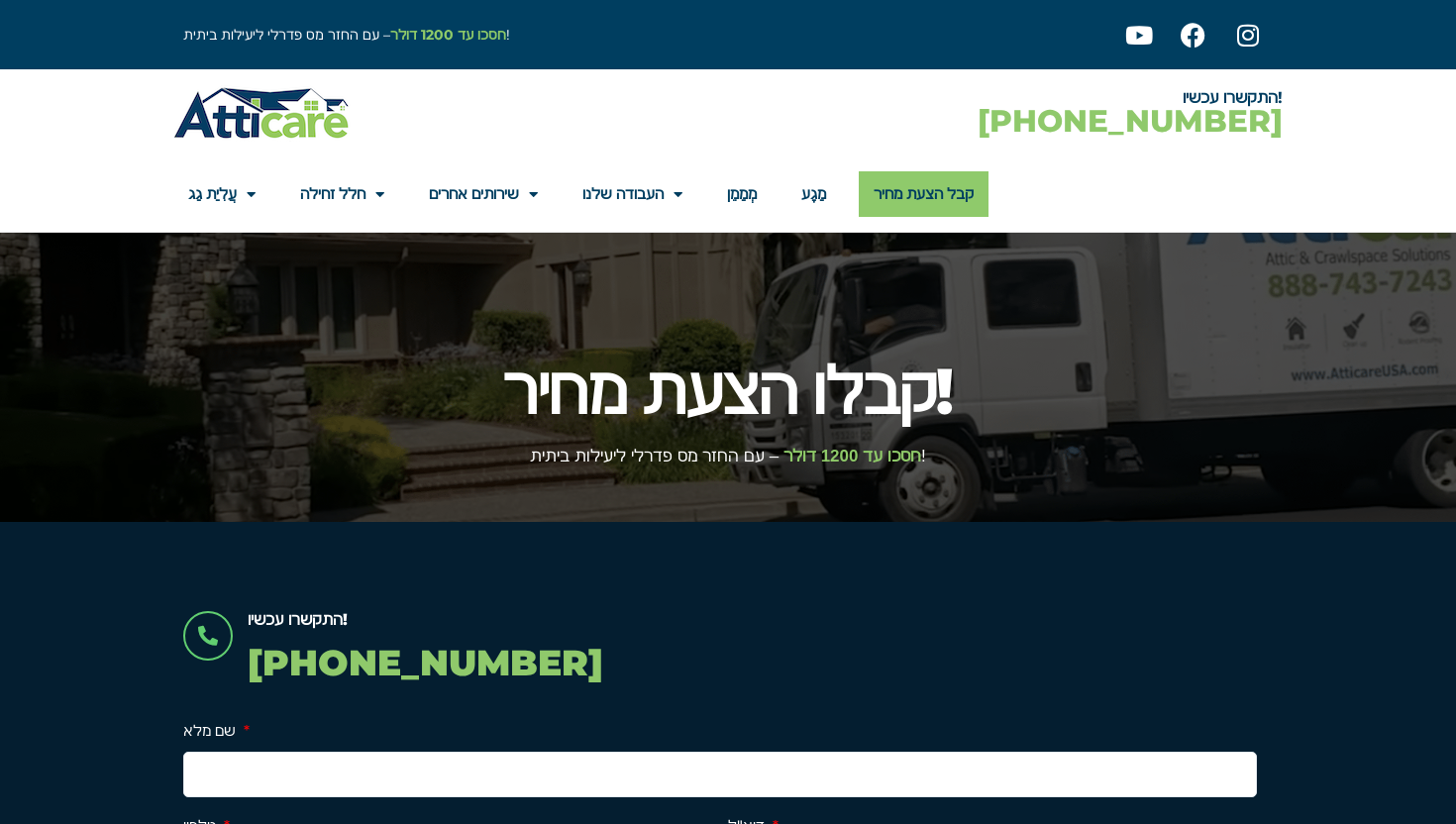 click at bounding box center (261, 113) 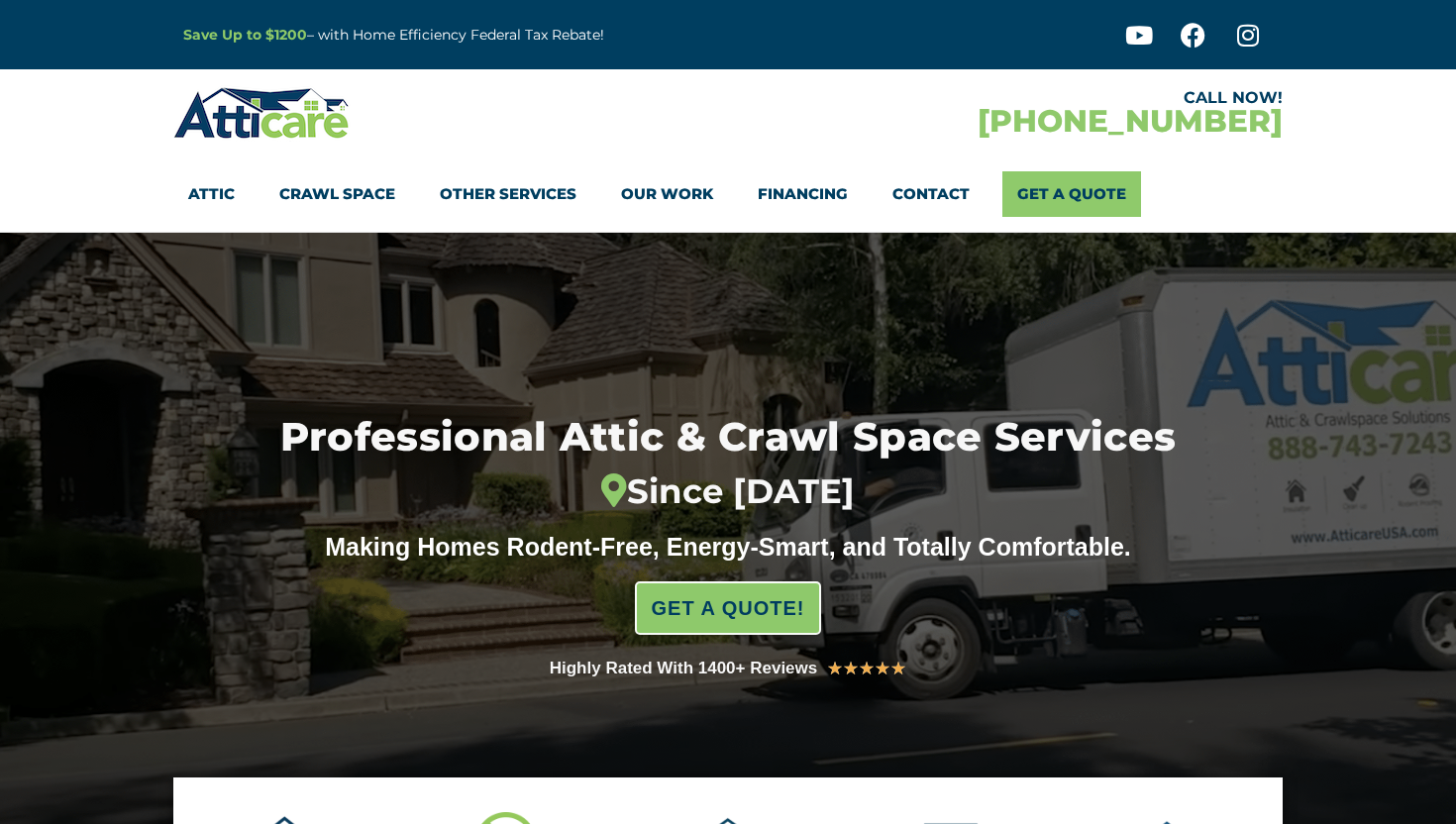 scroll, scrollTop: 0, scrollLeft: 0, axis: both 